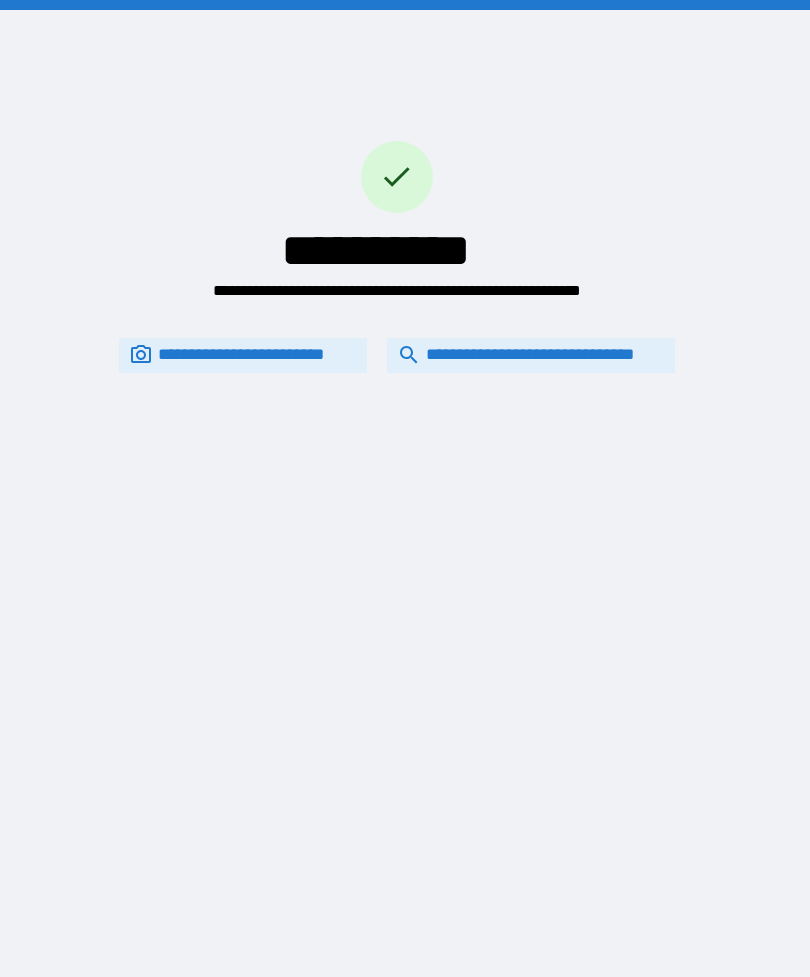 scroll, scrollTop: 0, scrollLeft: 0, axis: both 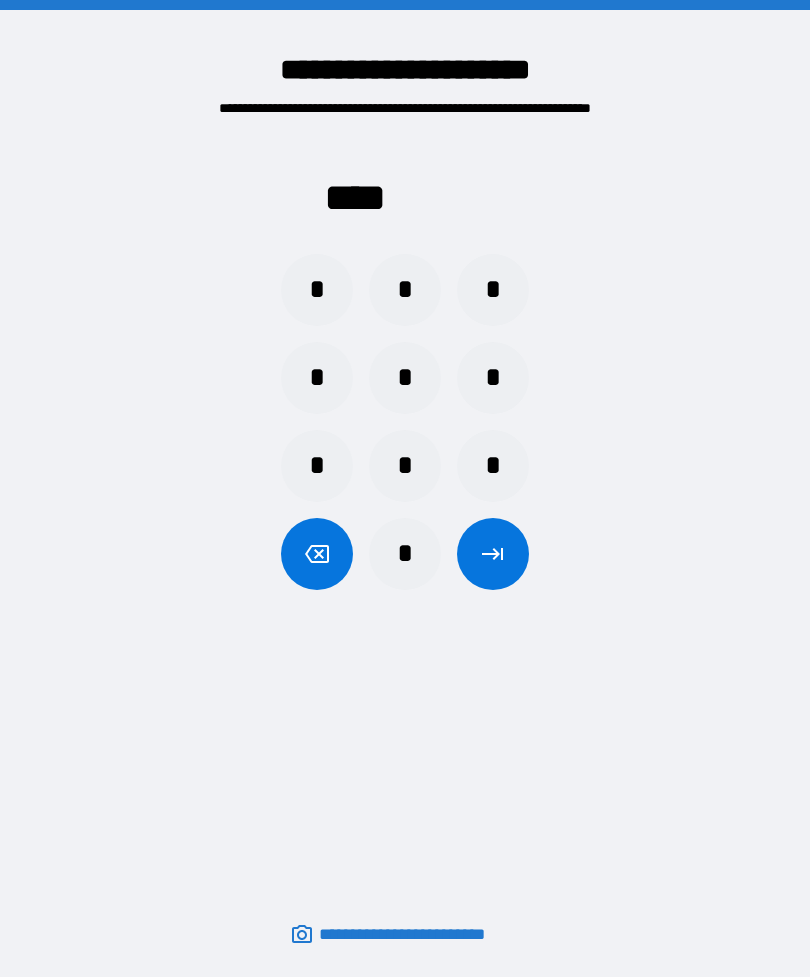 click on "*" at bounding box center (405, 290) 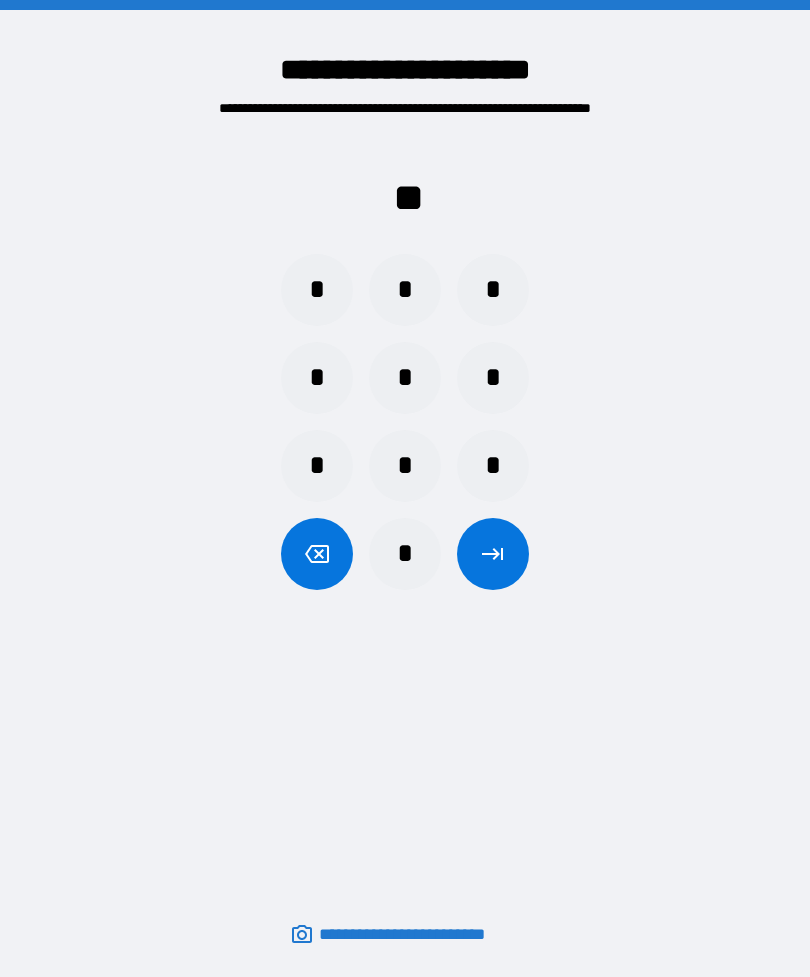 click on "*" at bounding box center [405, 554] 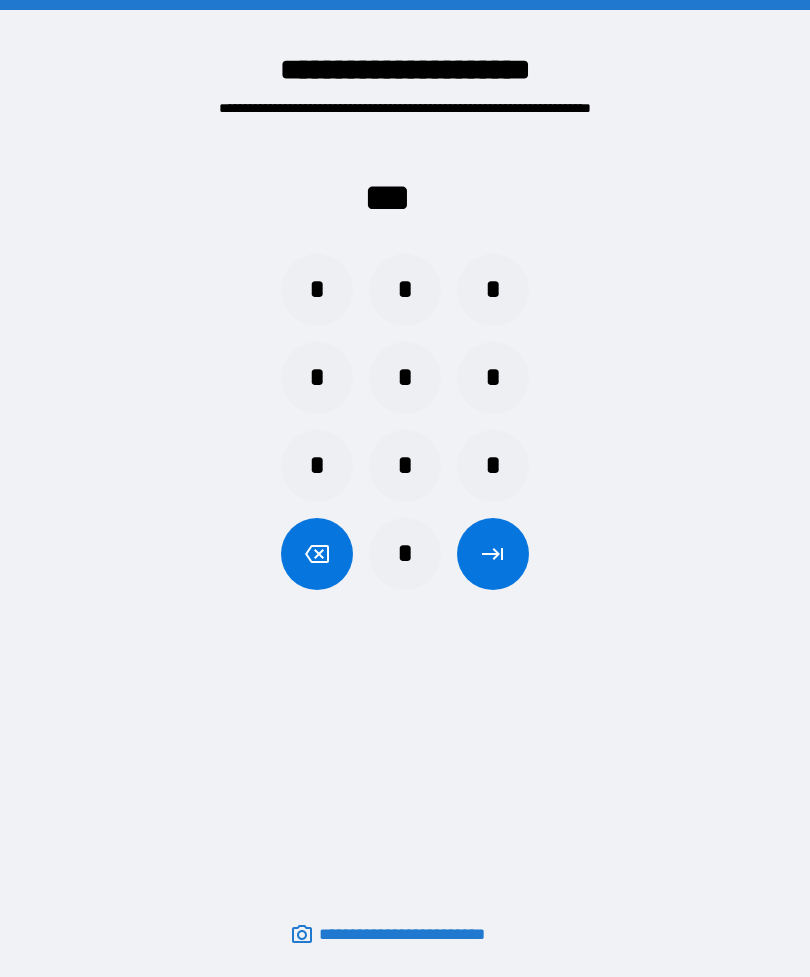 click on "*" at bounding box center (405, 378) 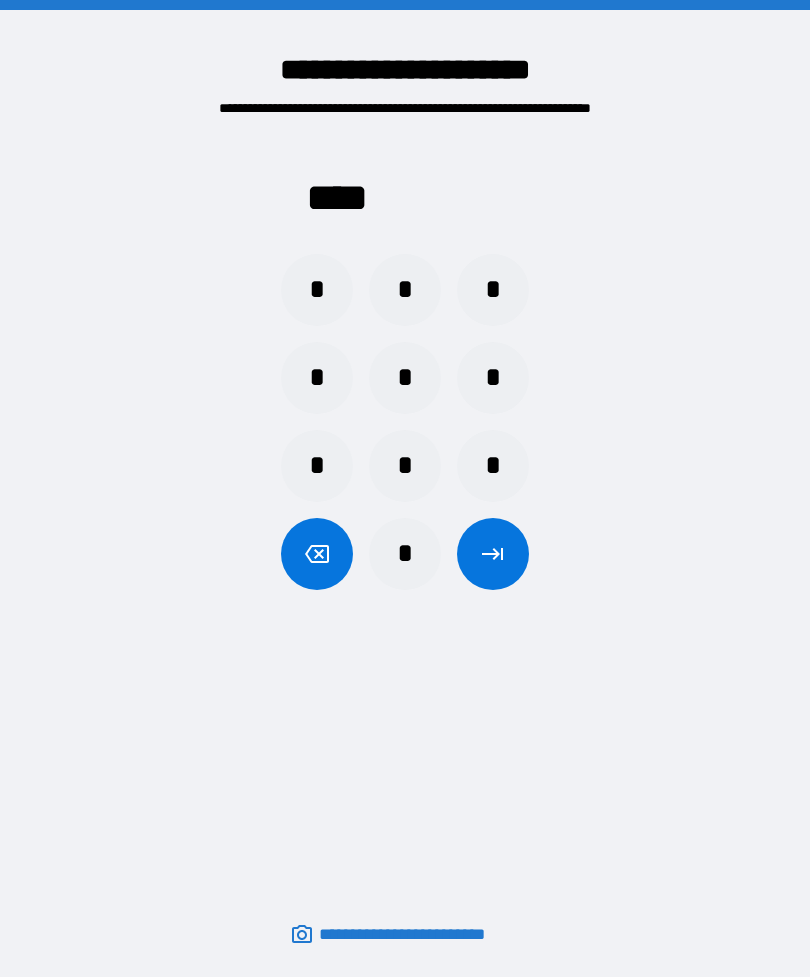 click 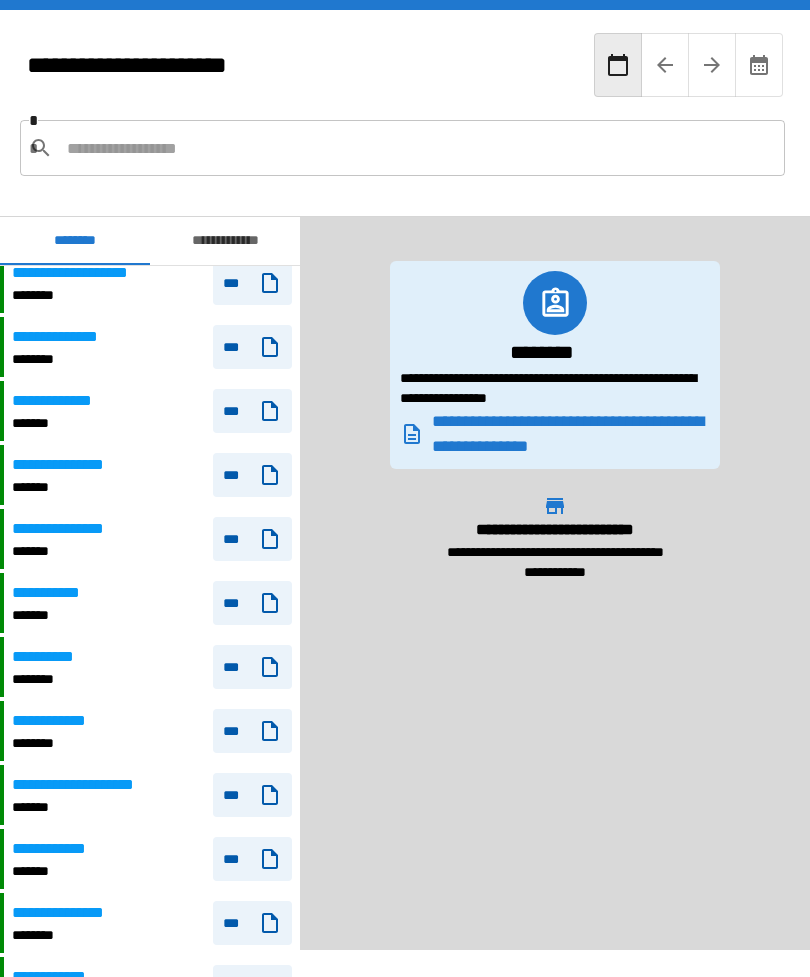 scroll, scrollTop: 328, scrollLeft: 0, axis: vertical 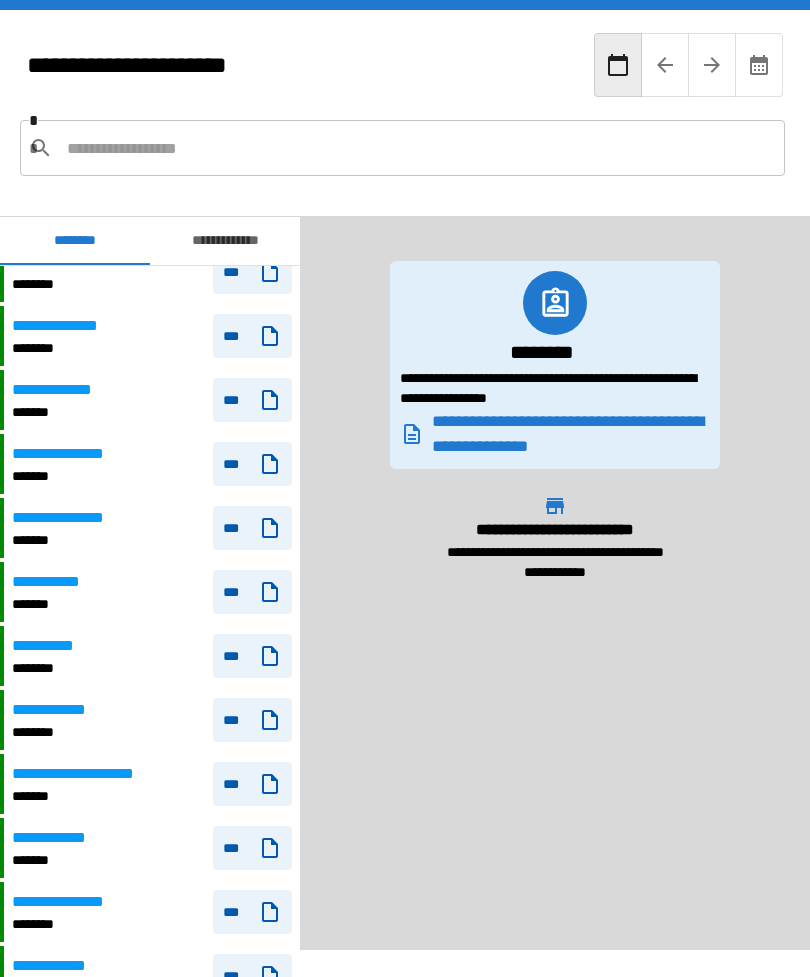 click 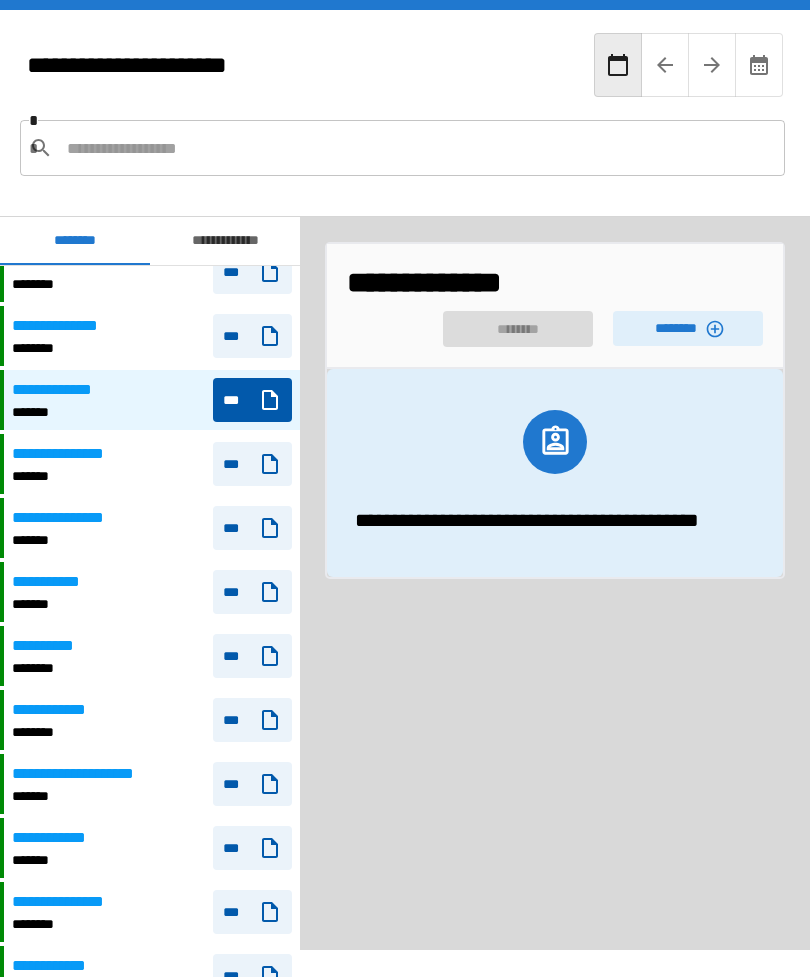 click on "********" at bounding box center [688, 328] 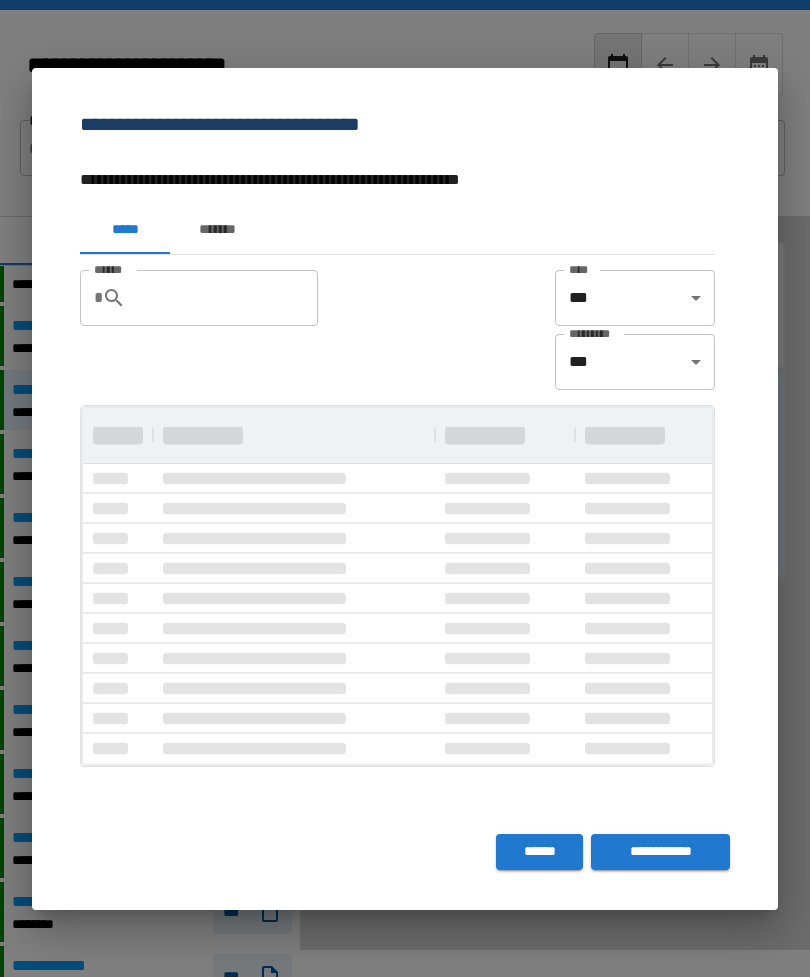 scroll, scrollTop: 356, scrollLeft: 629, axis: both 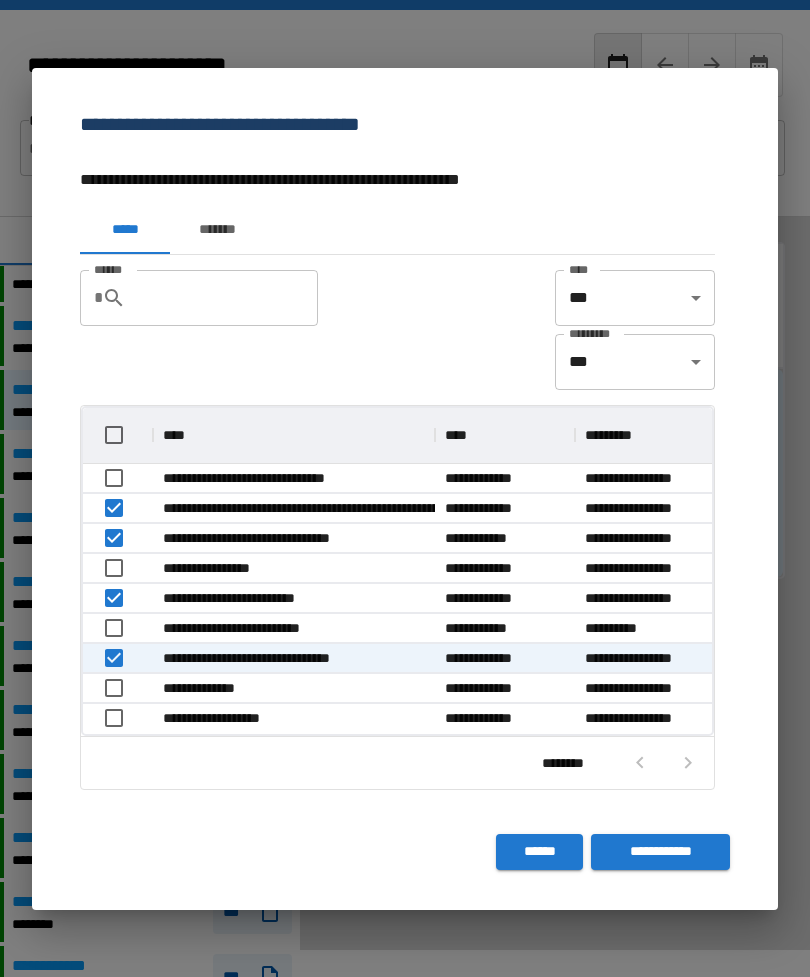 click on "**********" at bounding box center [660, 852] 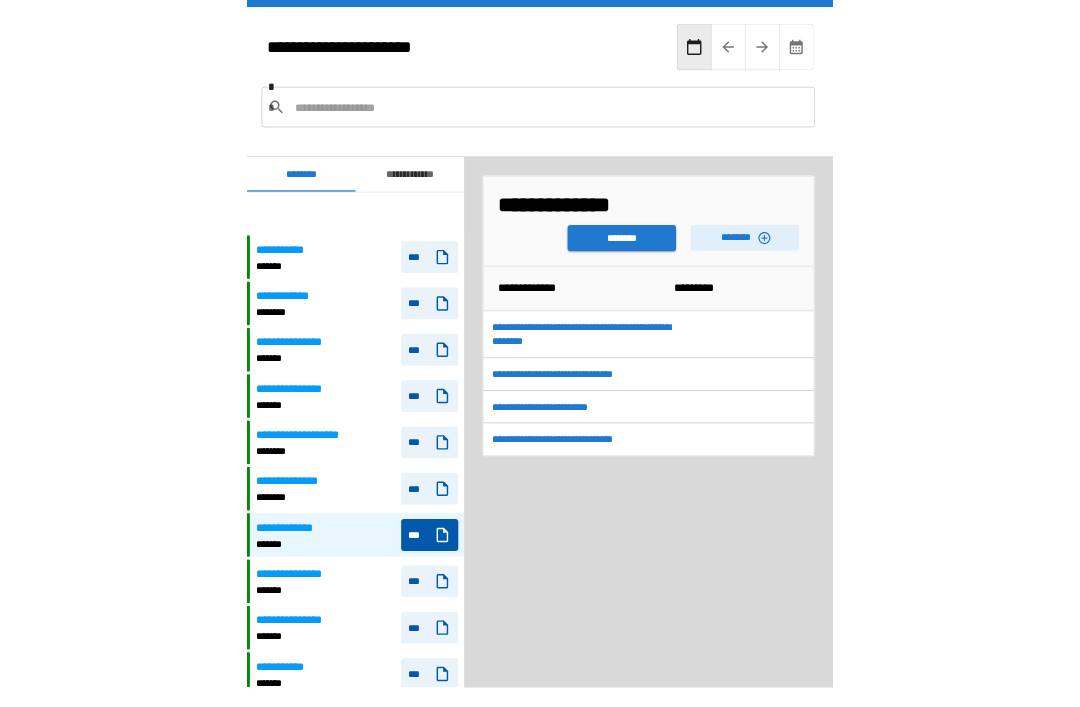 scroll, scrollTop: 60, scrollLeft: 0, axis: vertical 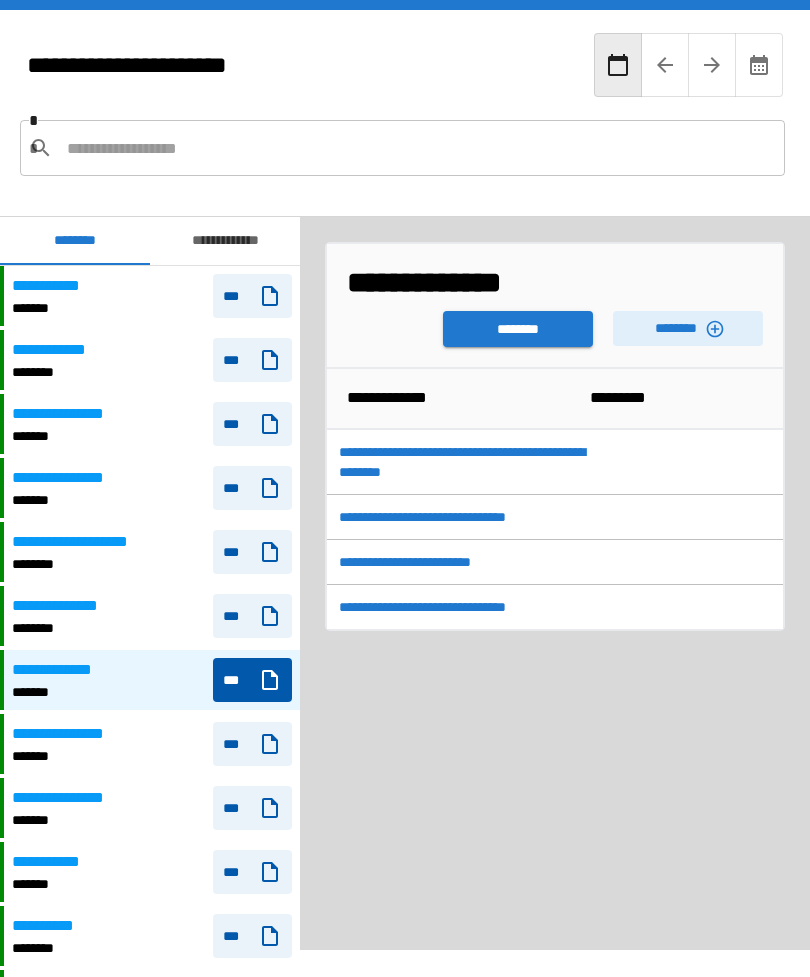 click on "********" at bounding box center (518, 329) 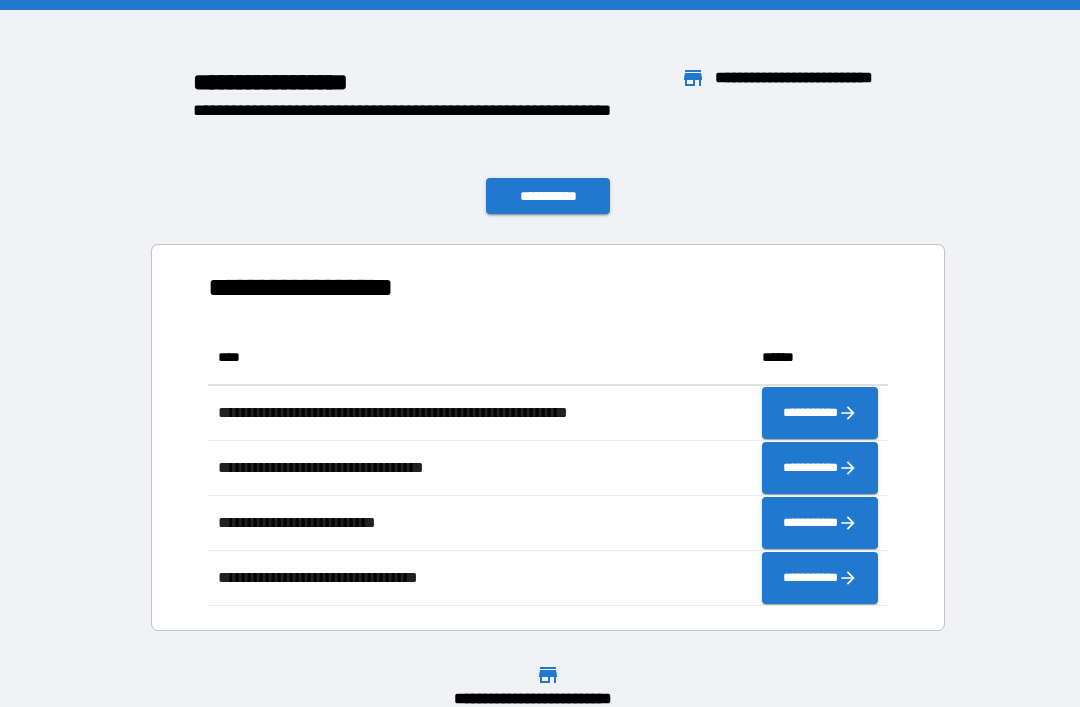 scroll, scrollTop: 276, scrollLeft: 680, axis: both 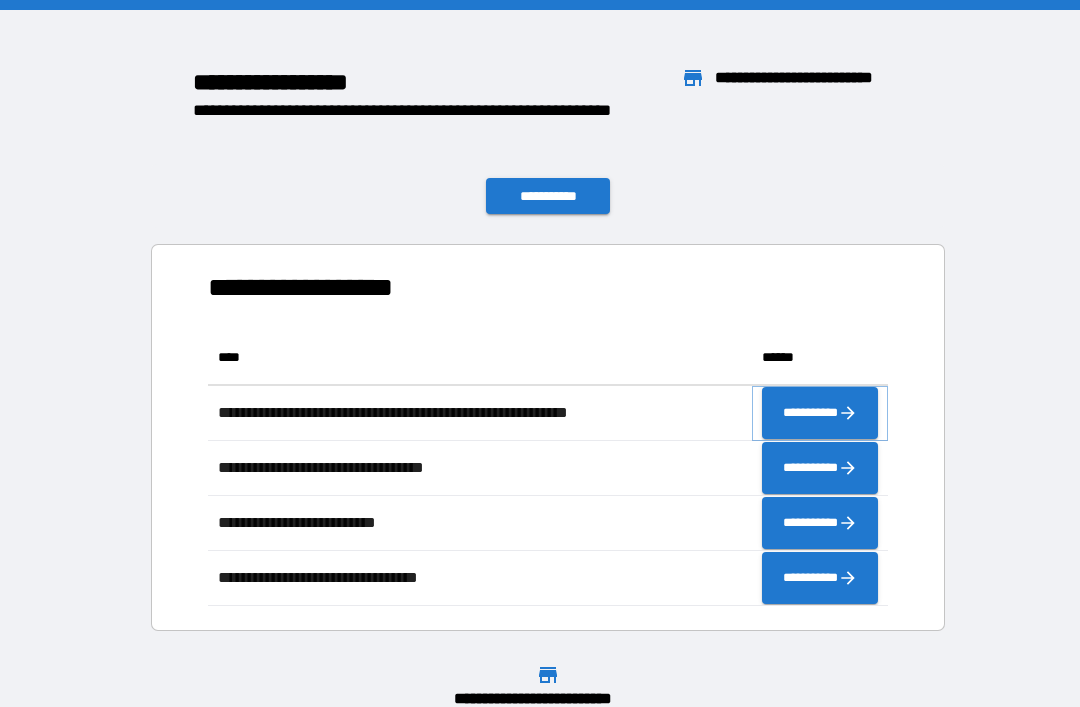 click on "**********" at bounding box center [820, 413] 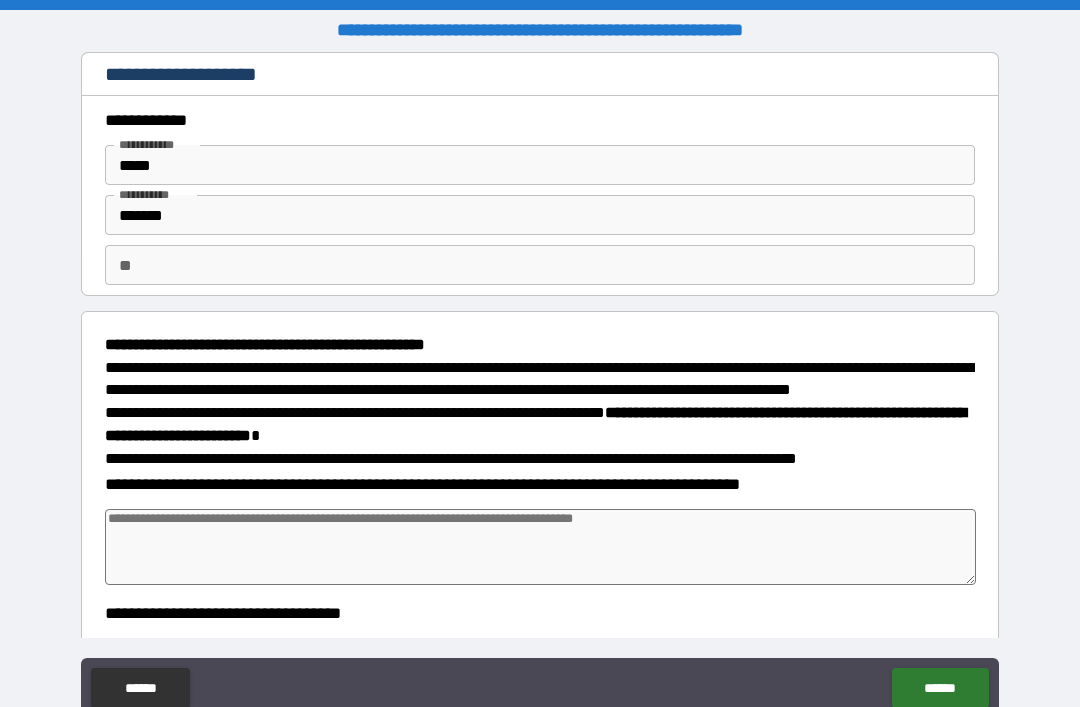 type on "*" 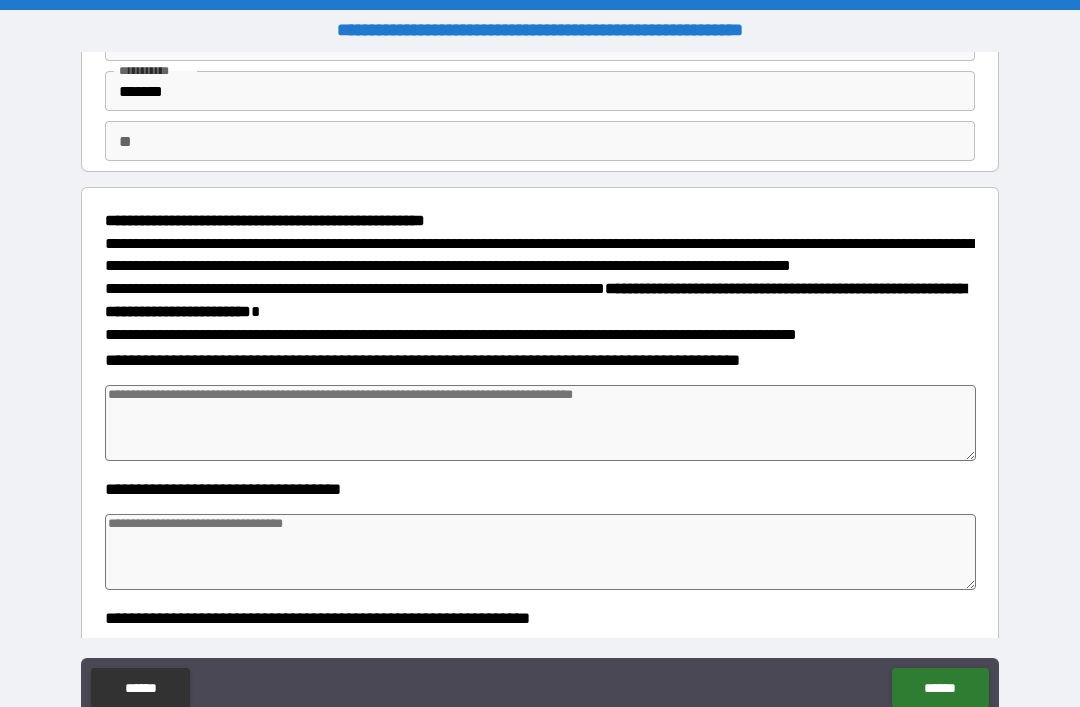 scroll, scrollTop: 125, scrollLeft: 0, axis: vertical 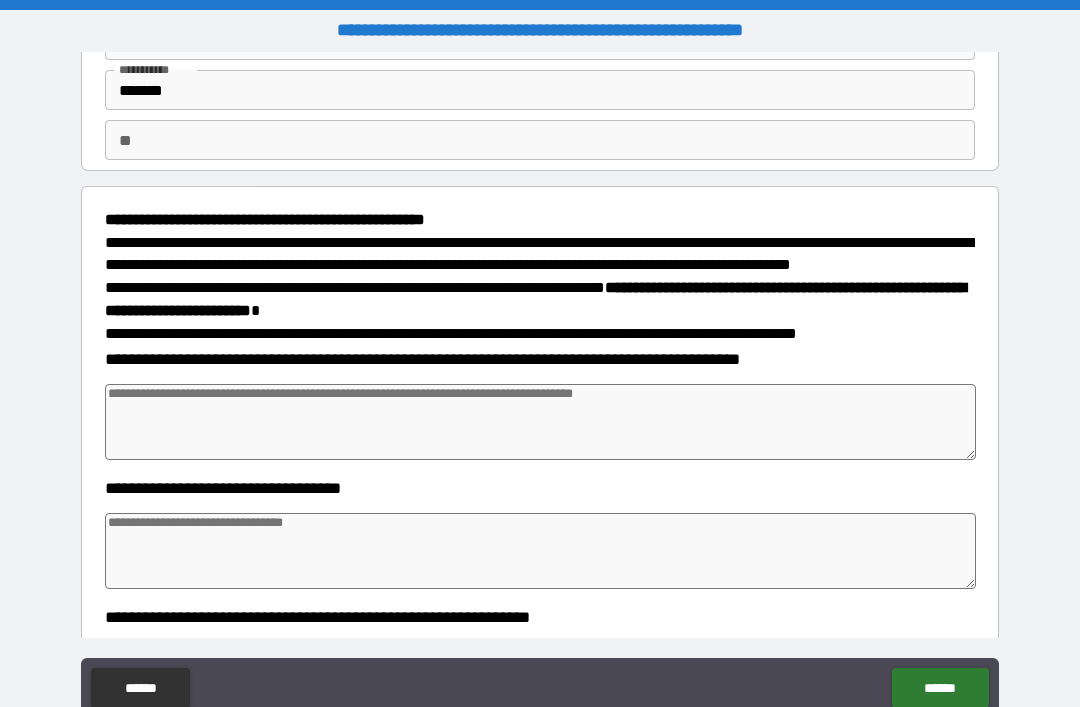 click at bounding box center [540, 422] 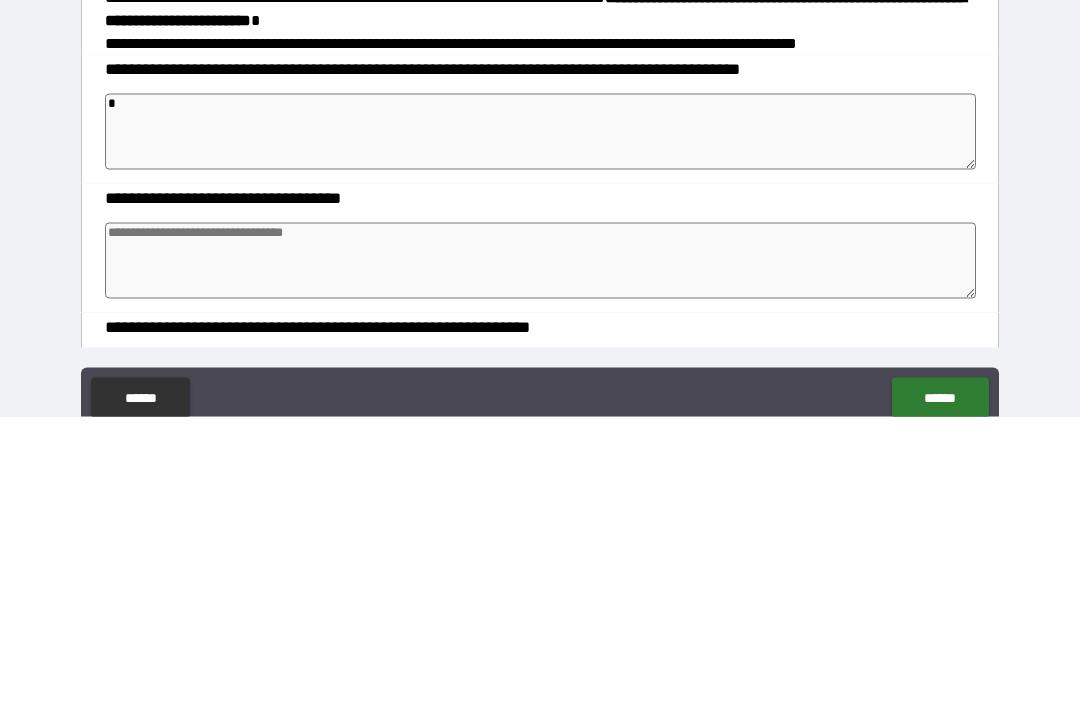 type on "*" 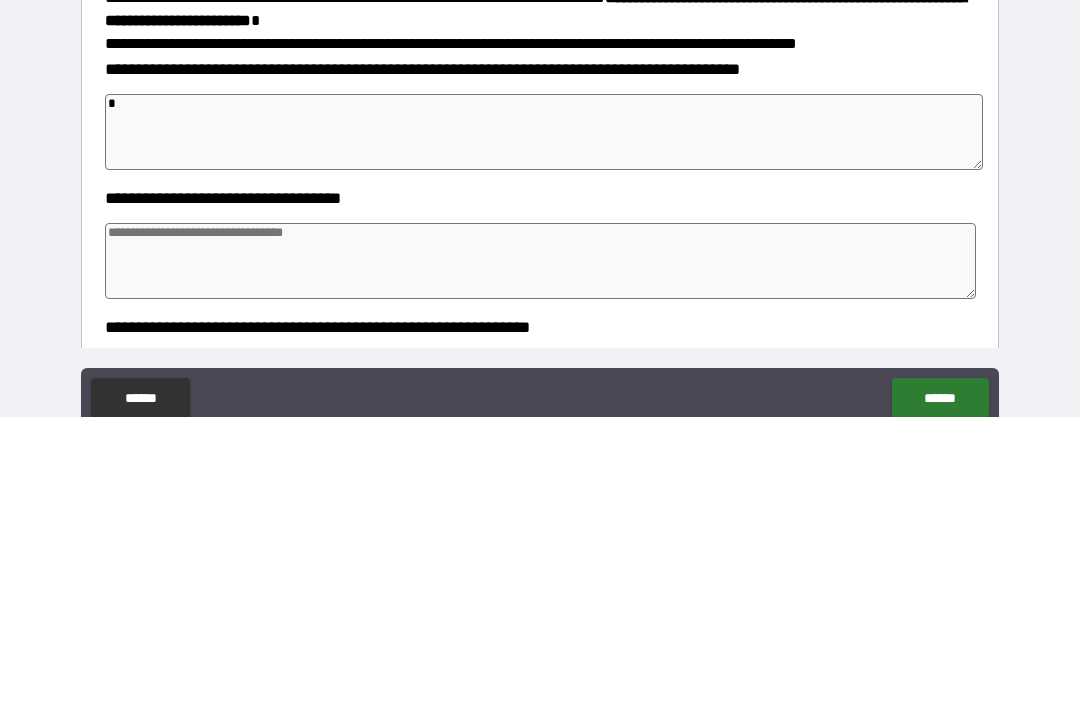 type on "*" 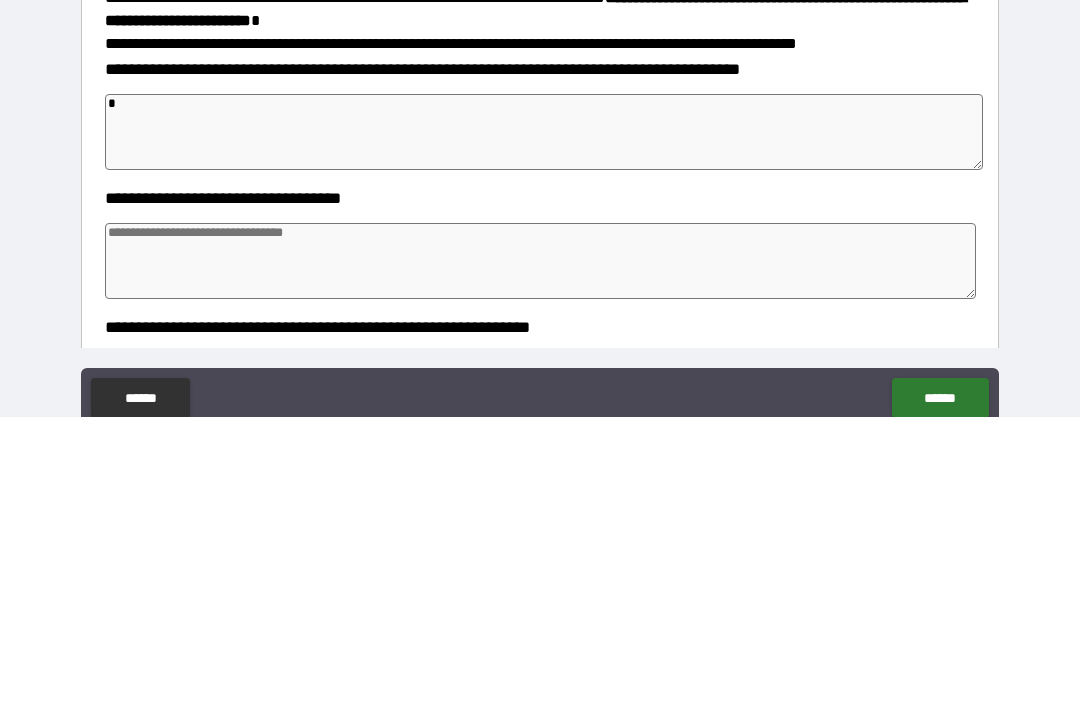 type on "*" 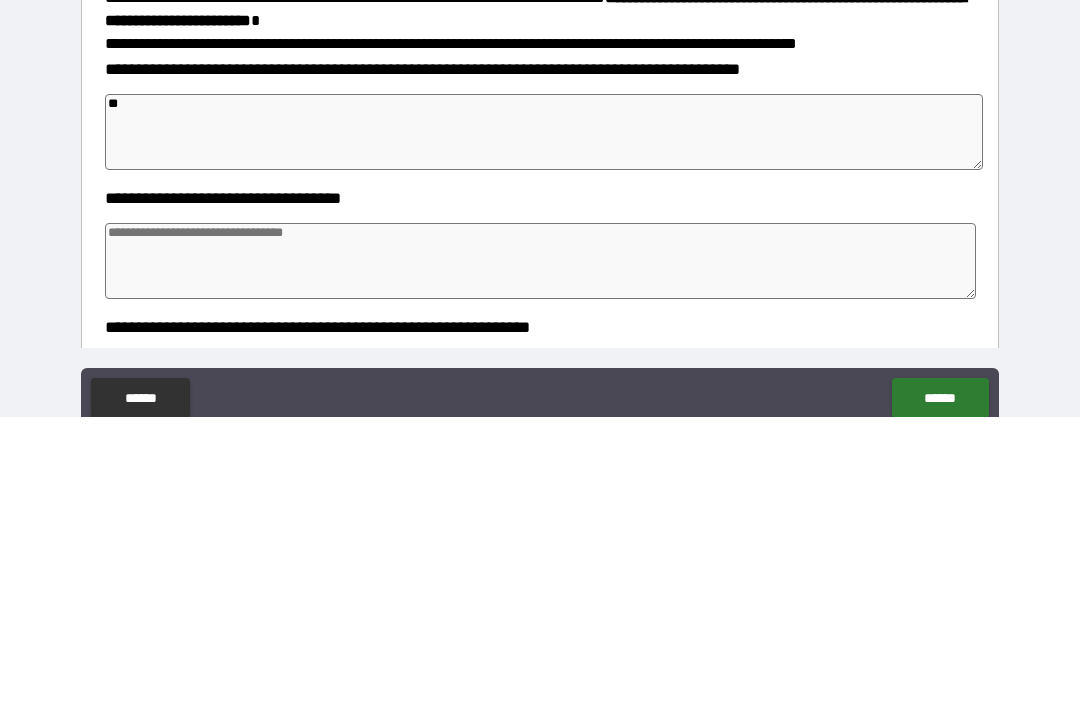 type on "*" 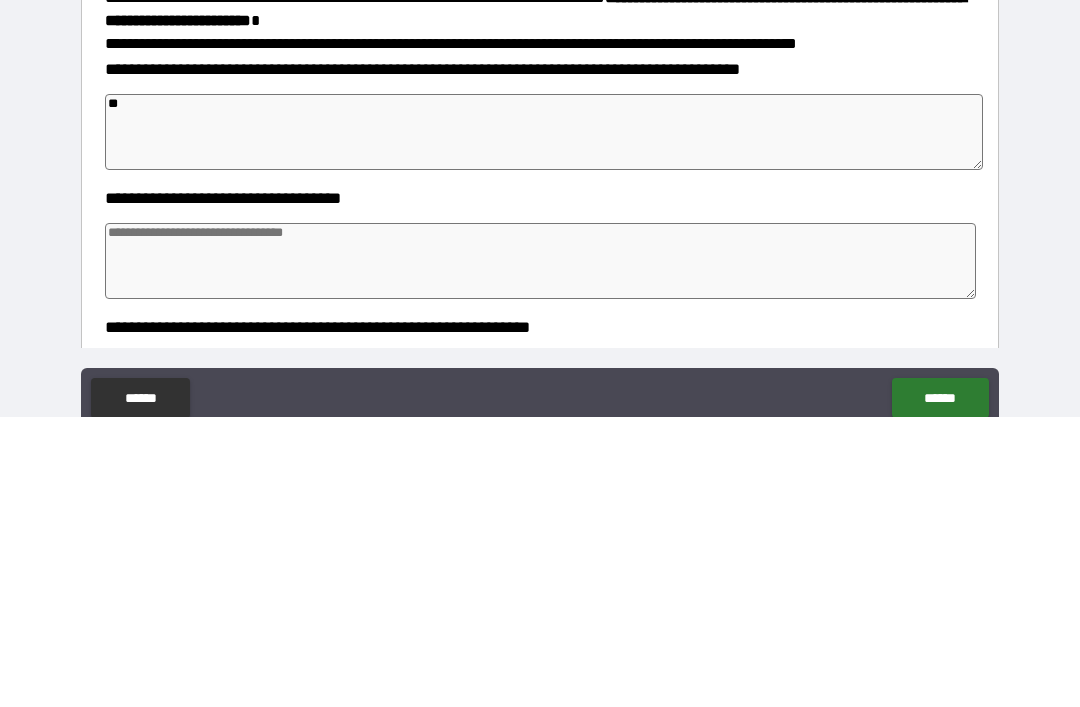 type on "*" 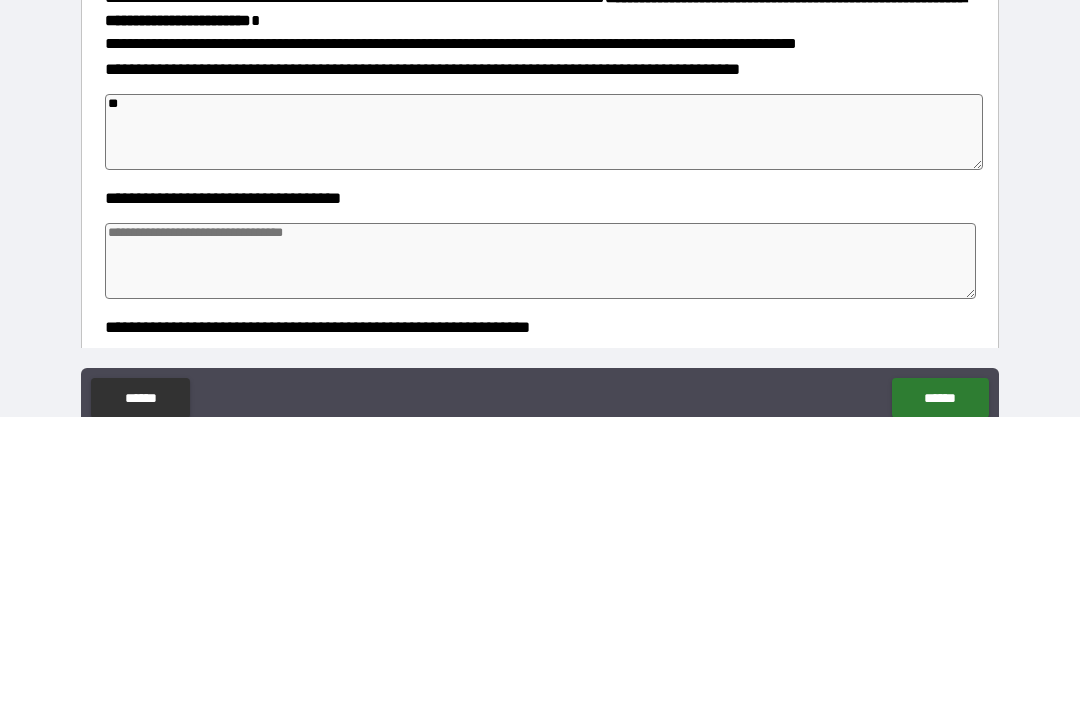 type on "*" 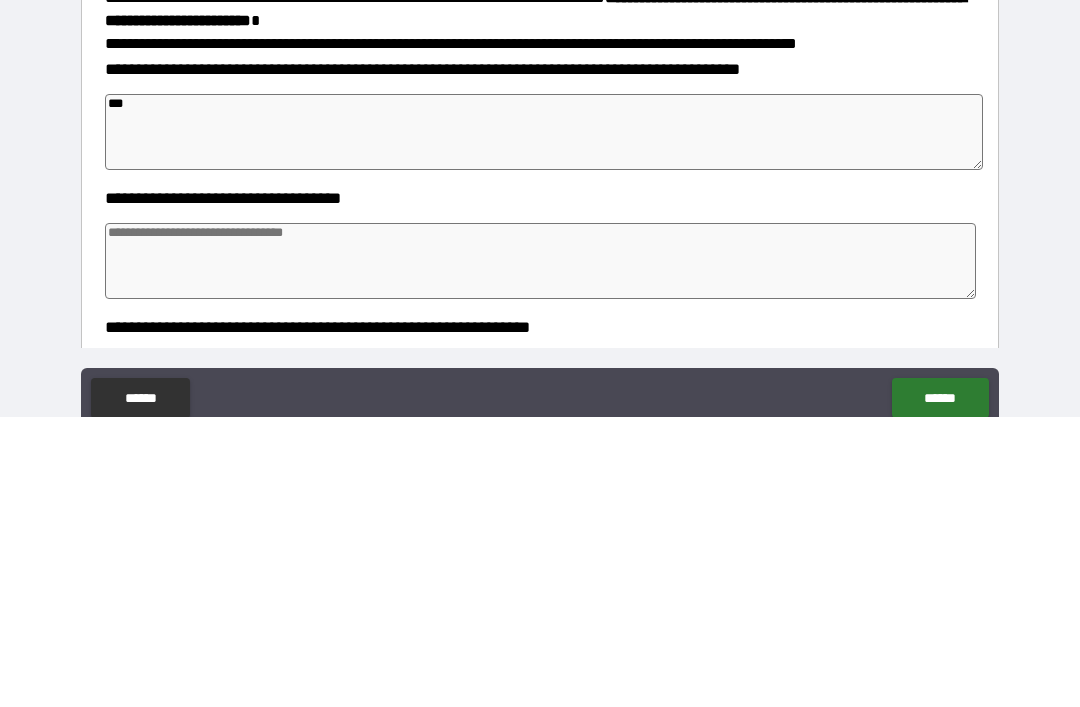type on "*" 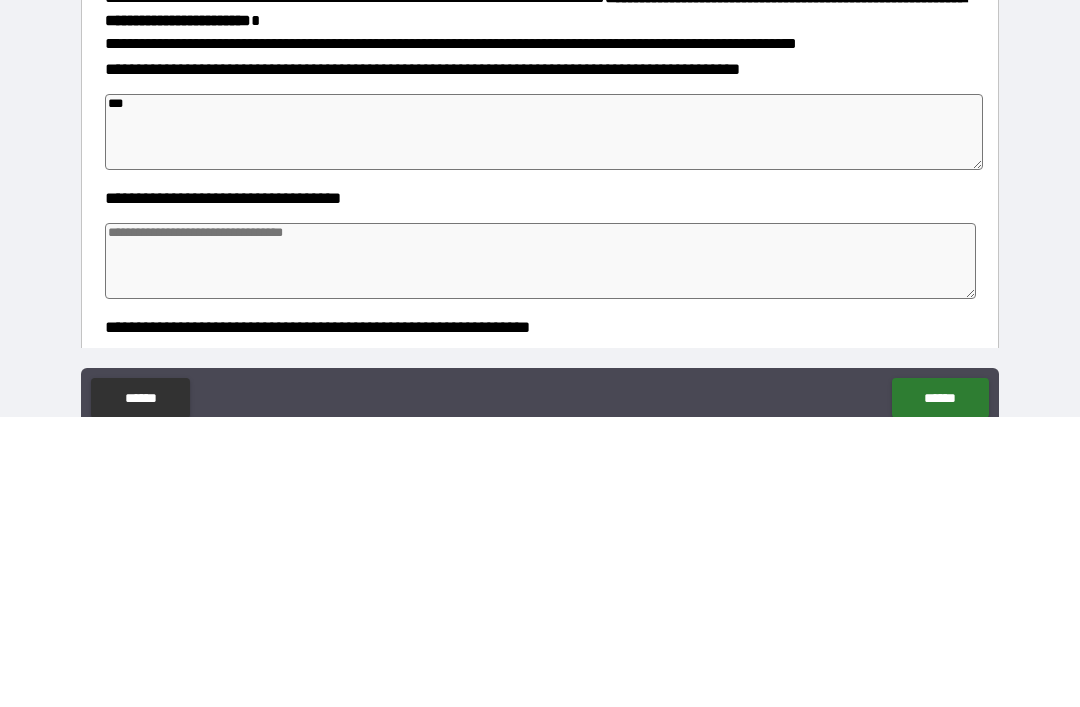 type on "*" 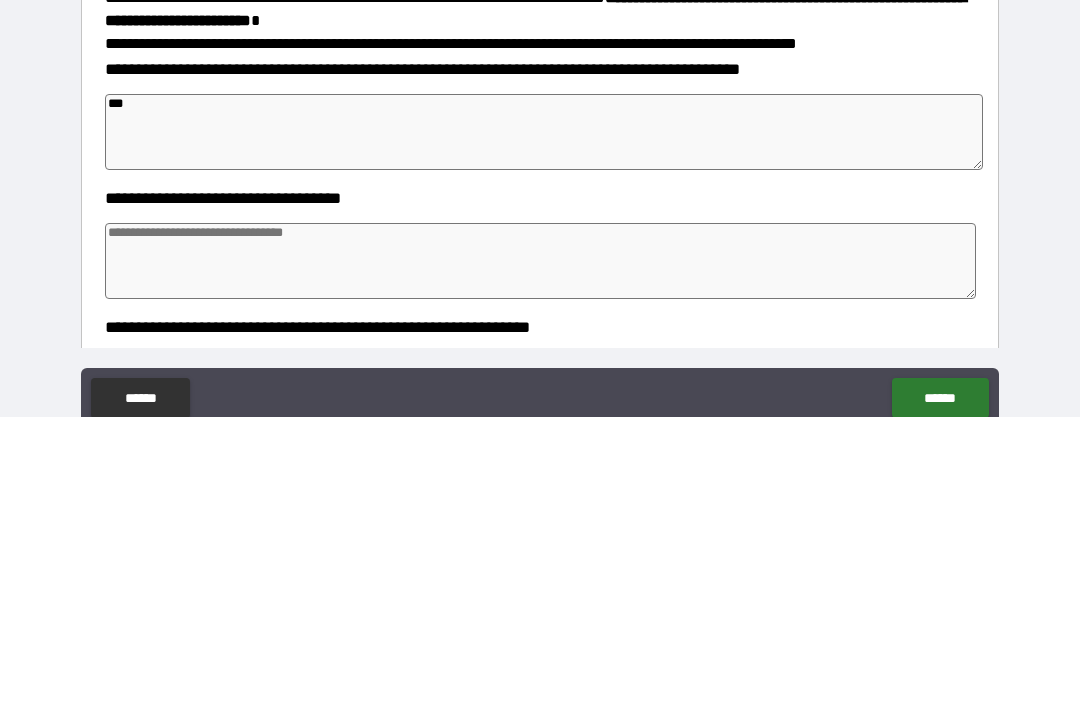 type on "*" 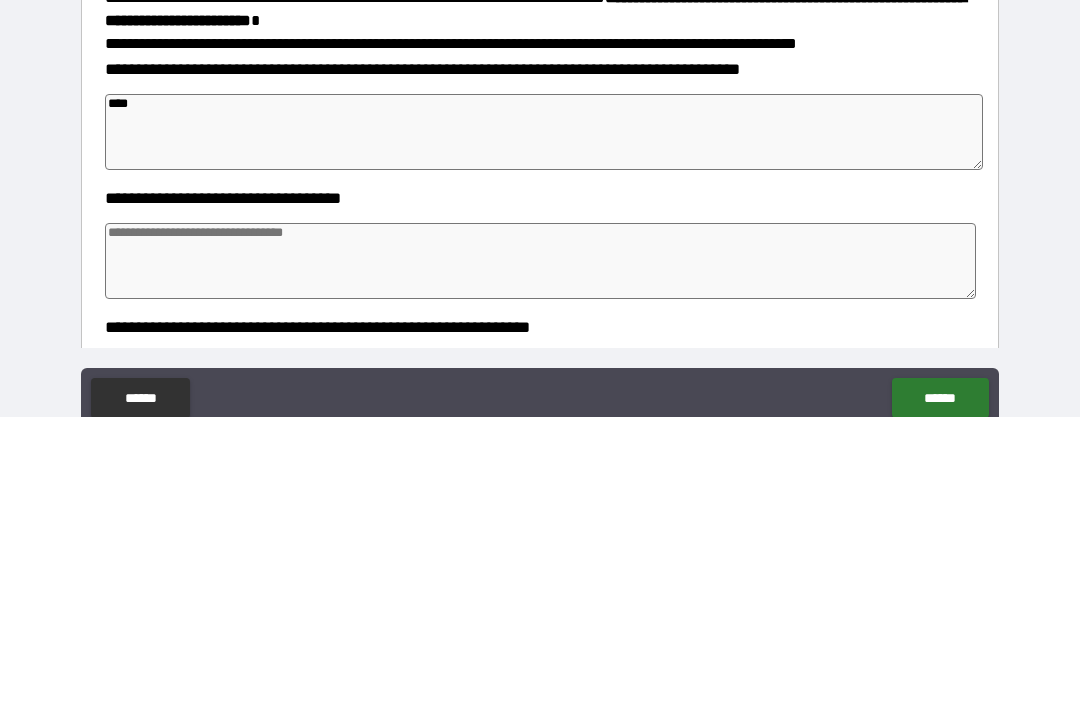 type on "*" 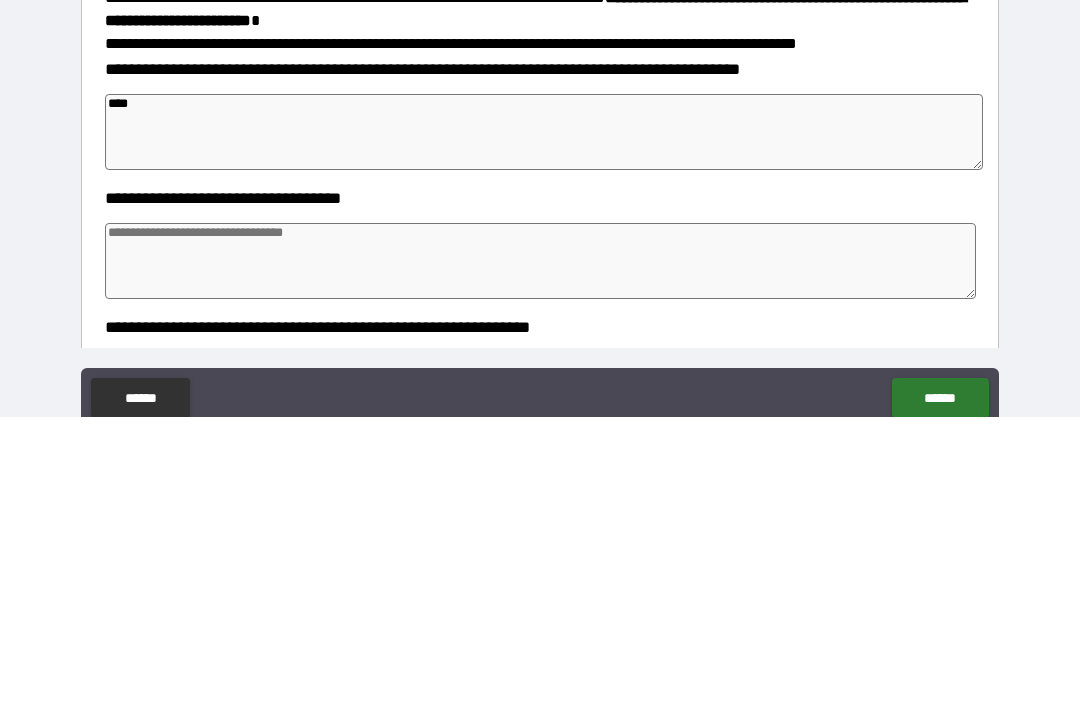 type on "*" 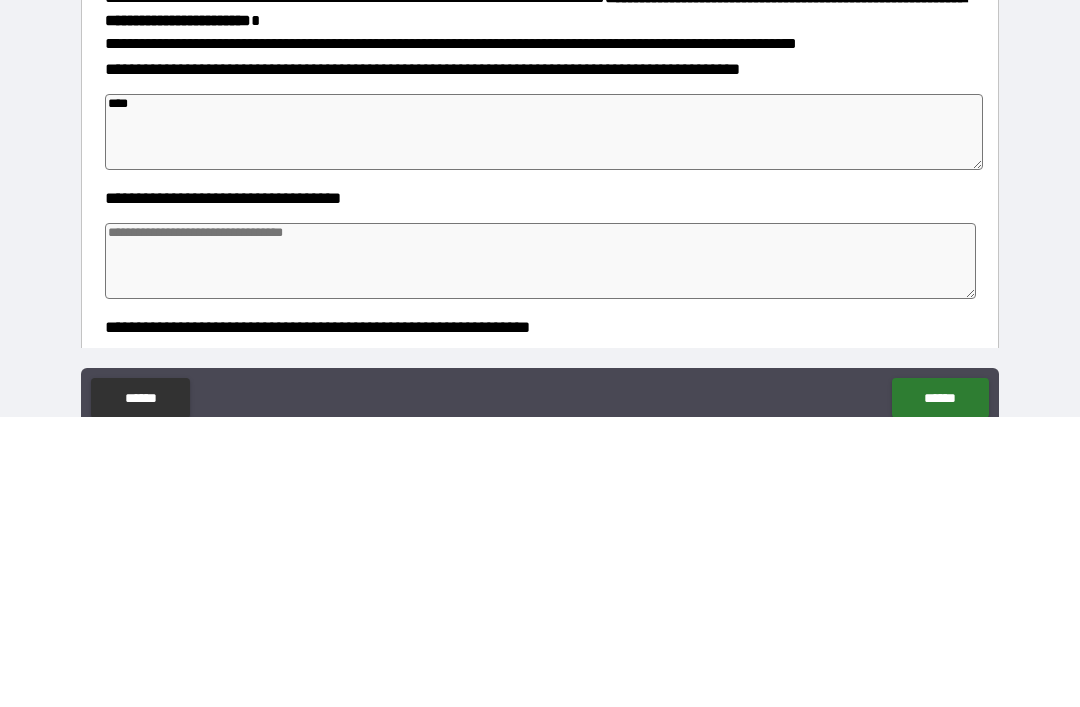 type on "*" 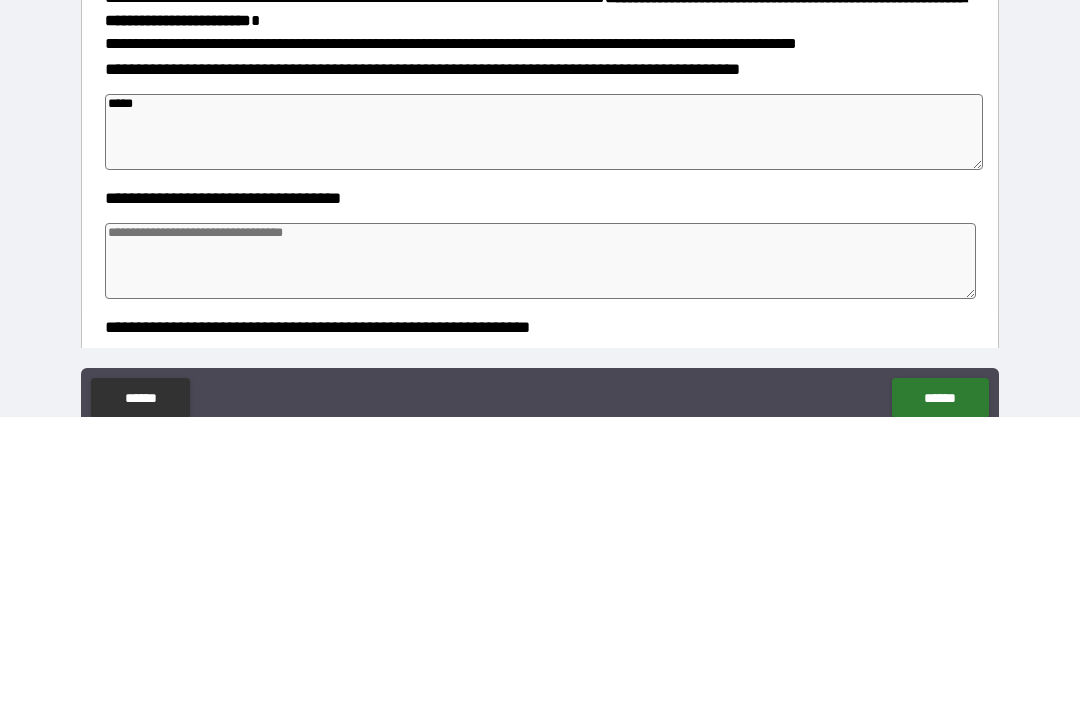 type on "*" 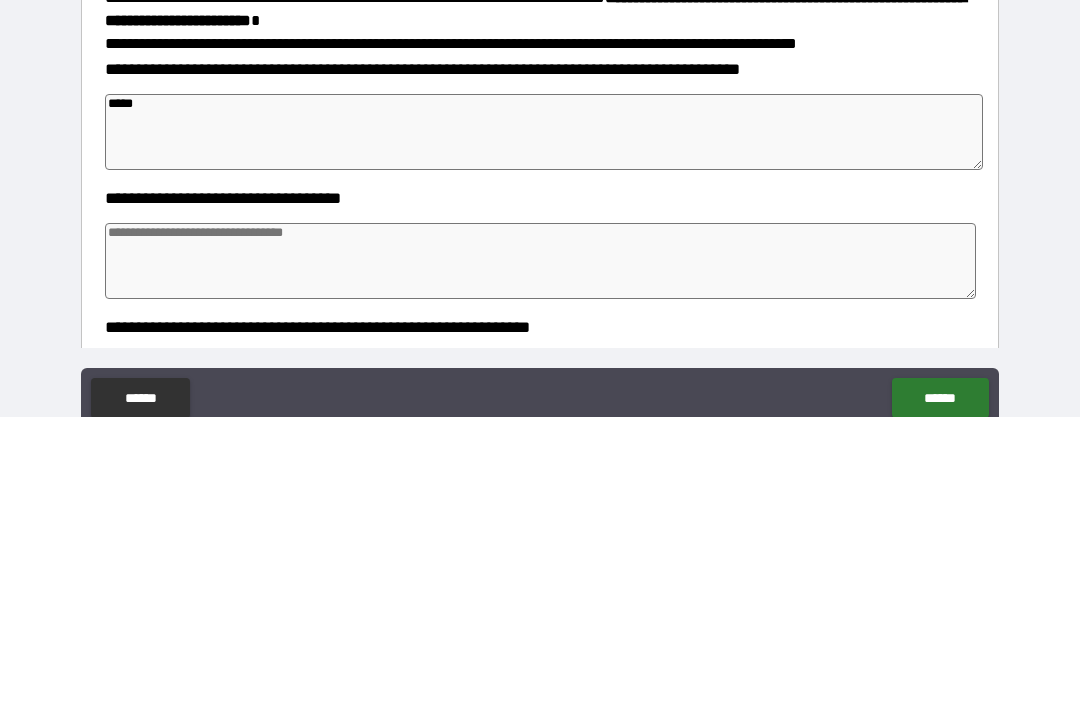 type on "*" 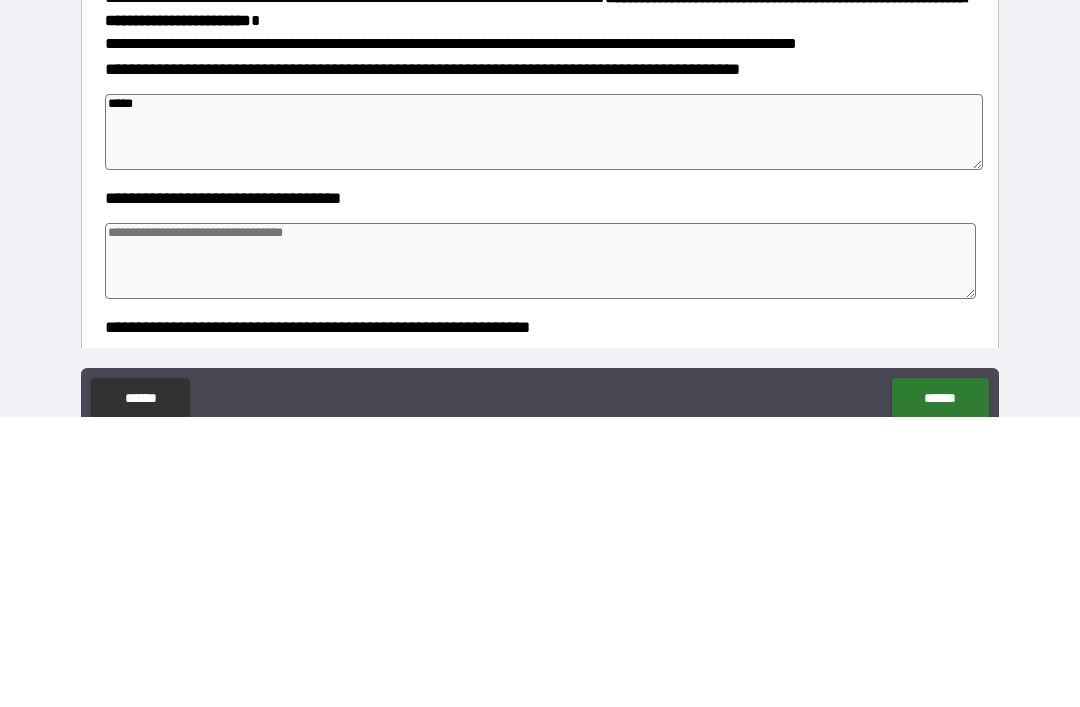 type on "*" 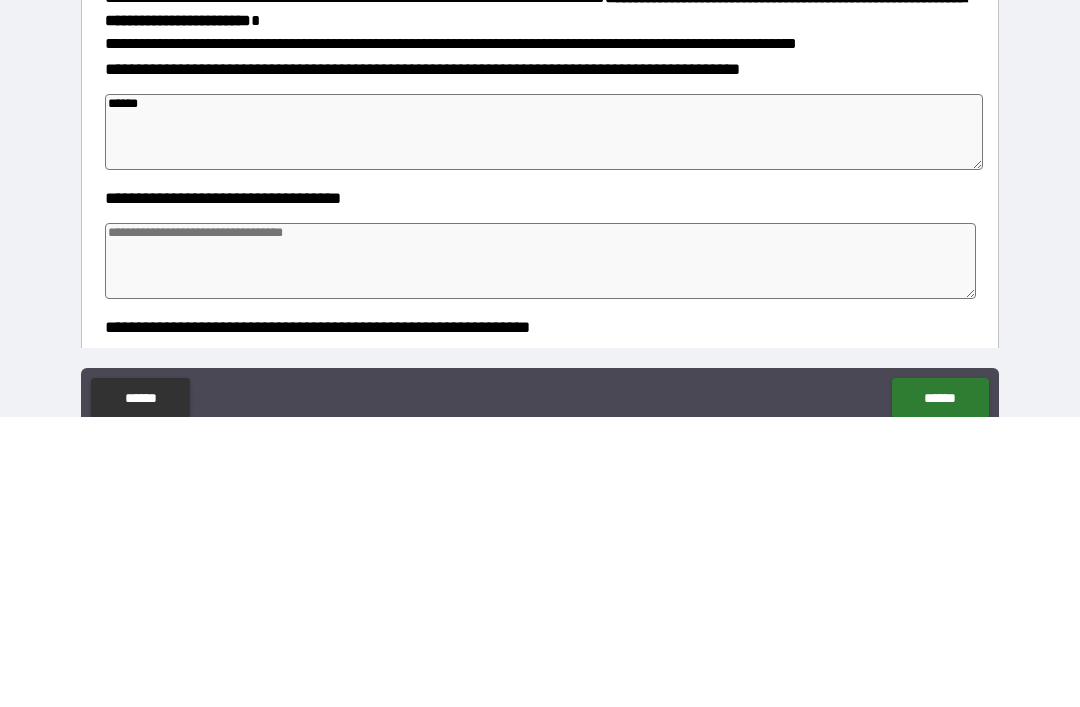 type on "*" 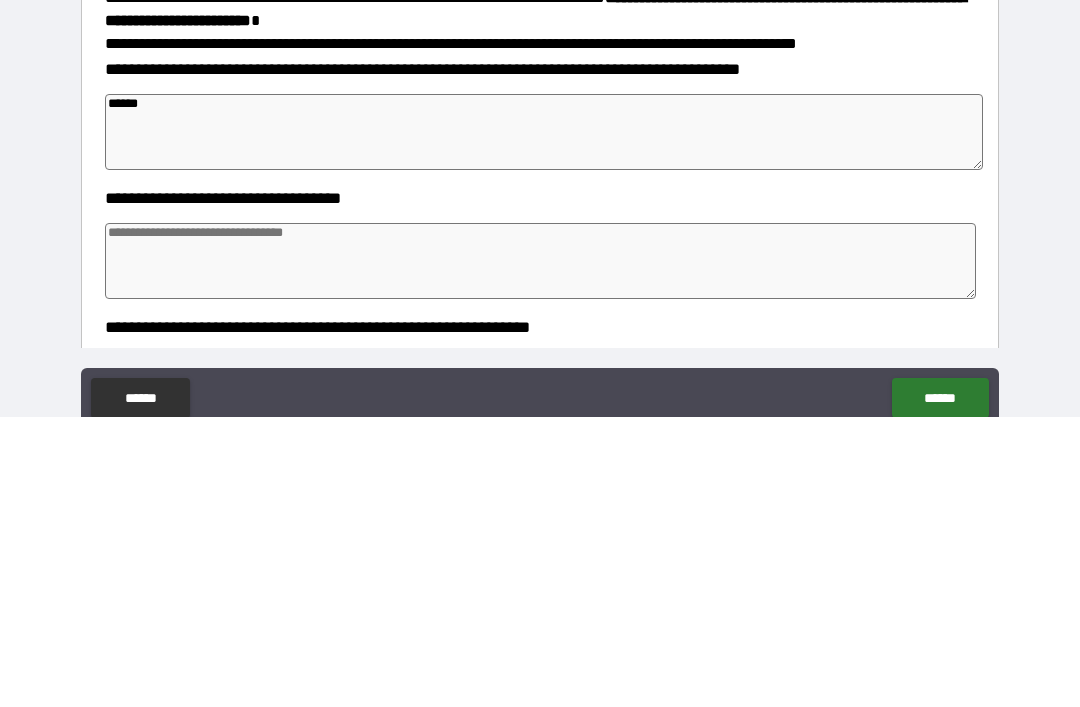 type on "*******" 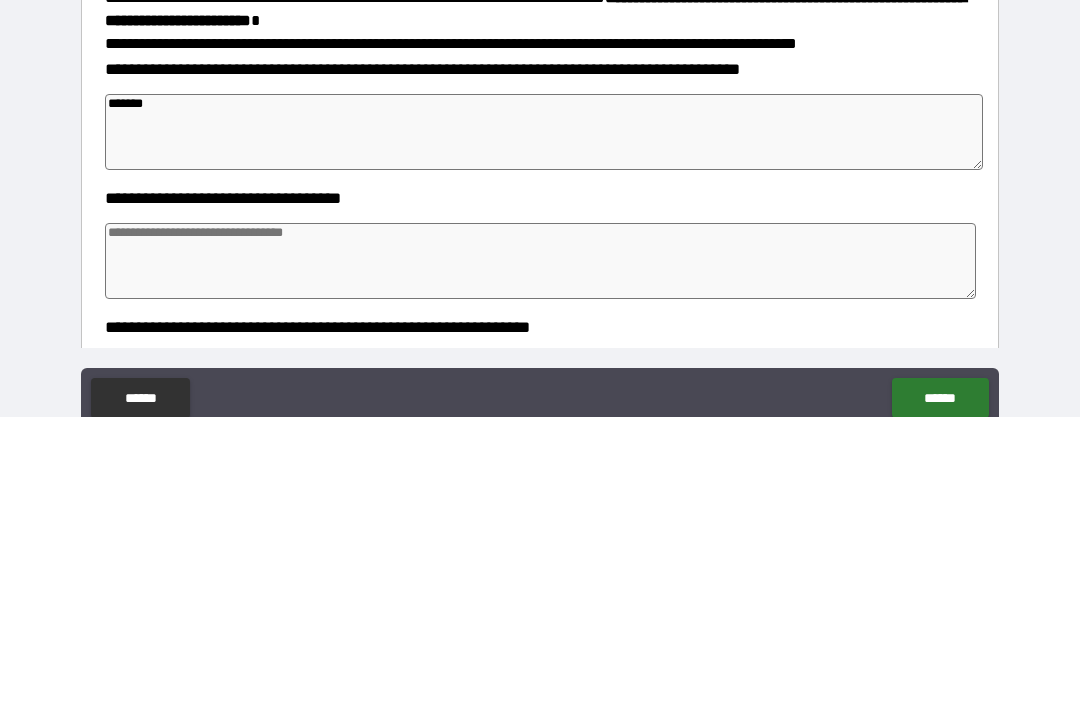 type on "*" 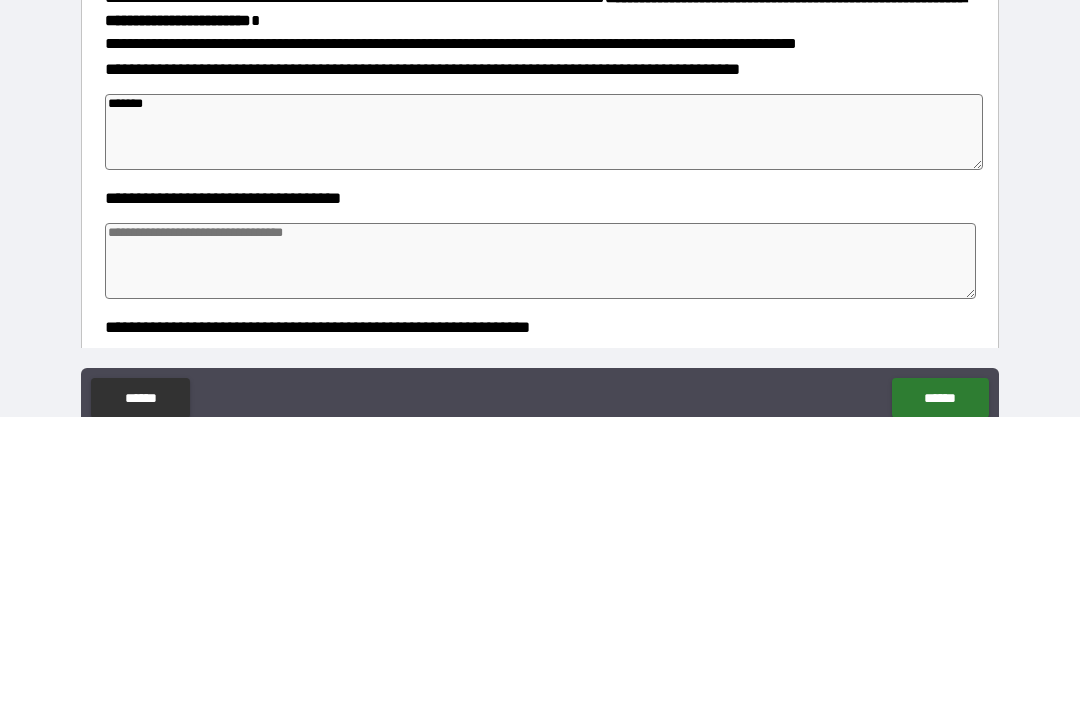 type on "*" 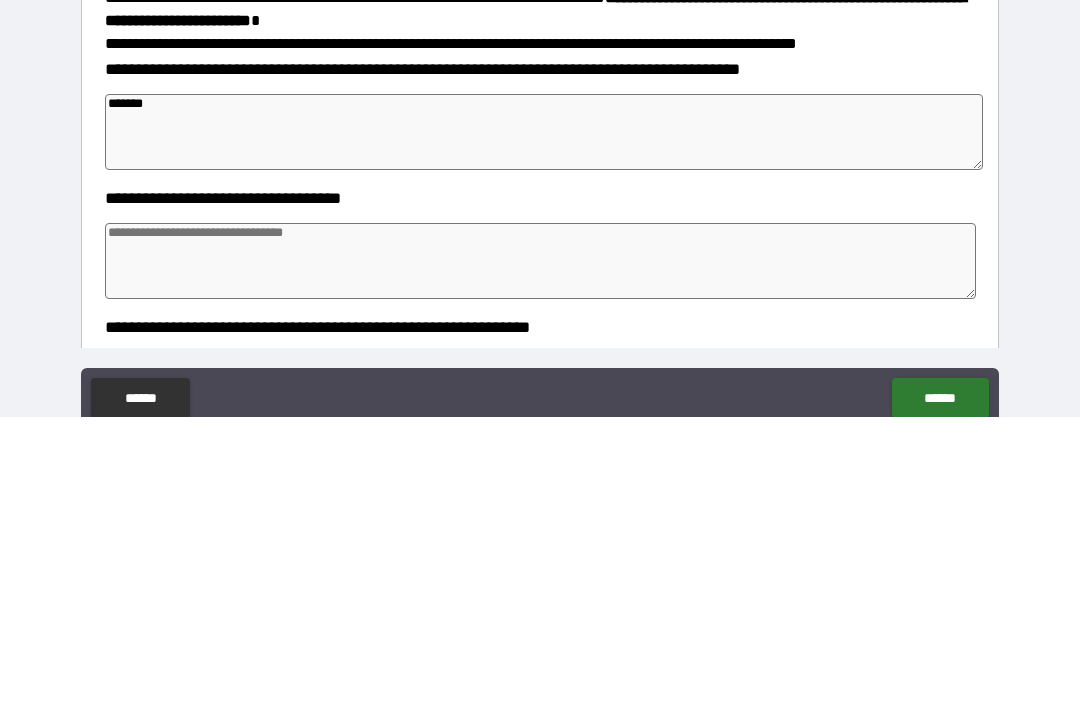 type on "*" 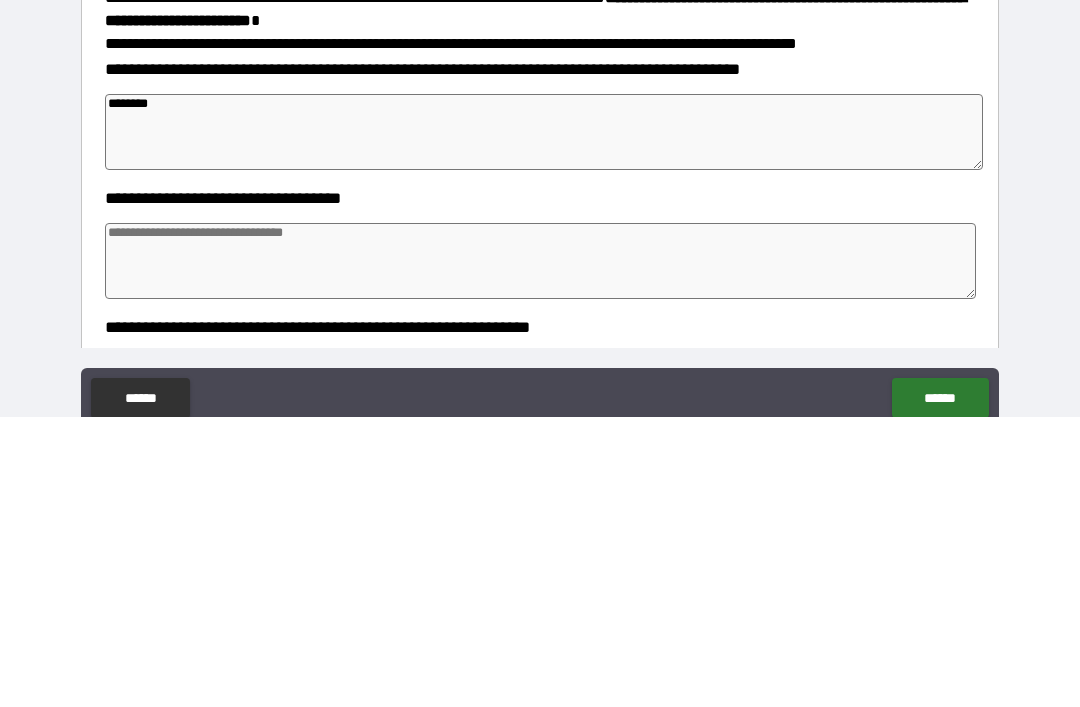 type on "*" 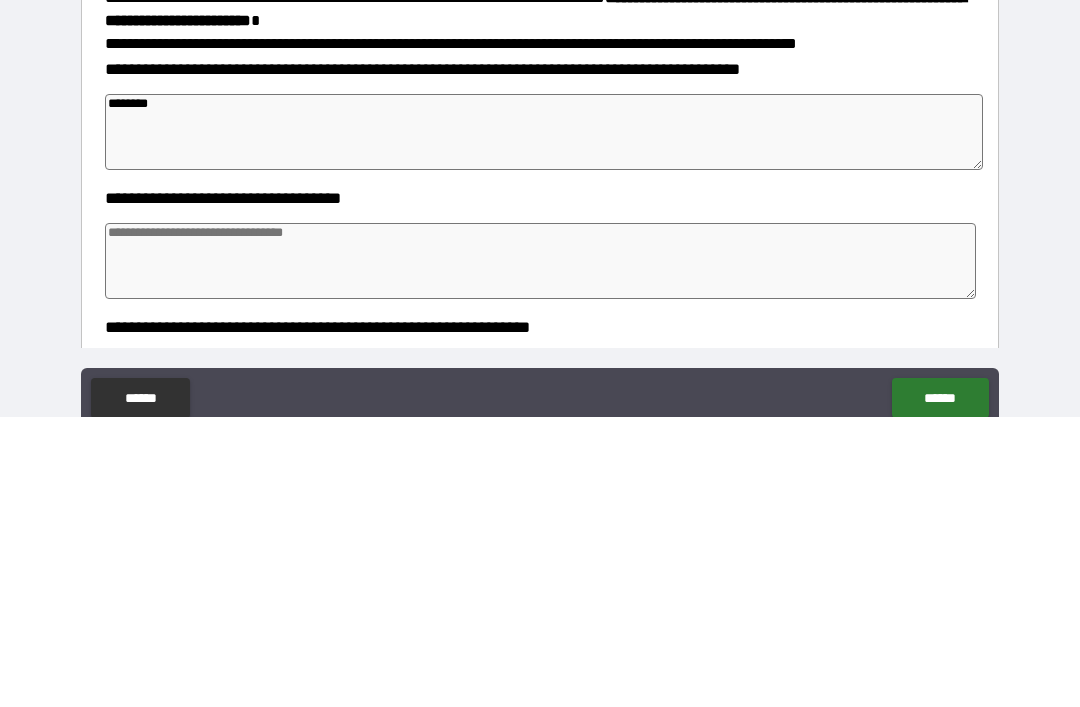 type on "*" 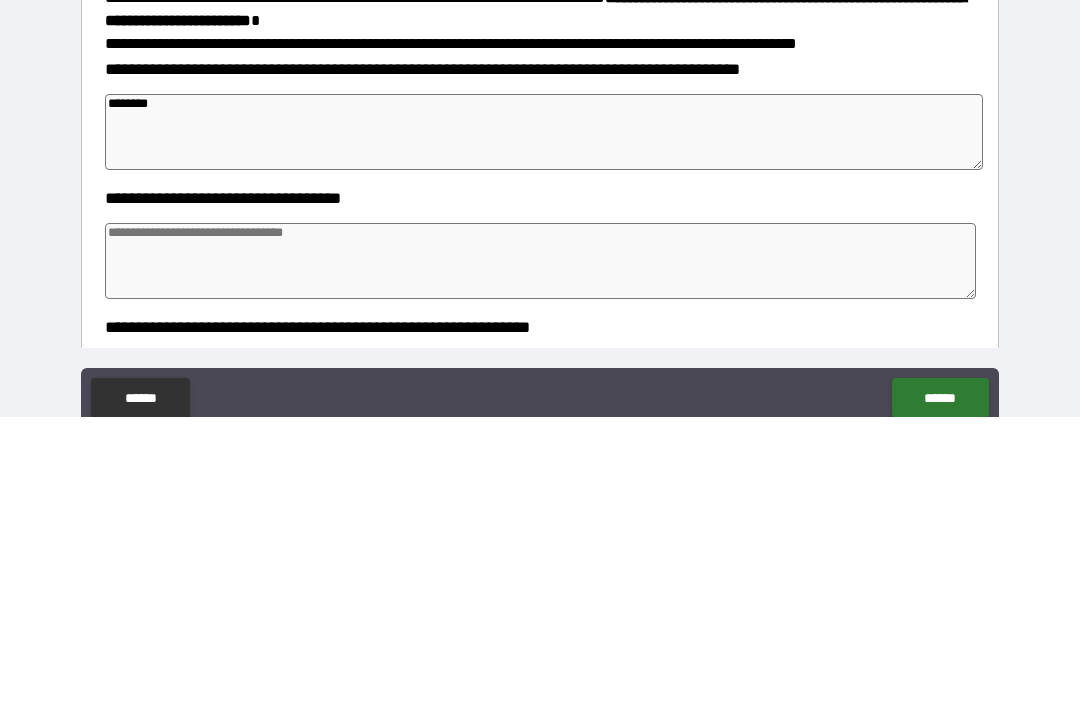 type on "*" 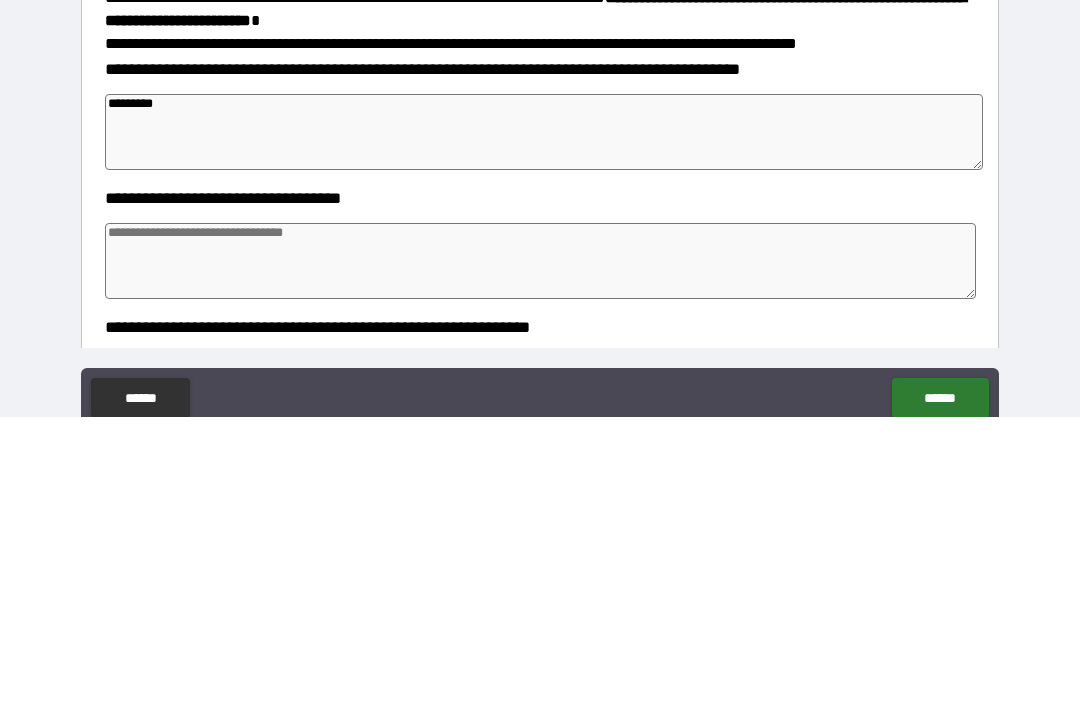 type on "*" 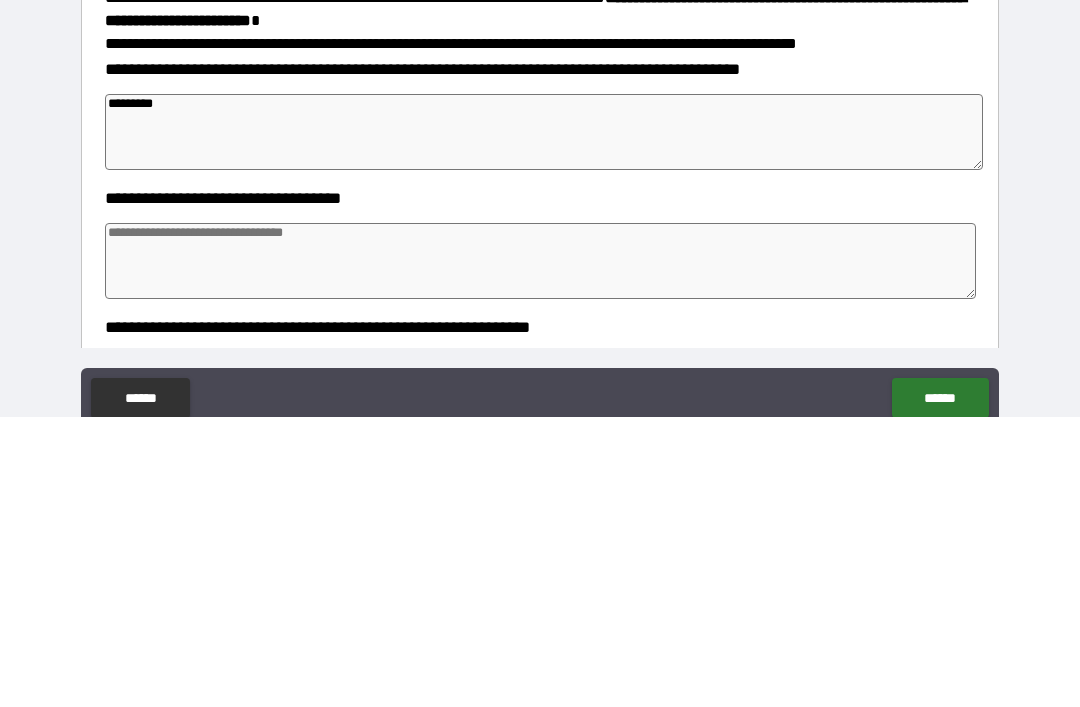 type on "*" 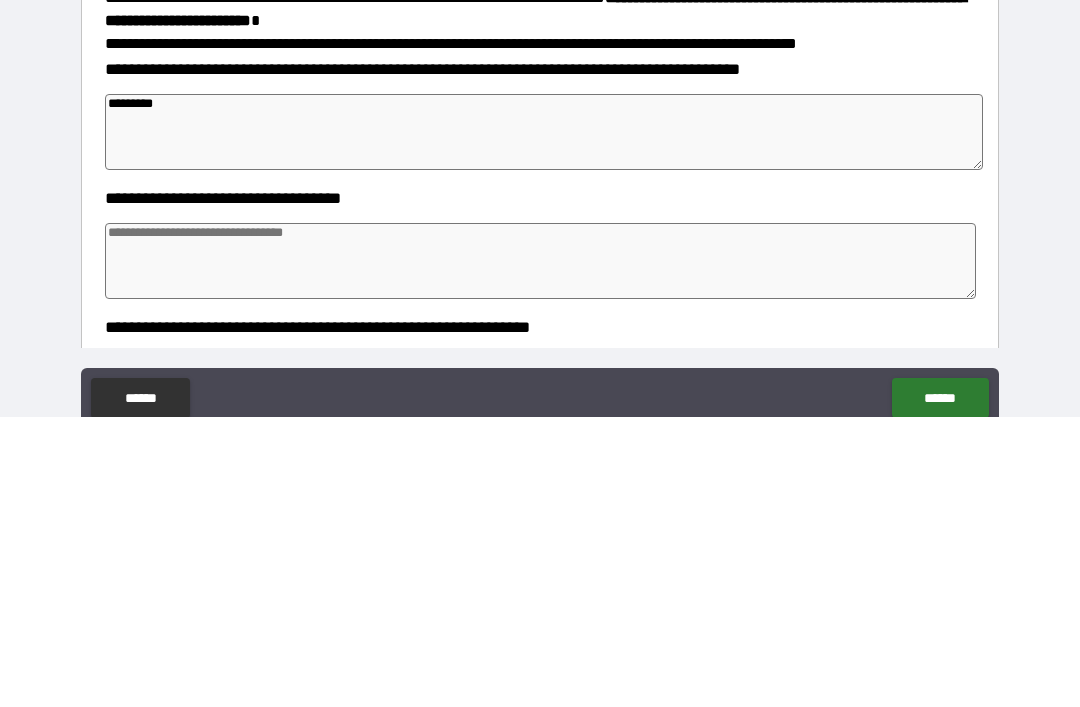 type on "*" 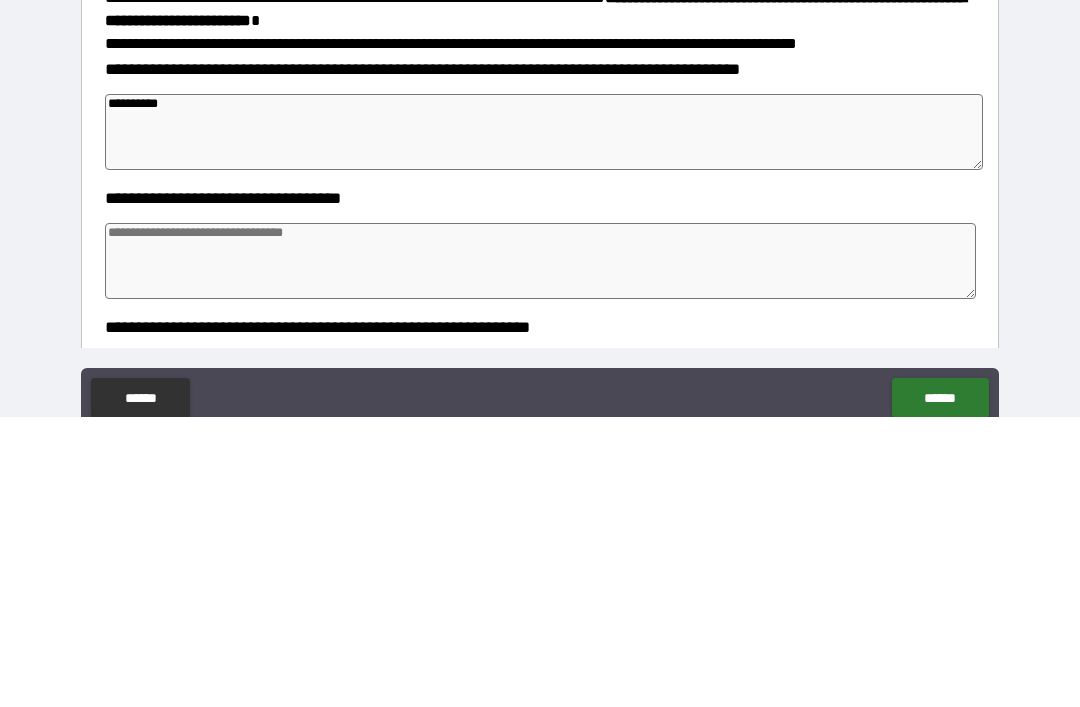 type on "*" 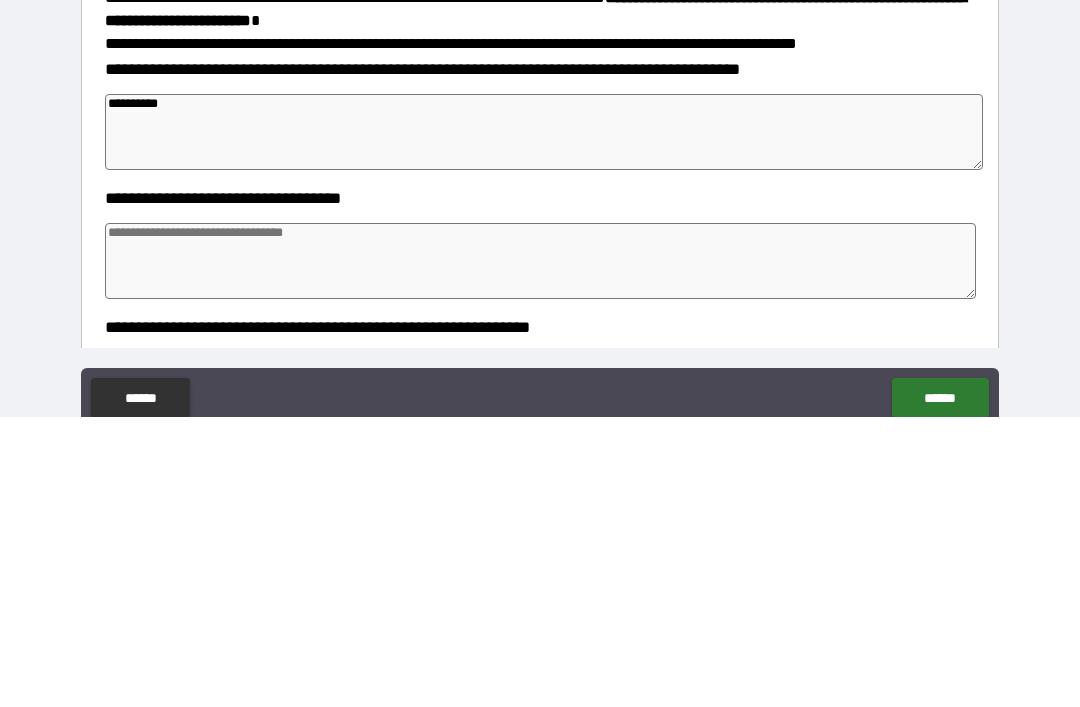 type on "*" 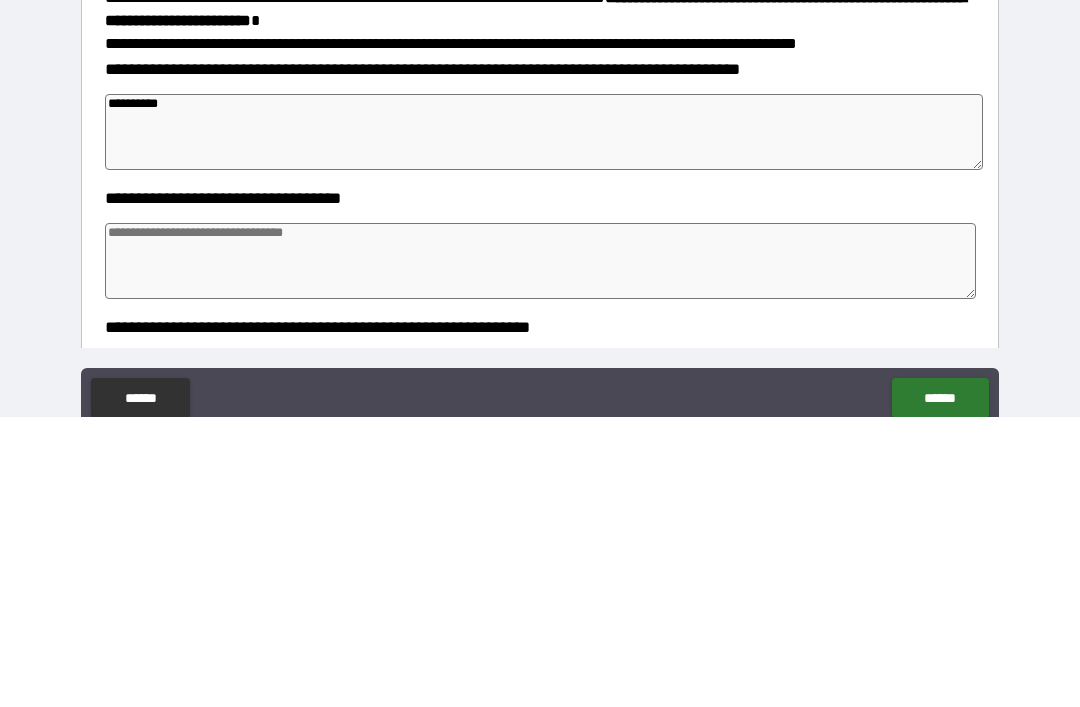 type on "*" 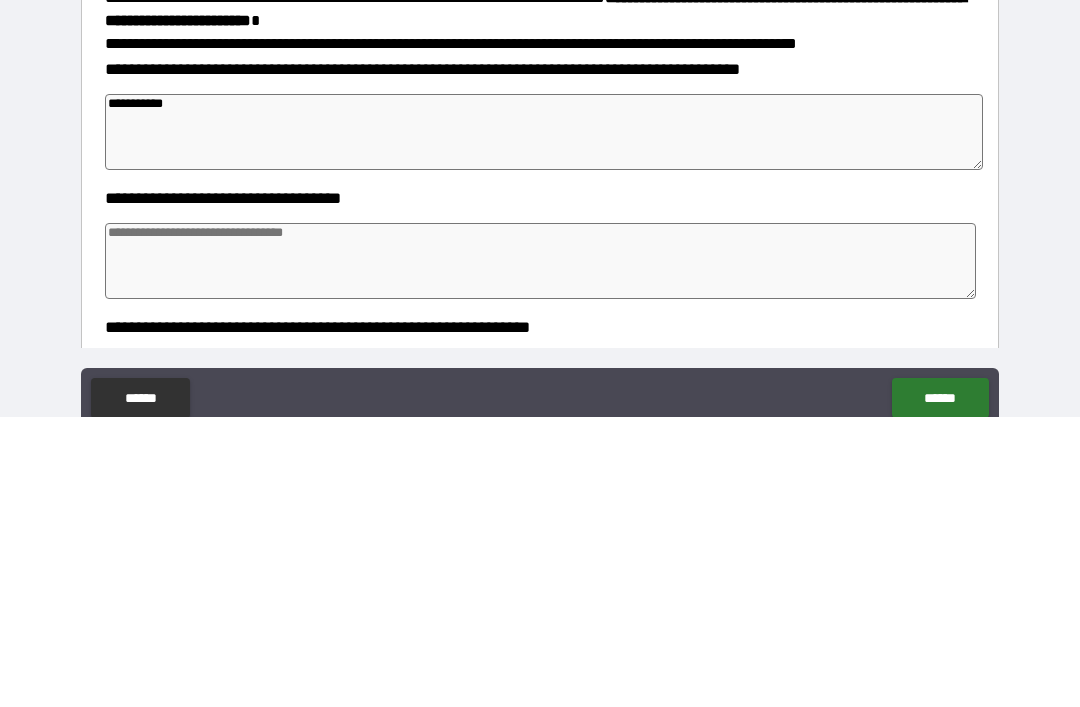 type on "*" 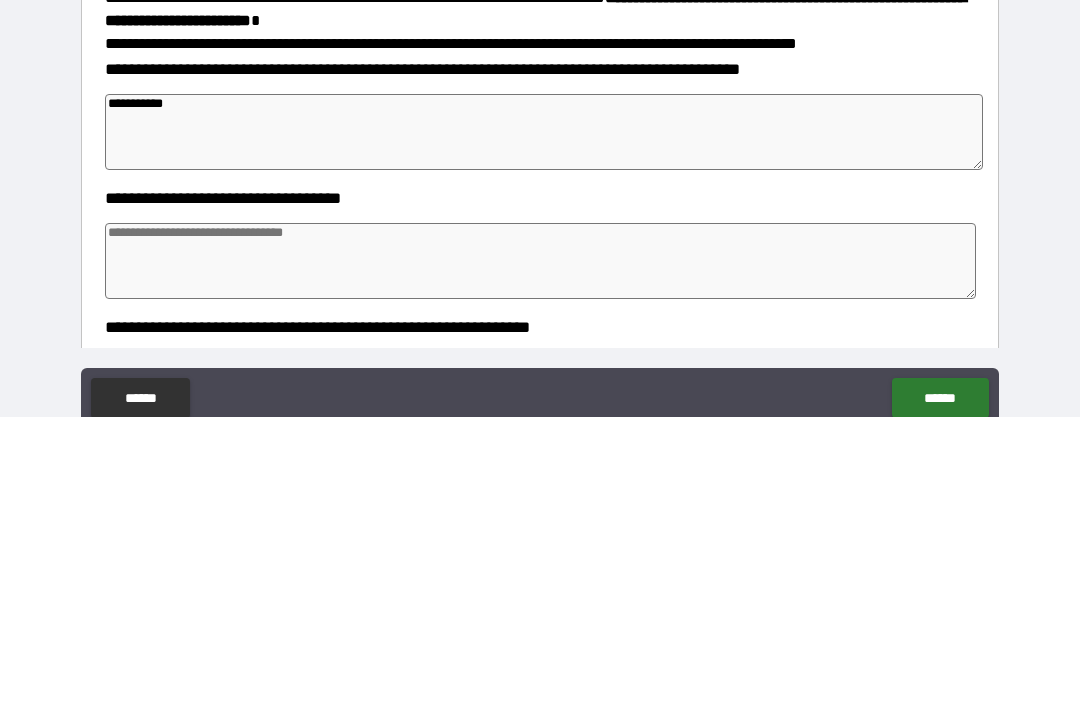 type on "*" 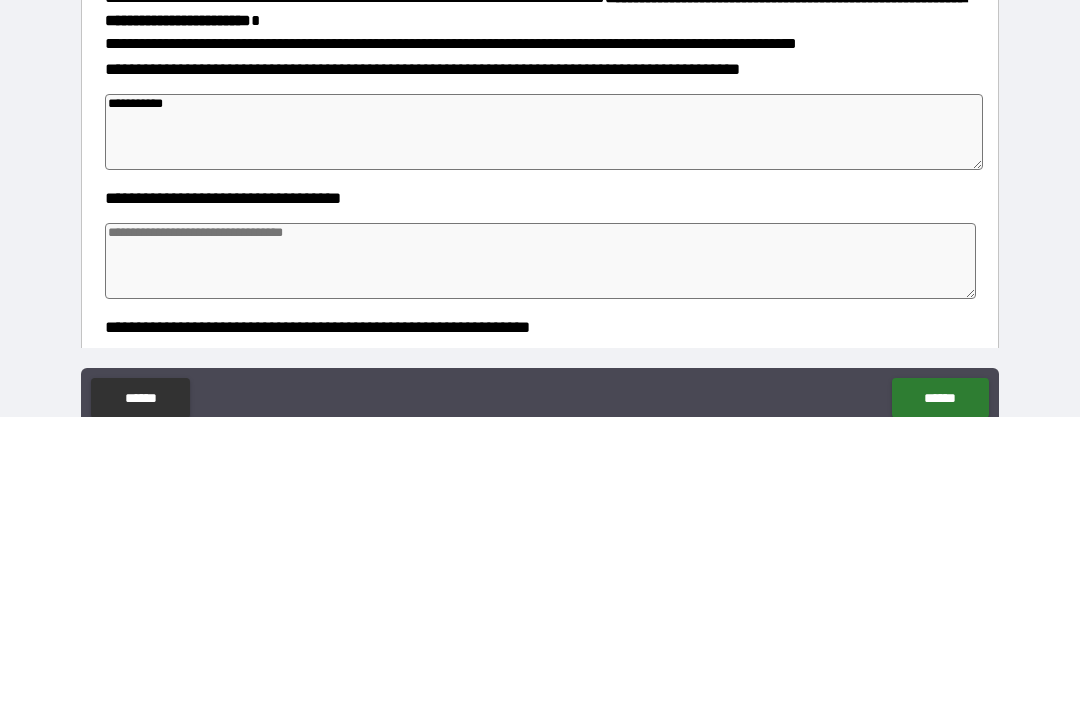 type on "*" 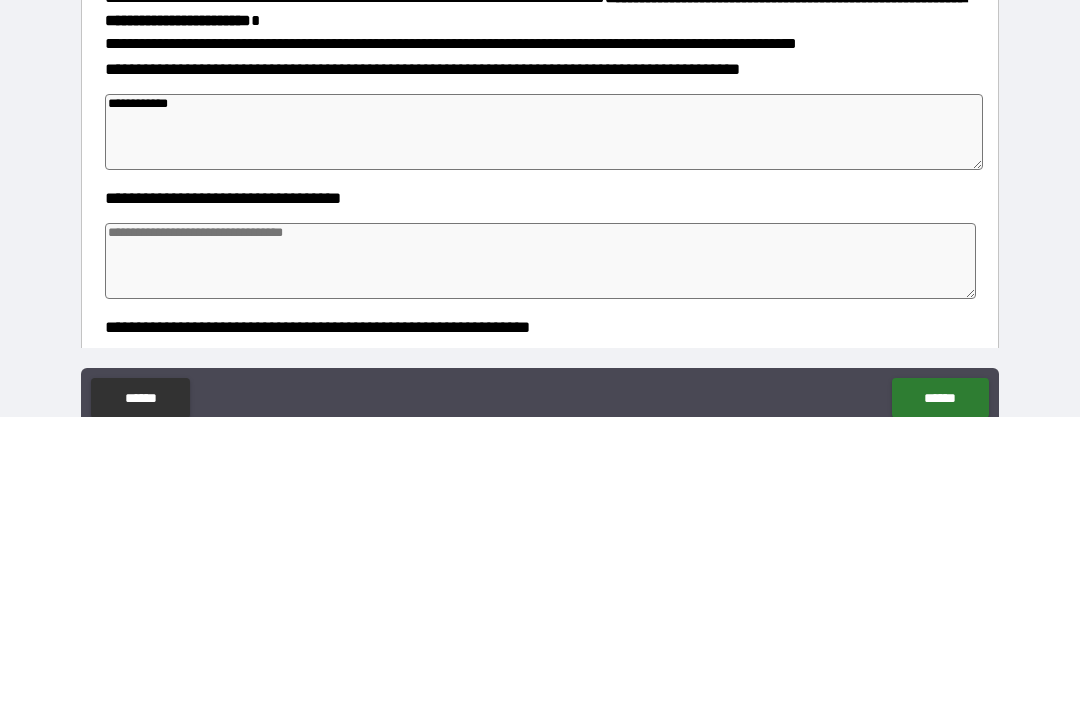 type on "*" 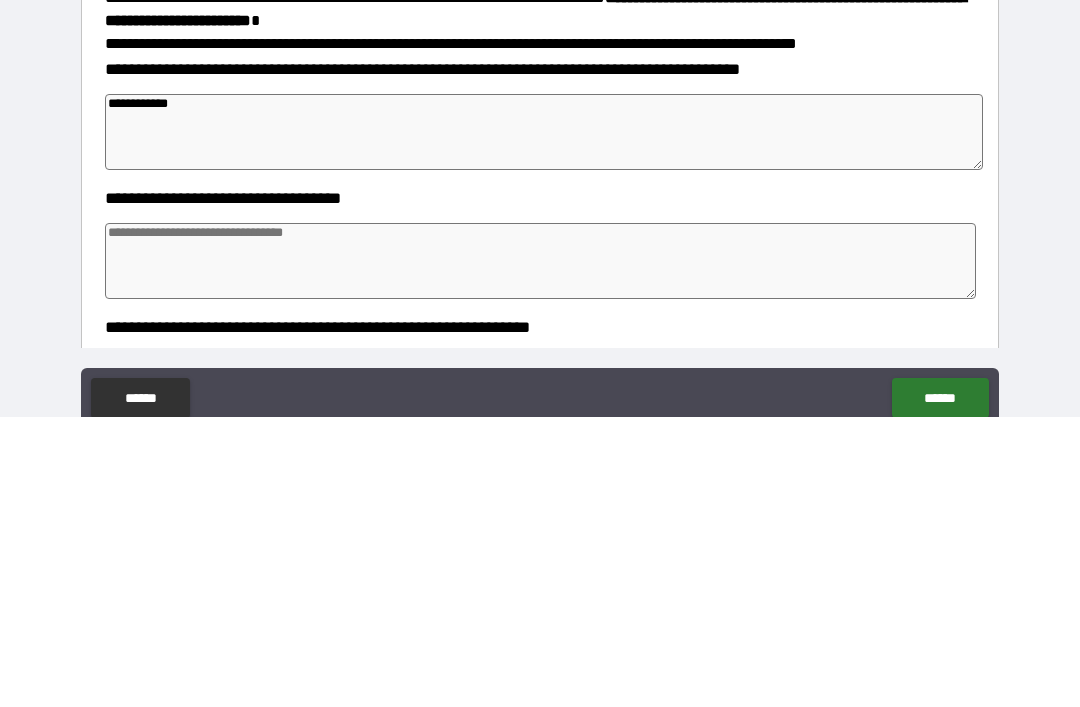 type on "*" 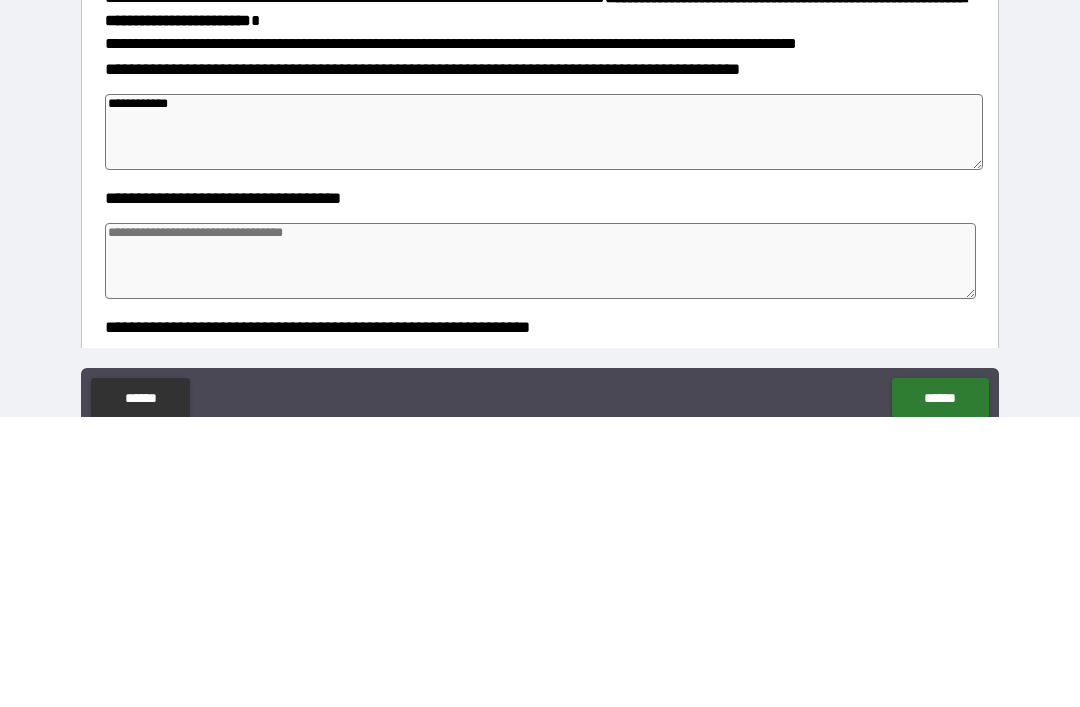 type on "*" 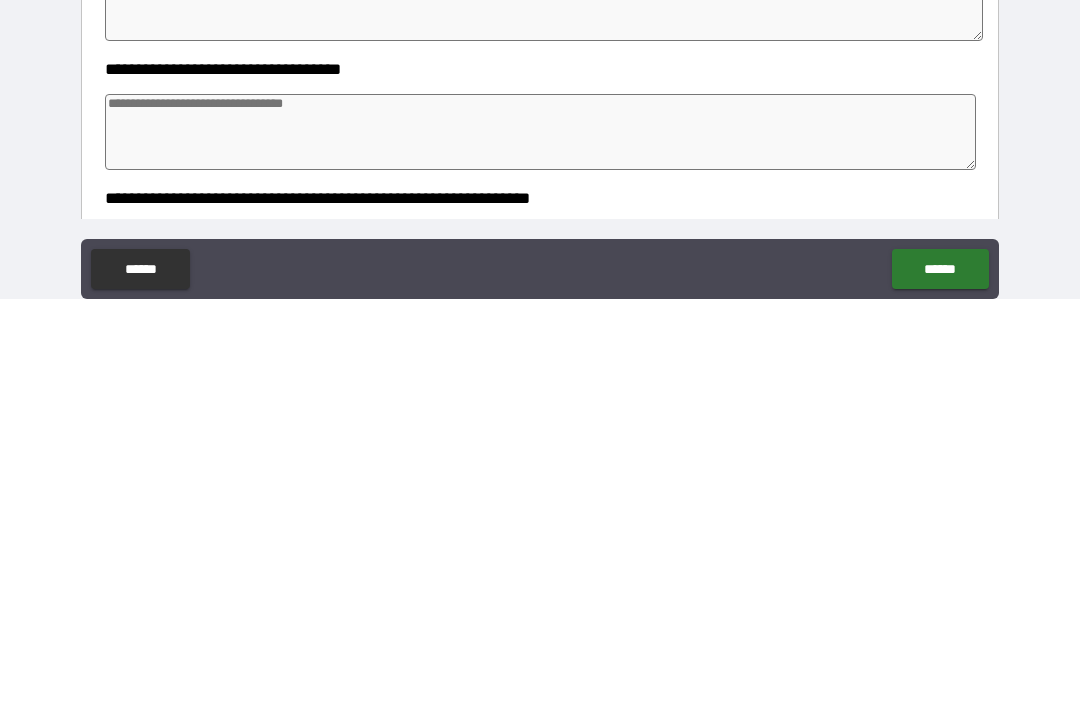 type on "*" 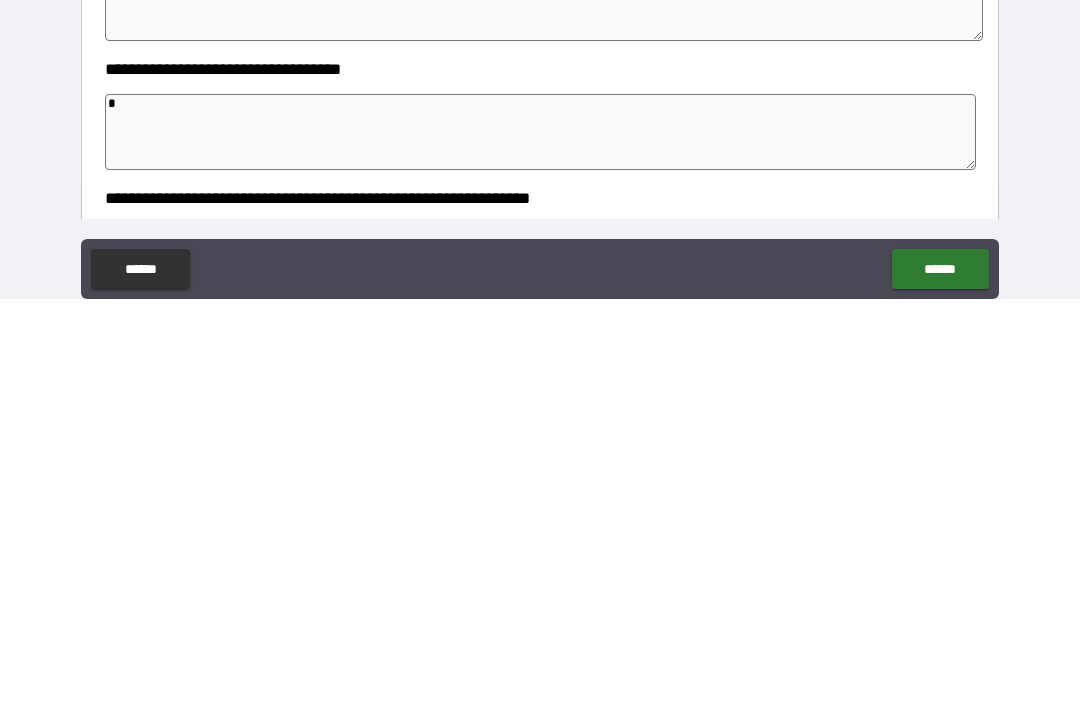 type on "*" 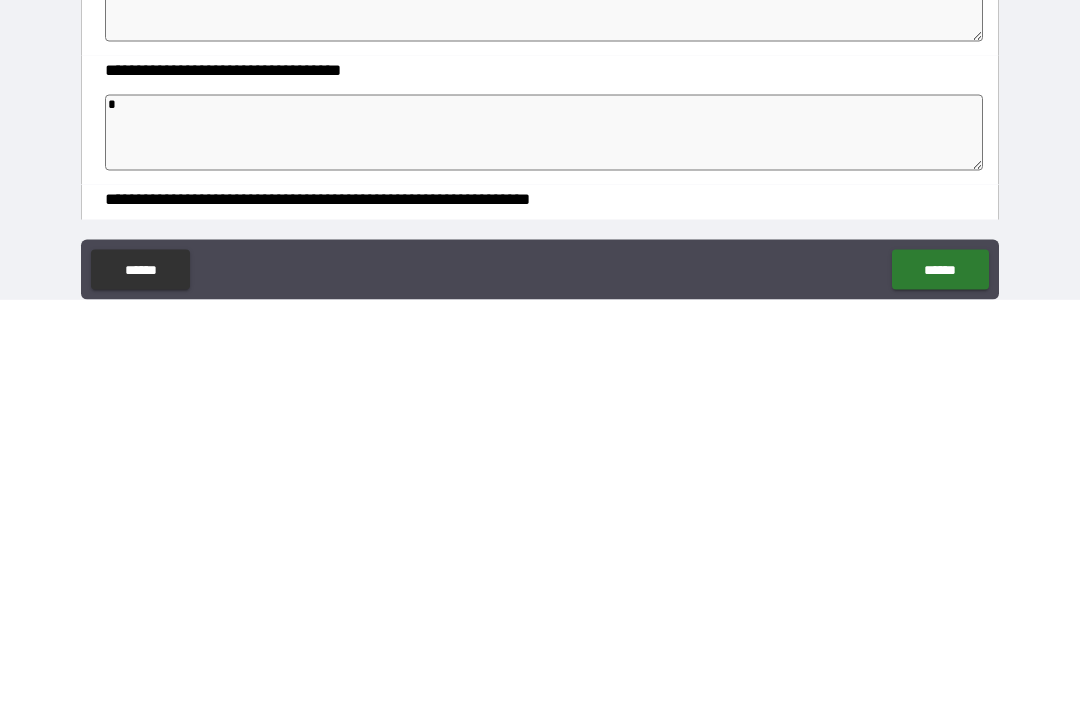type on "*" 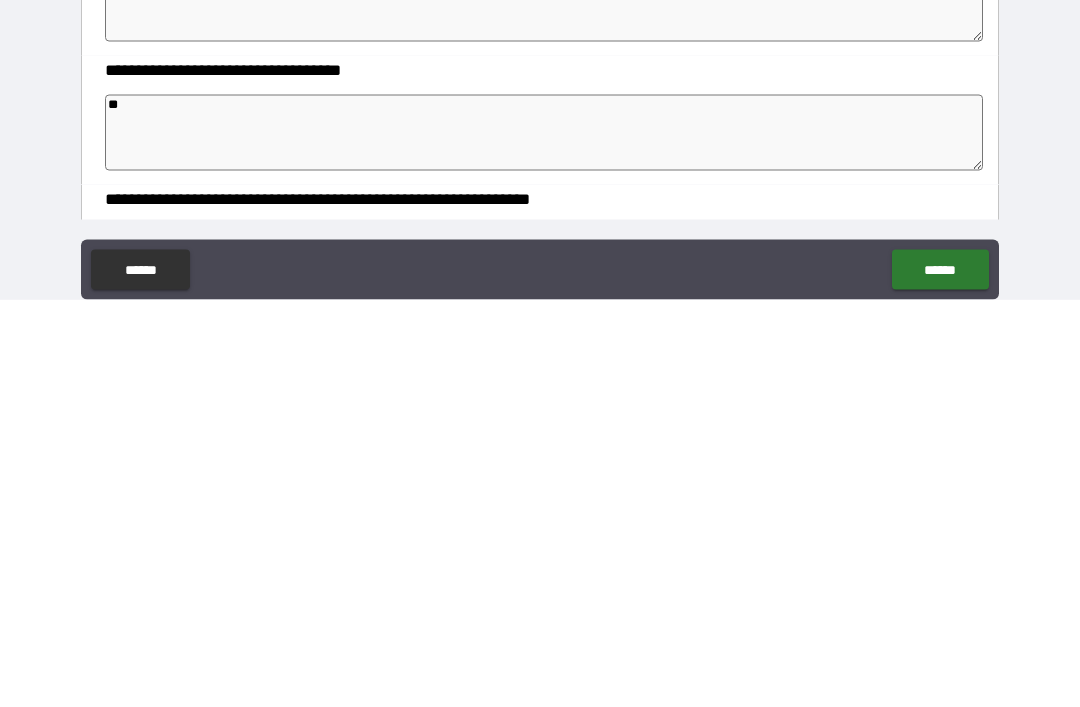 type on "*" 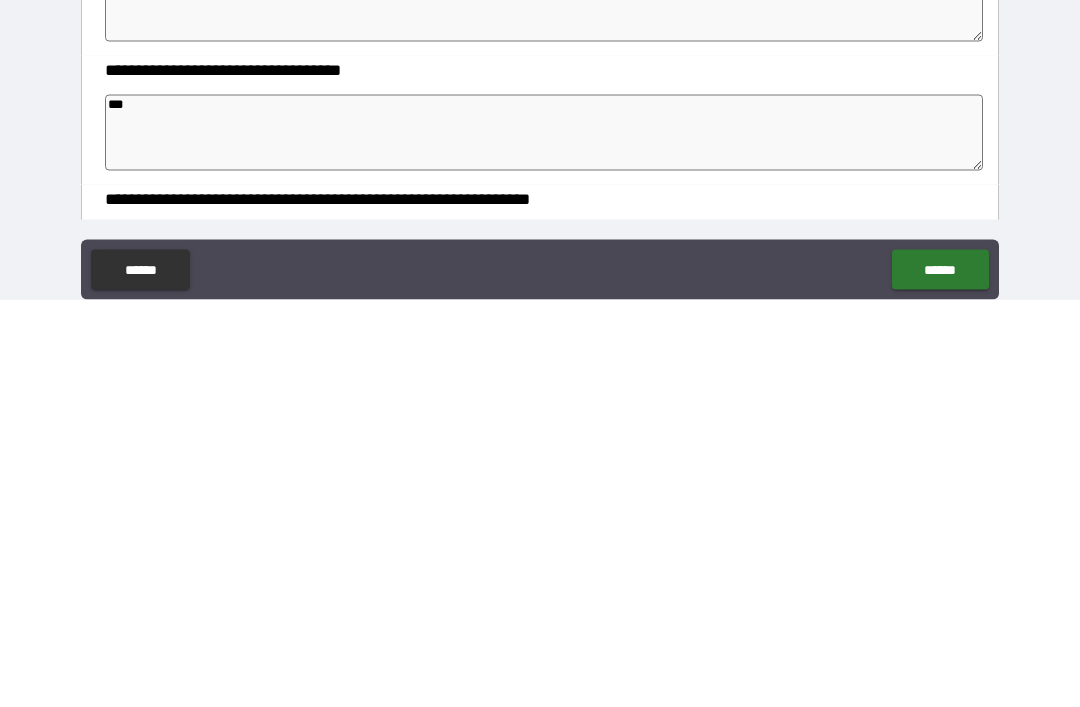 type on "*" 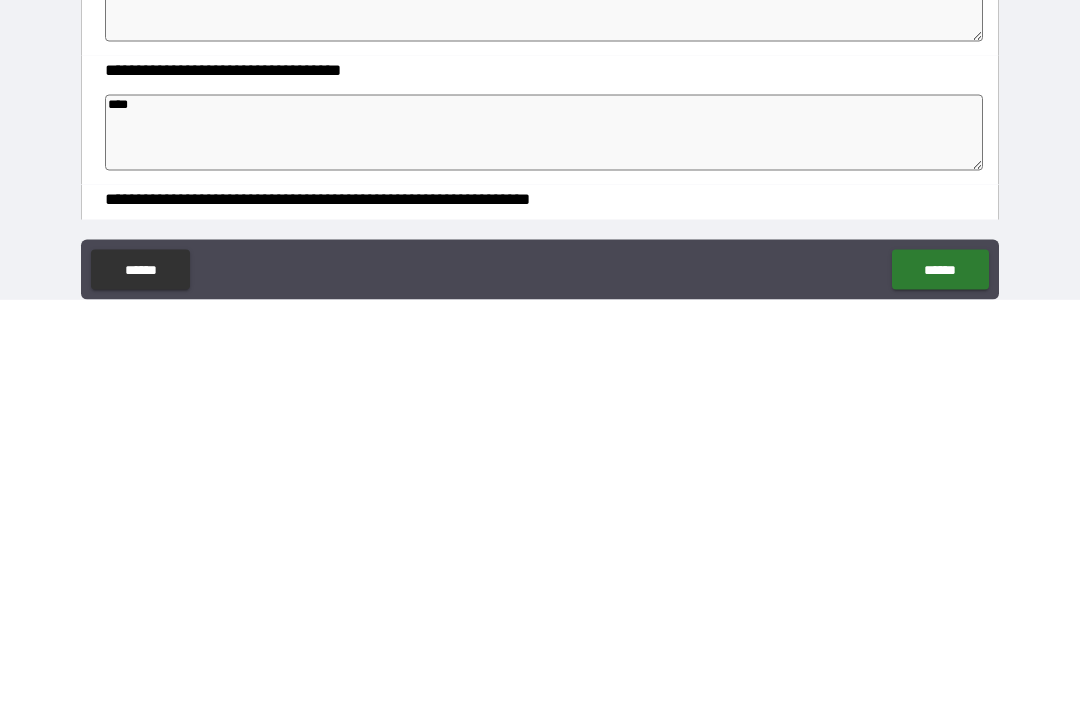 type on "*" 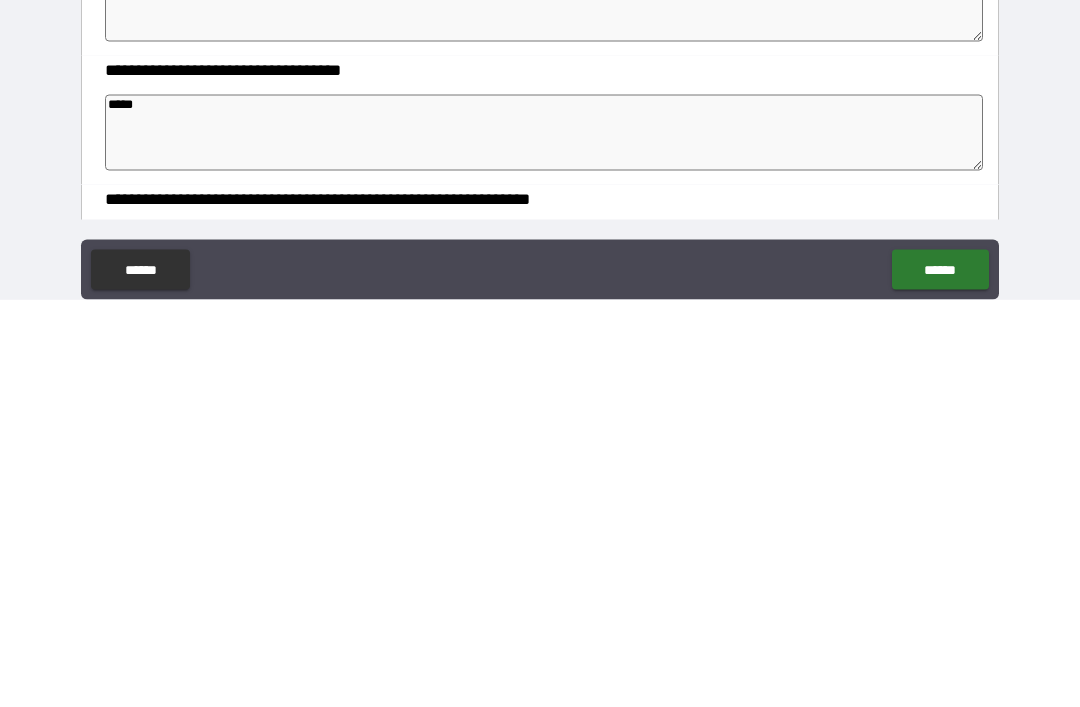 type on "*" 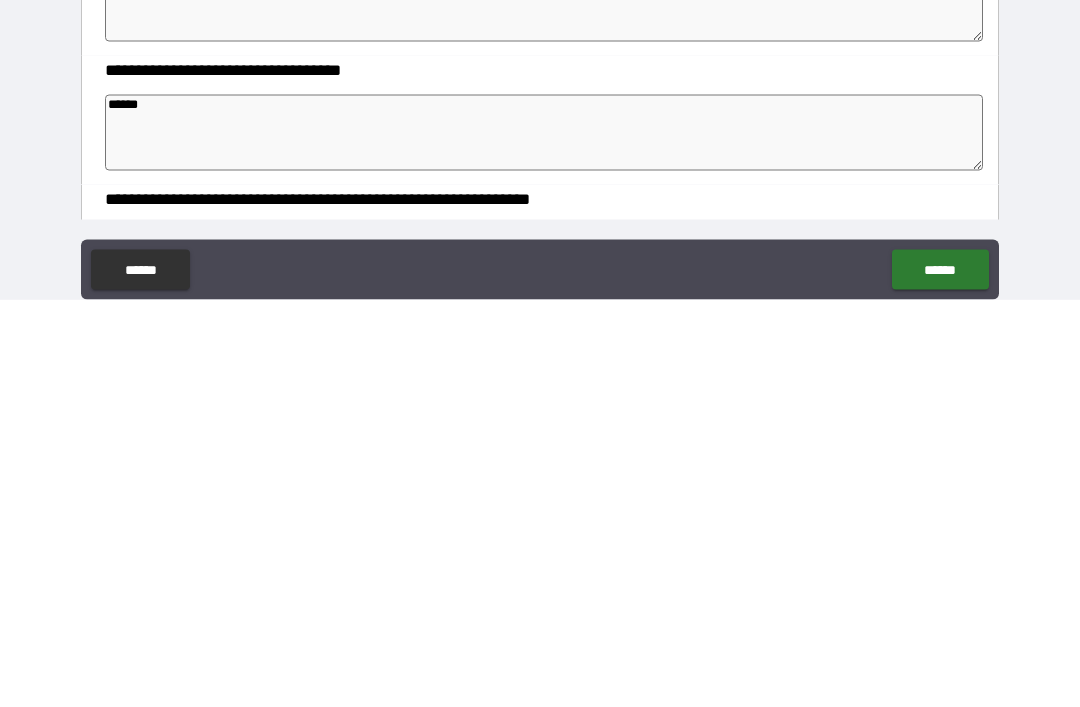 type on "*" 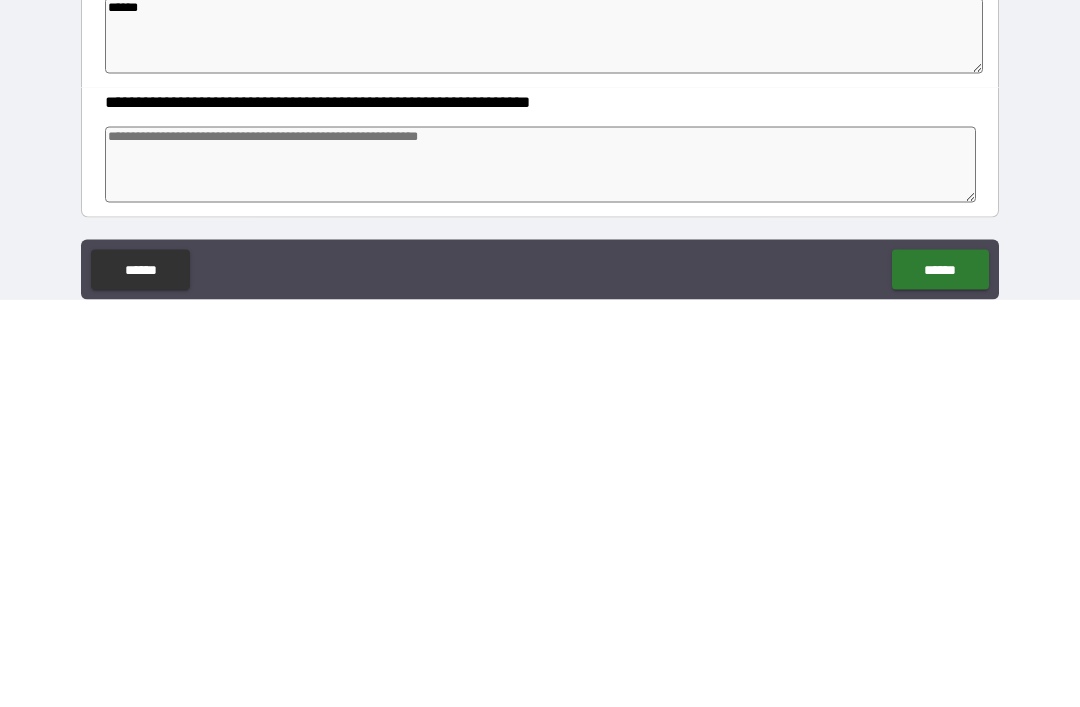 scroll, scrollTop: 242, scrollLeft: 0, axis: vertical 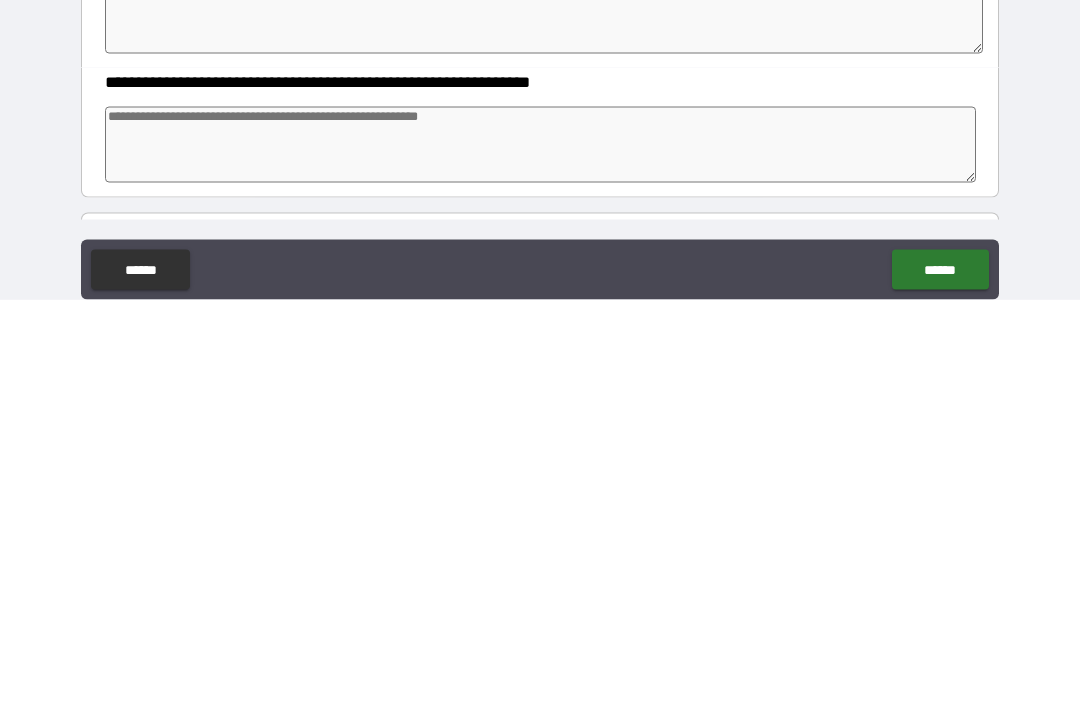 type on "******" 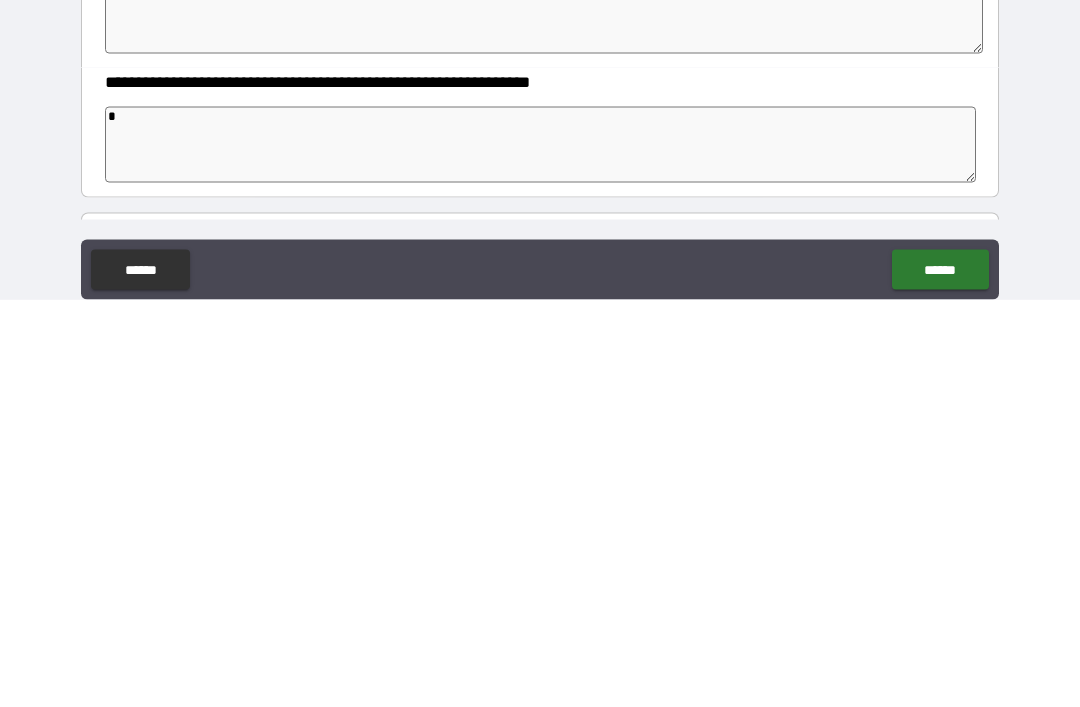 type on "*" 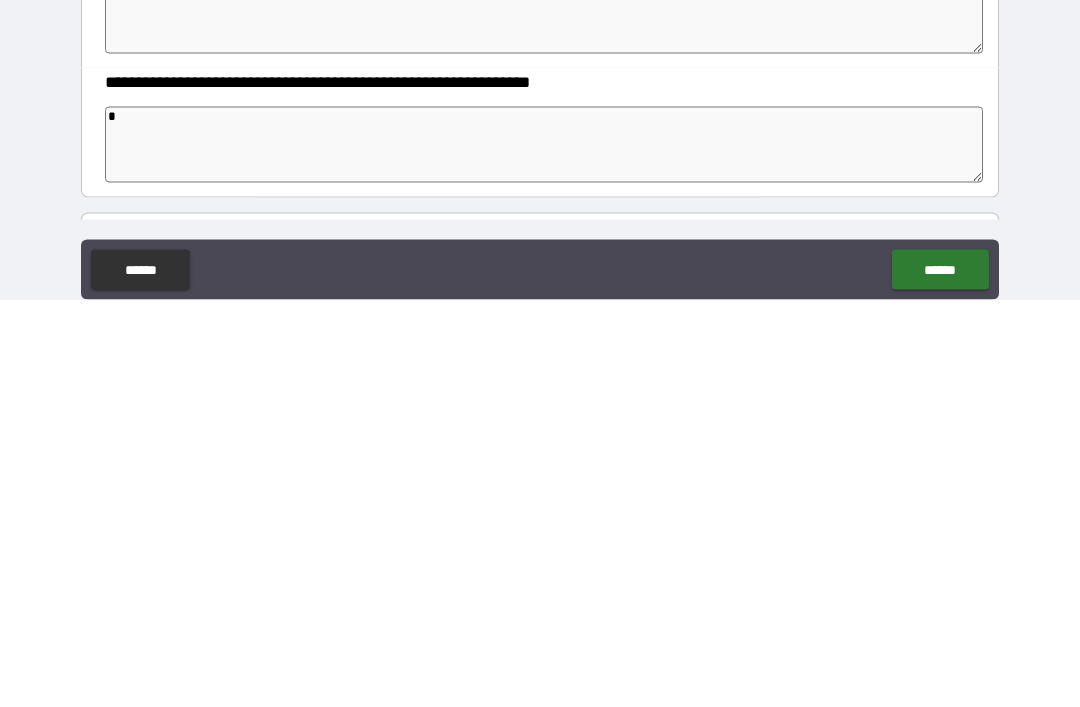 type on "**" 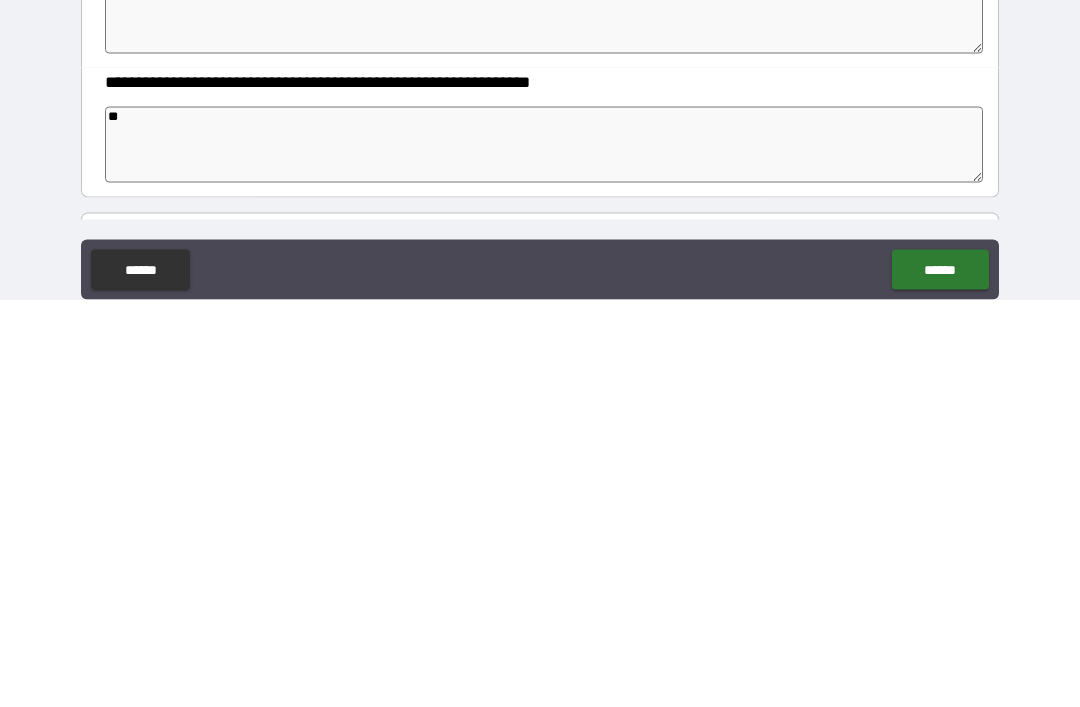 type on "*" 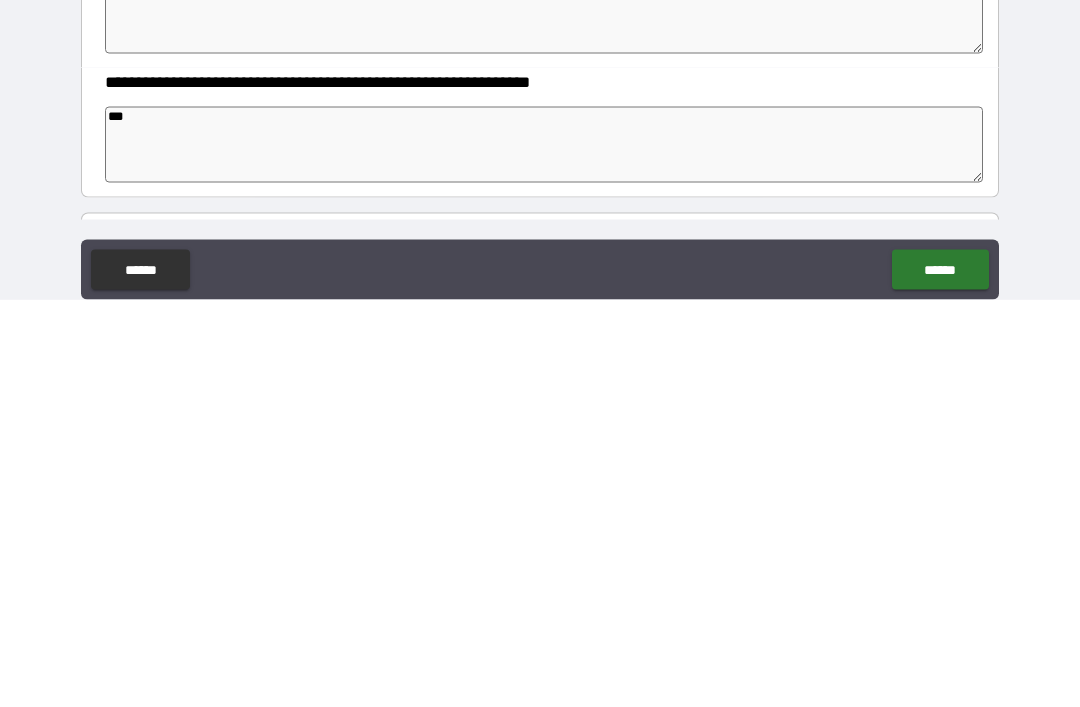 type on "*" 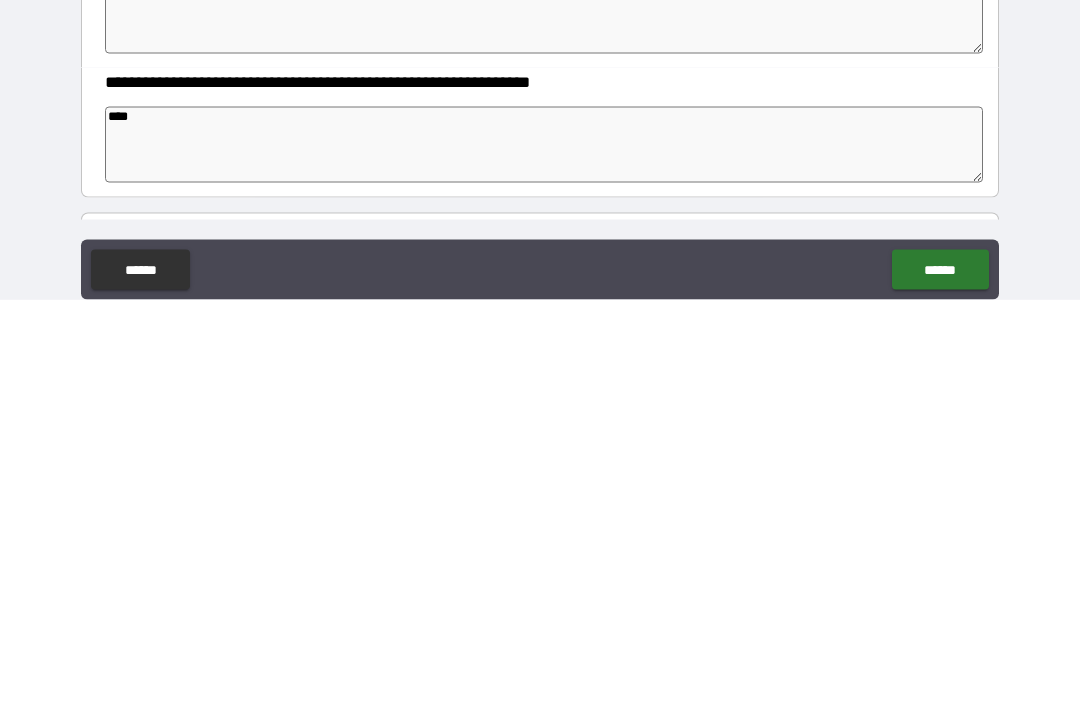 type on "*" 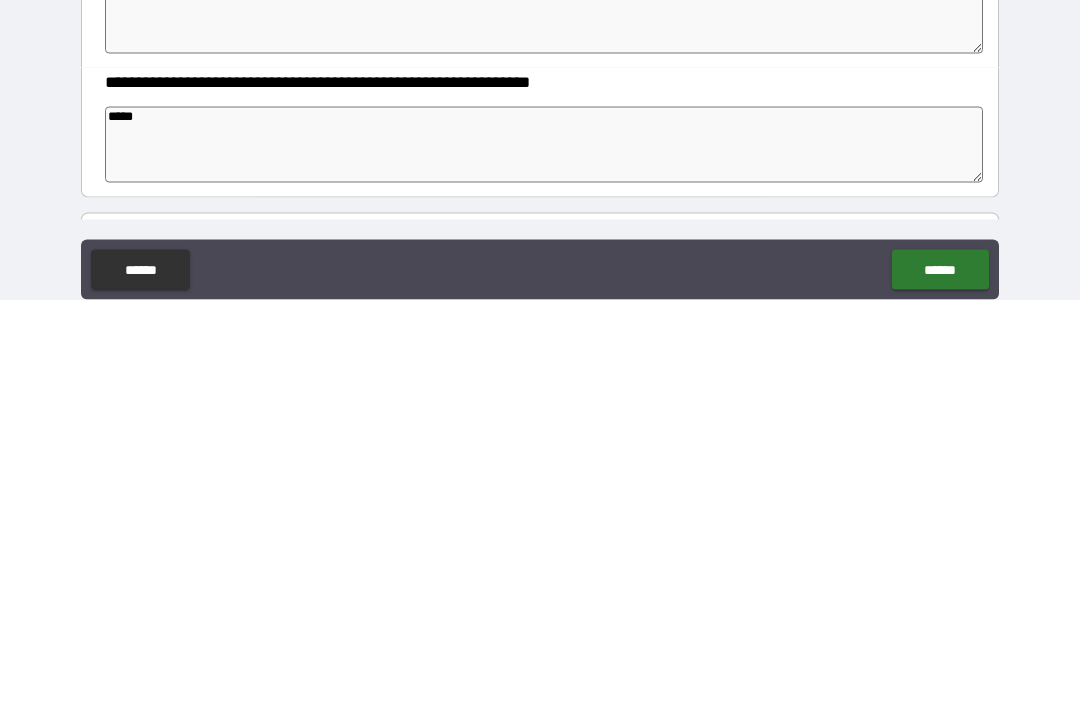 type on "*" 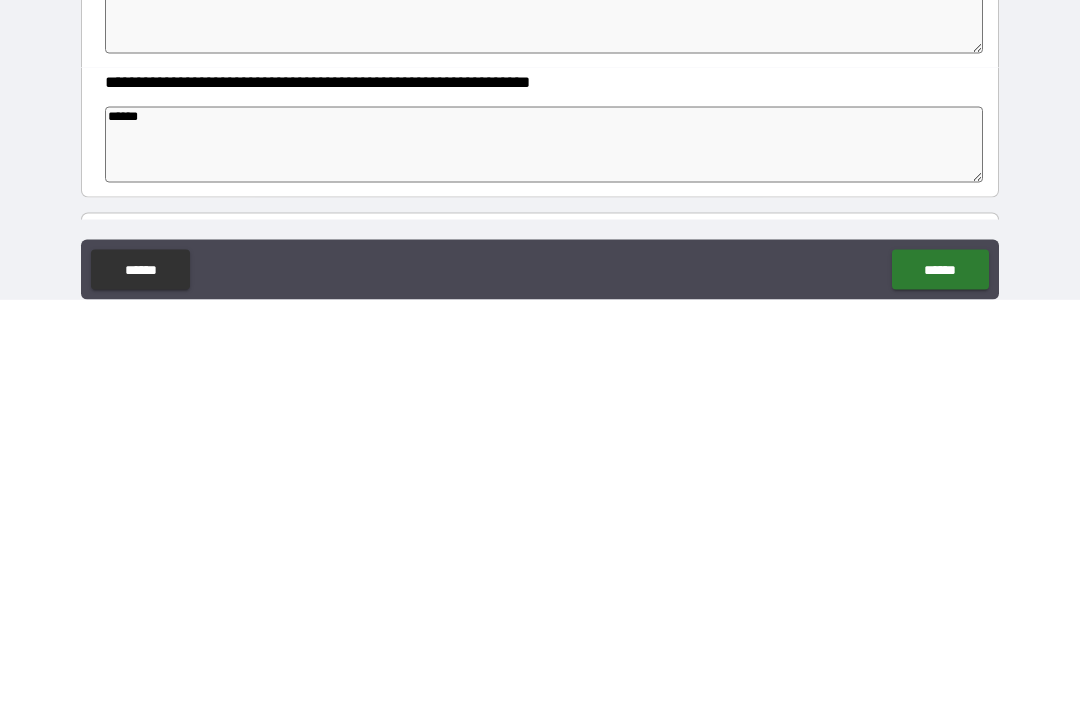 type on "*" 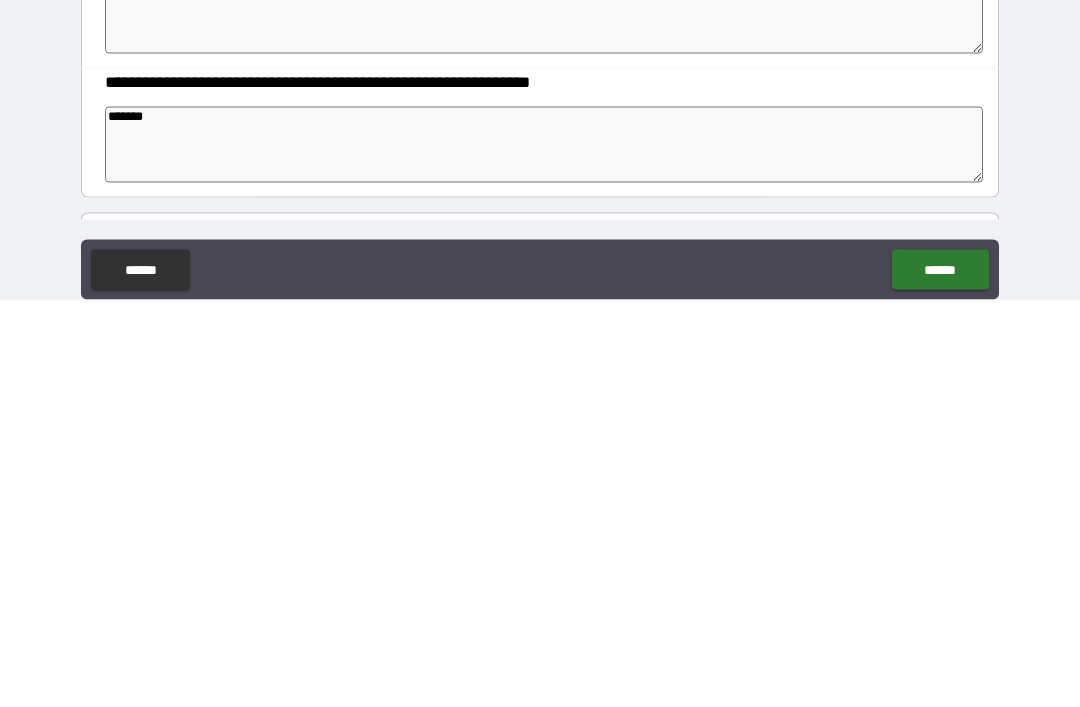 type on "*" 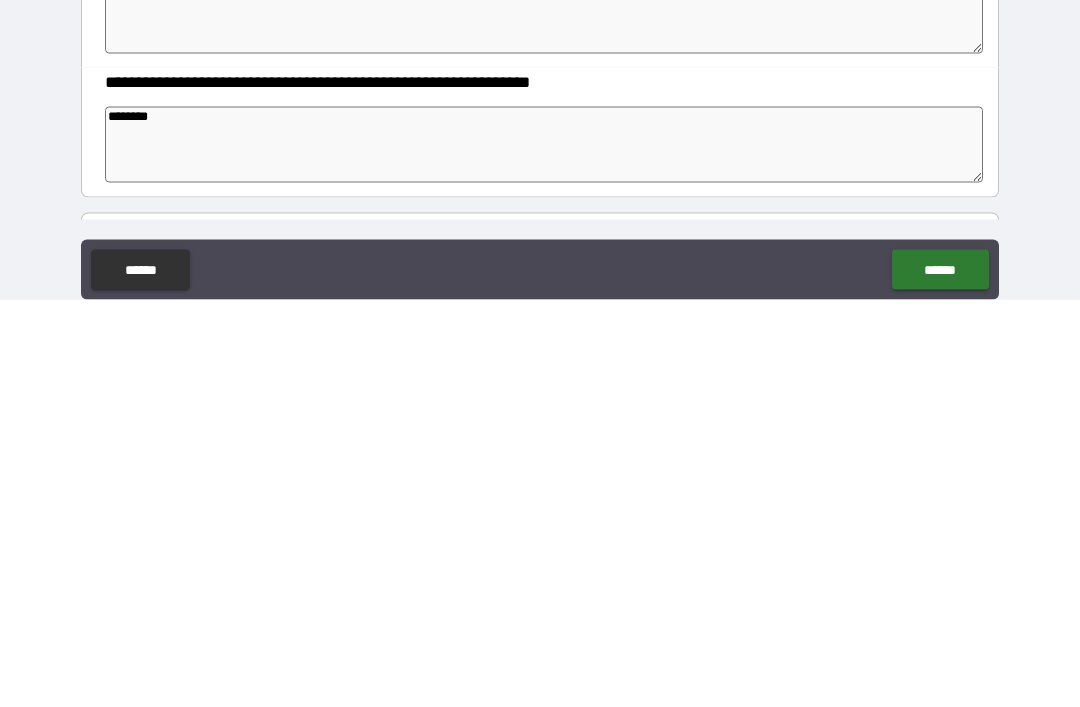 type on "*" 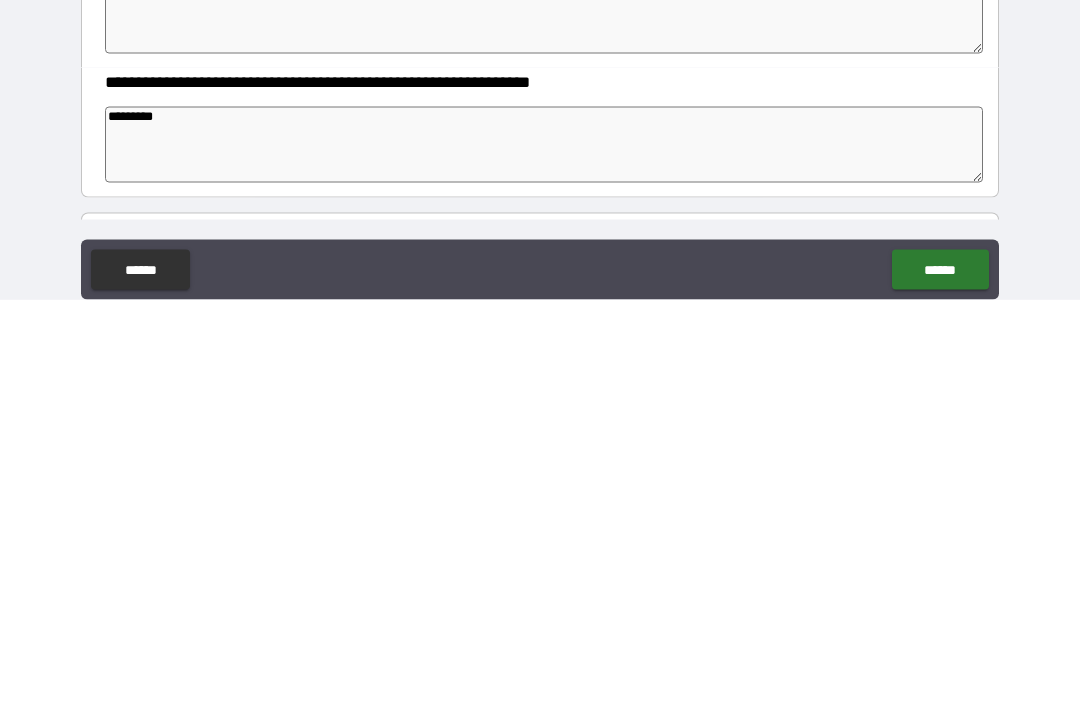 type on "*" 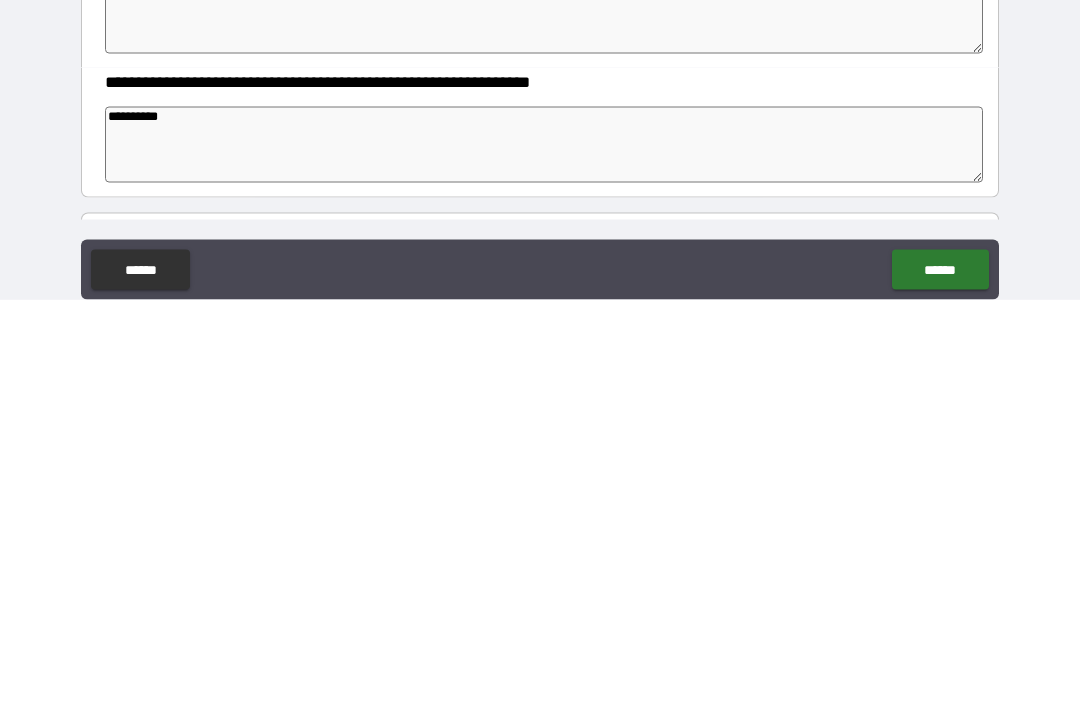 type on "*" 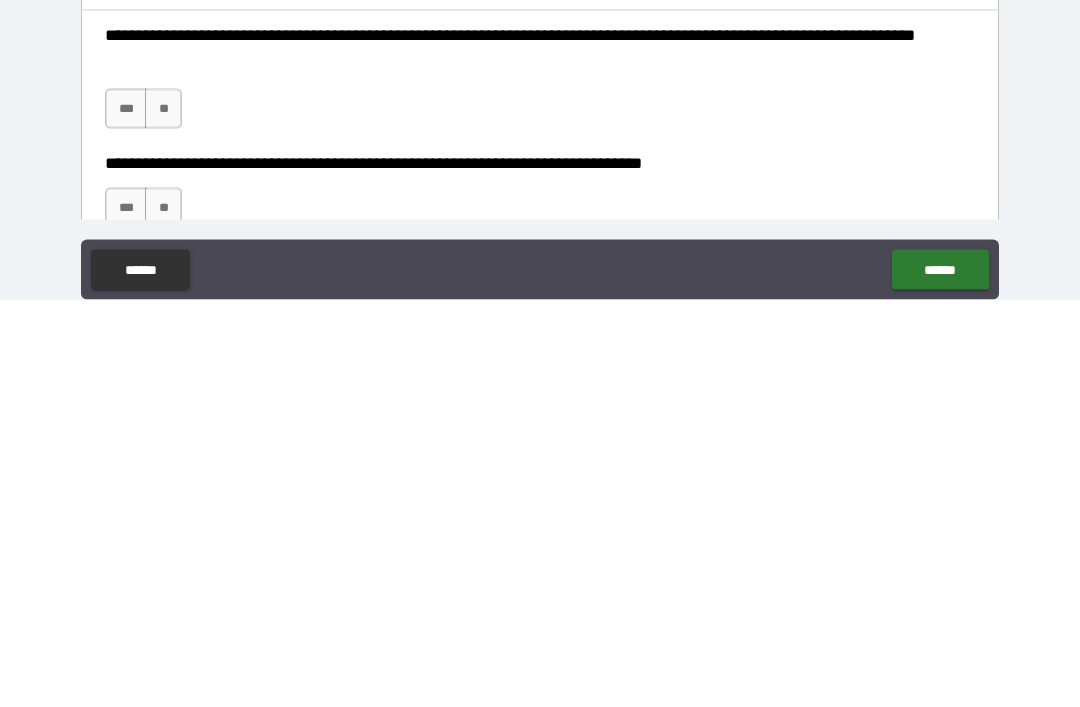 scroll, scrollTop: 506, scrollLeft: 0, axis: vertical 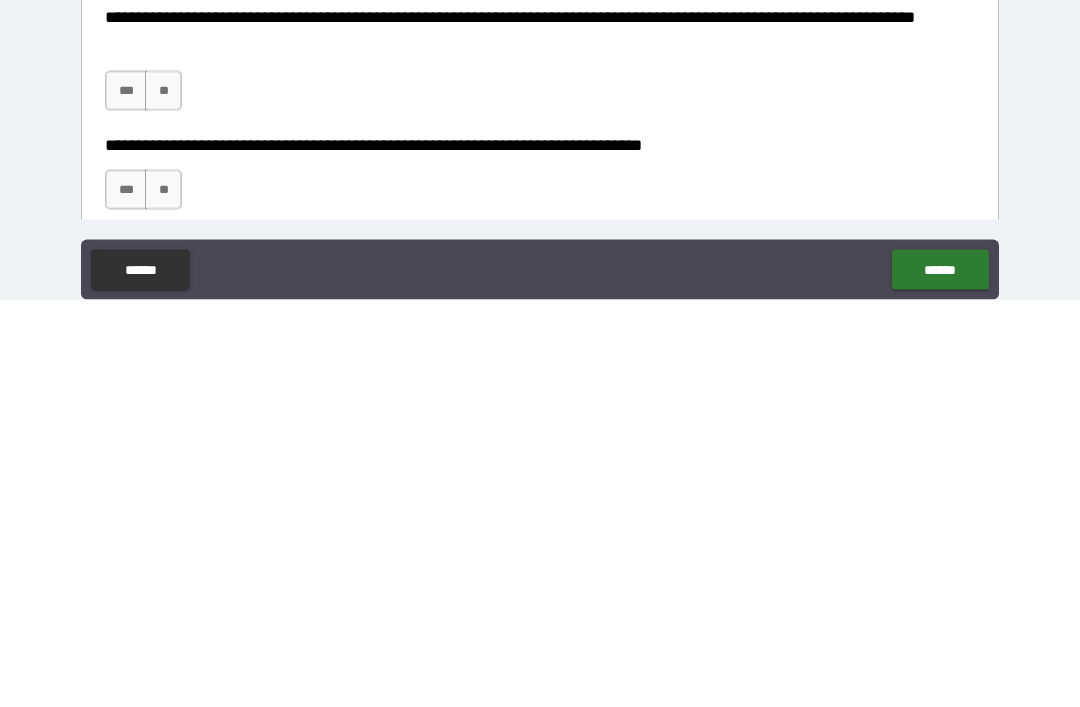 click on "***" at bounding box center (126, 498) 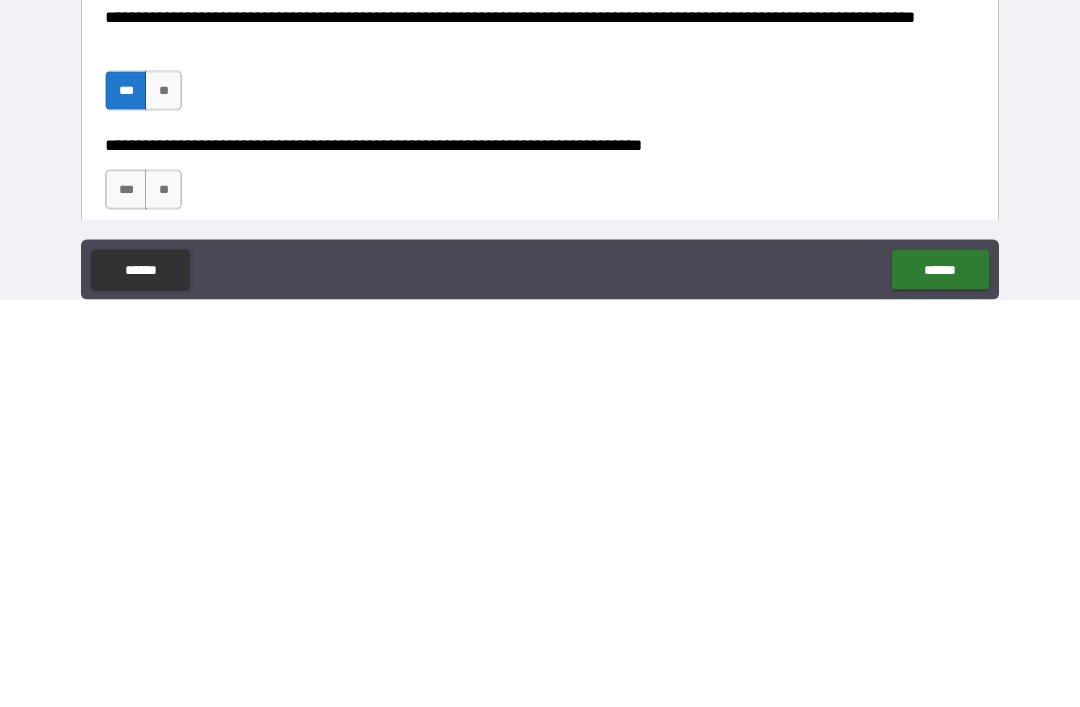 scroll, scrollTop: 64, scrollLeft: 0, axis: vertical 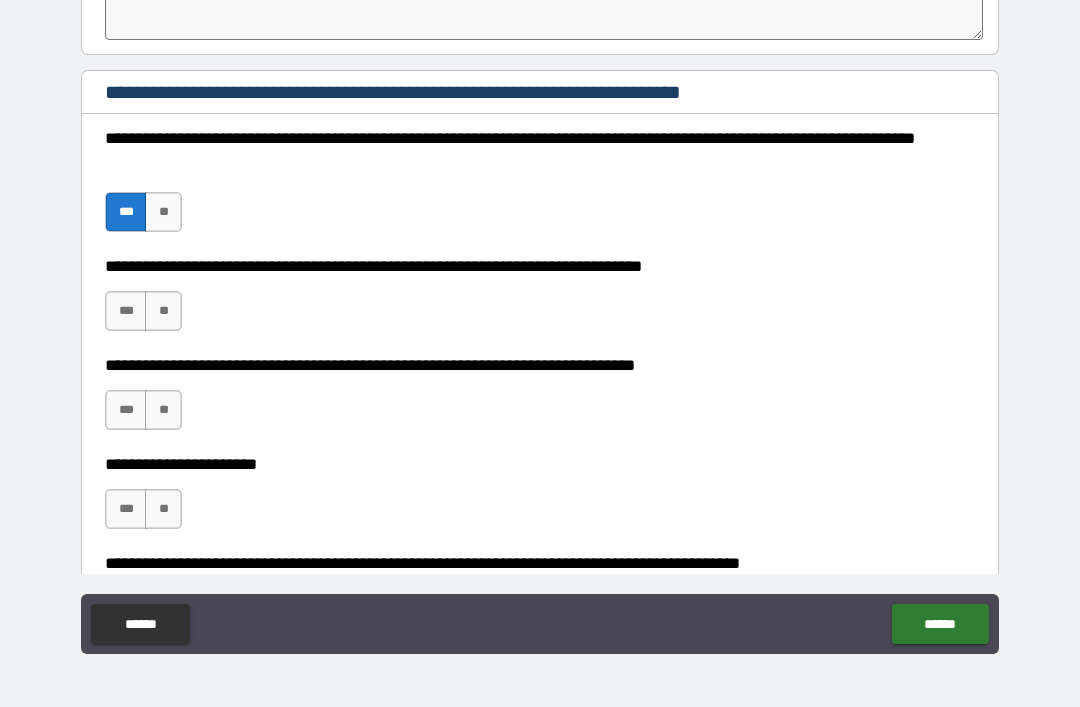 click on "***" at bounding box center [126, 311] 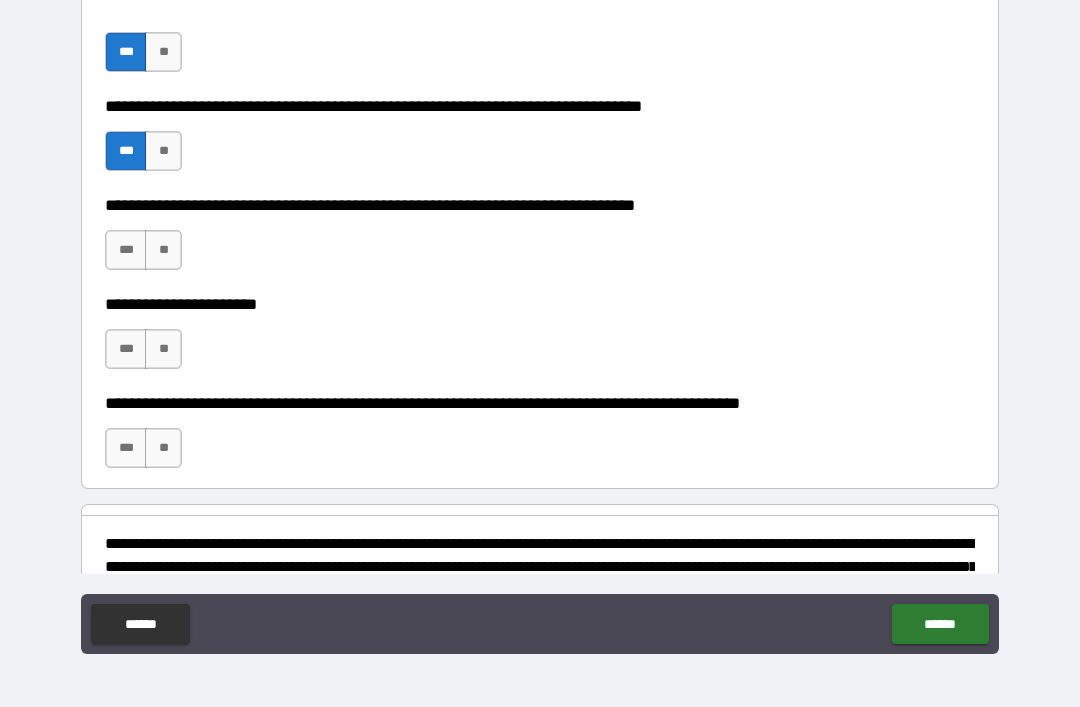 scroll, scrollTop: 923, scrollLeft: 0, axis: vertical 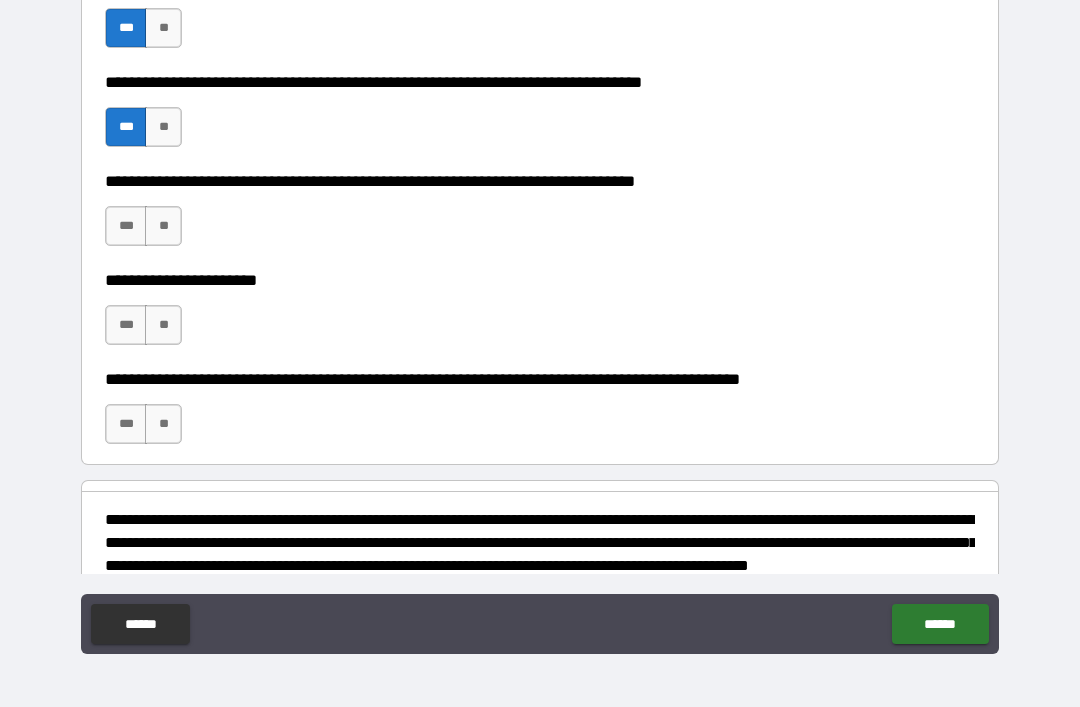 click on "***" at bounding box center [126, 226] 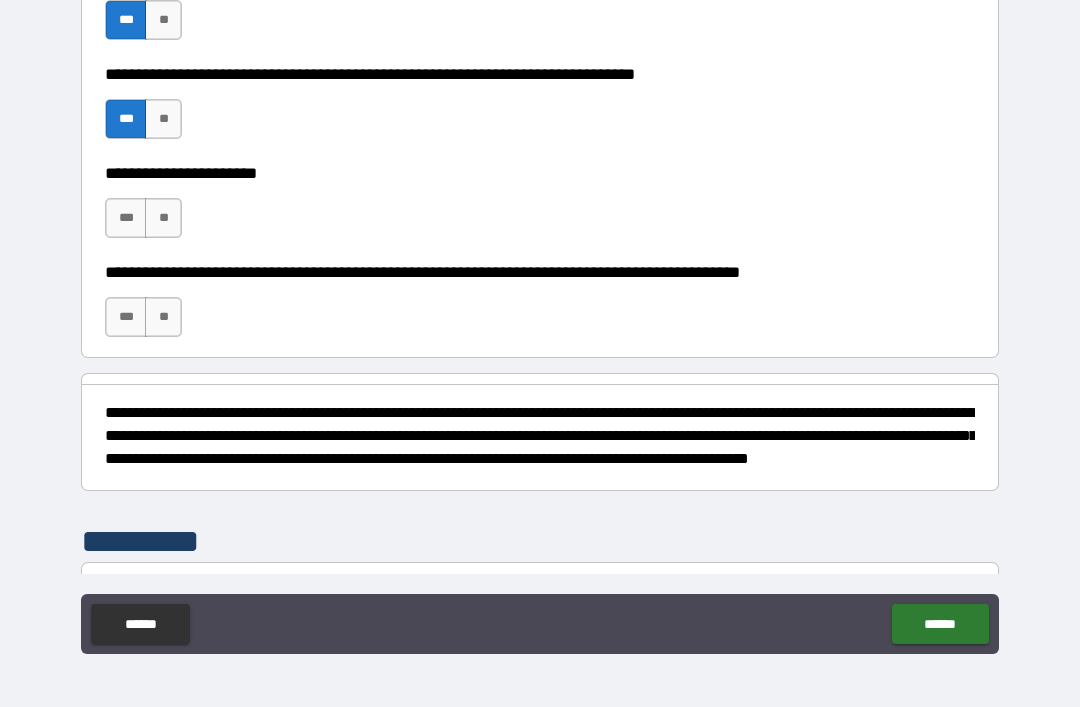 scroll, scrollTop: 1054, scrollLeft: 0, axis: vertical 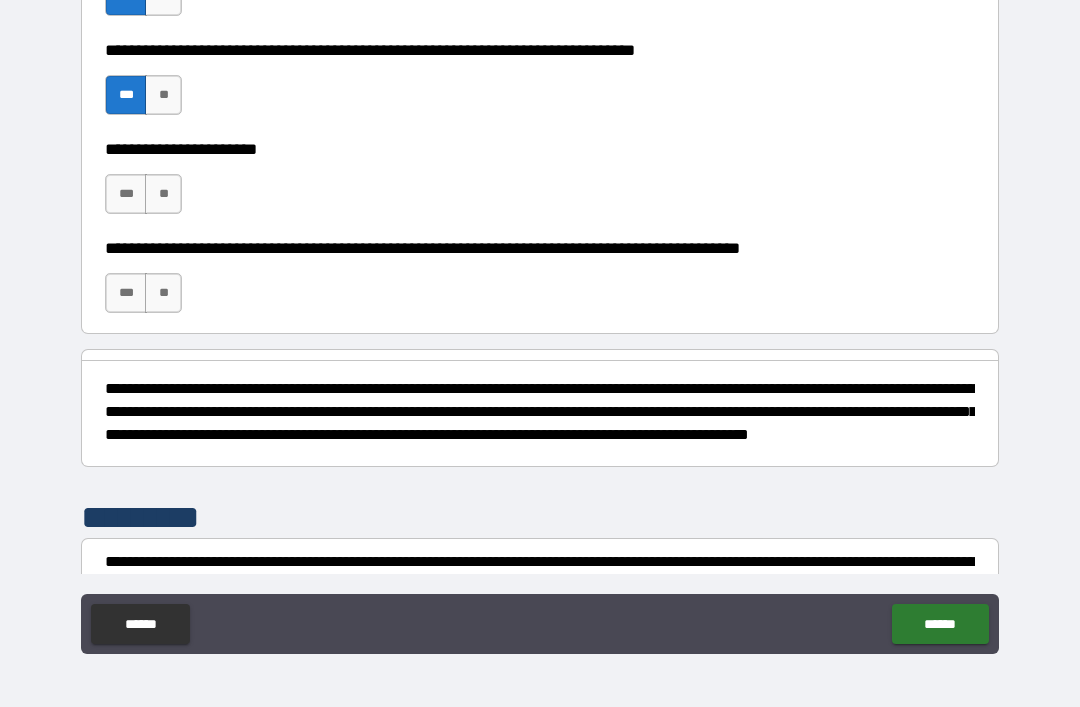 click on "***" at bounding box center (126, 194) 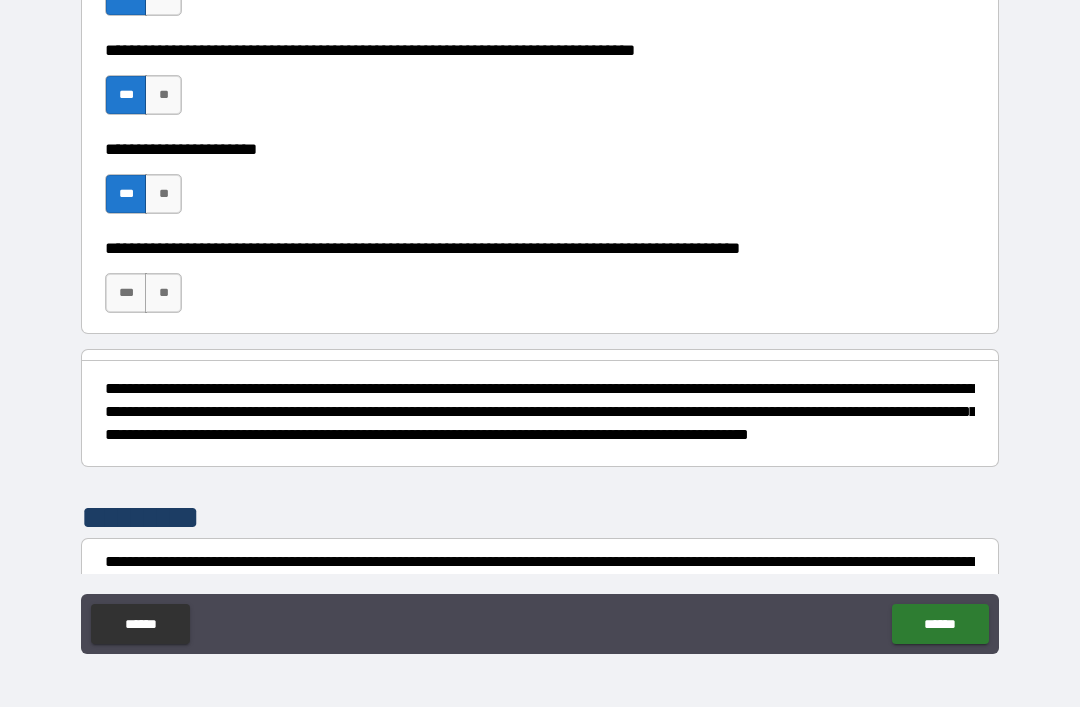 click on "***" at bounding box center [126, 293] 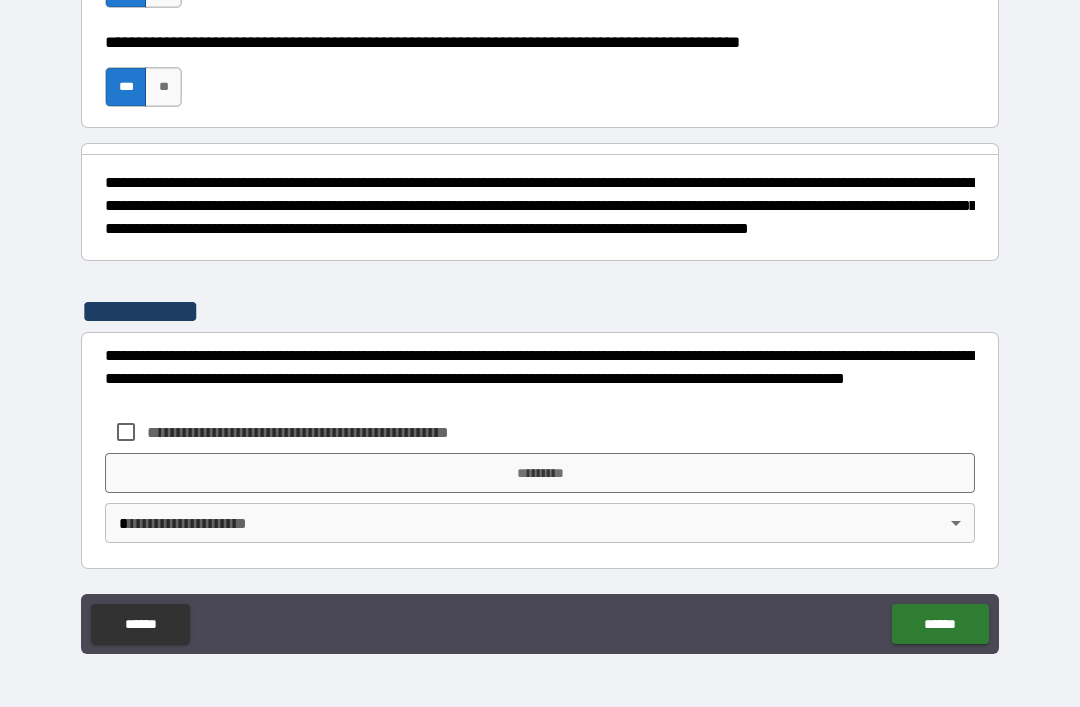 scroll, scrollTop: 1278, scrollLeft: 0, axis: vertical 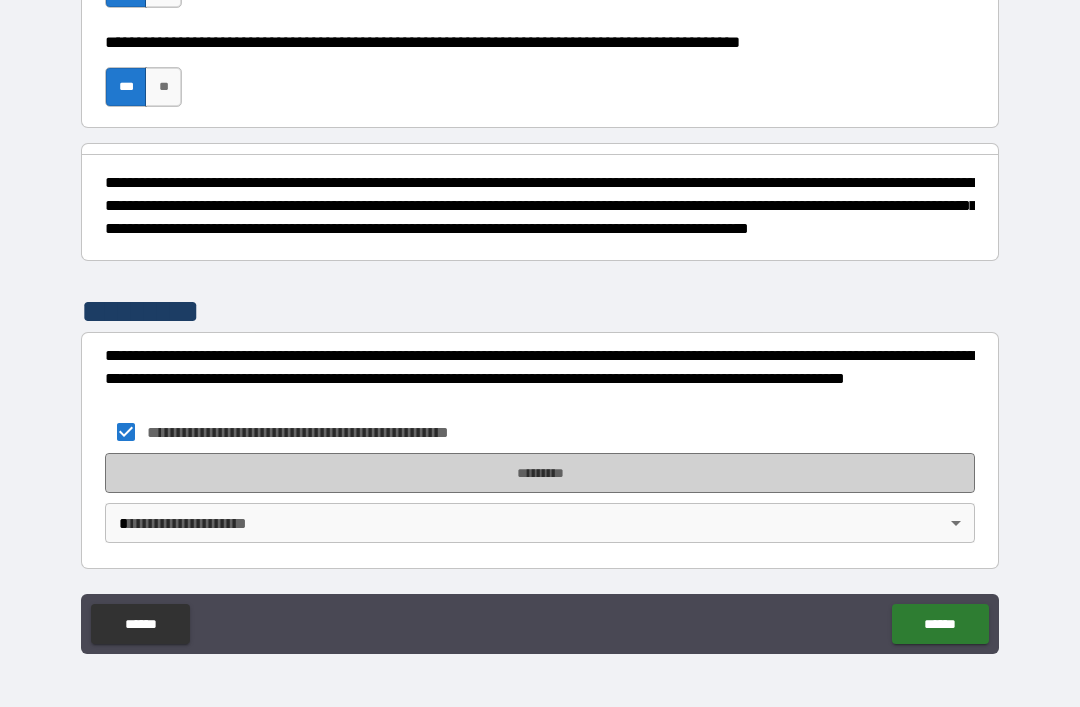 click on "*********" at bounding box center [540, 473] 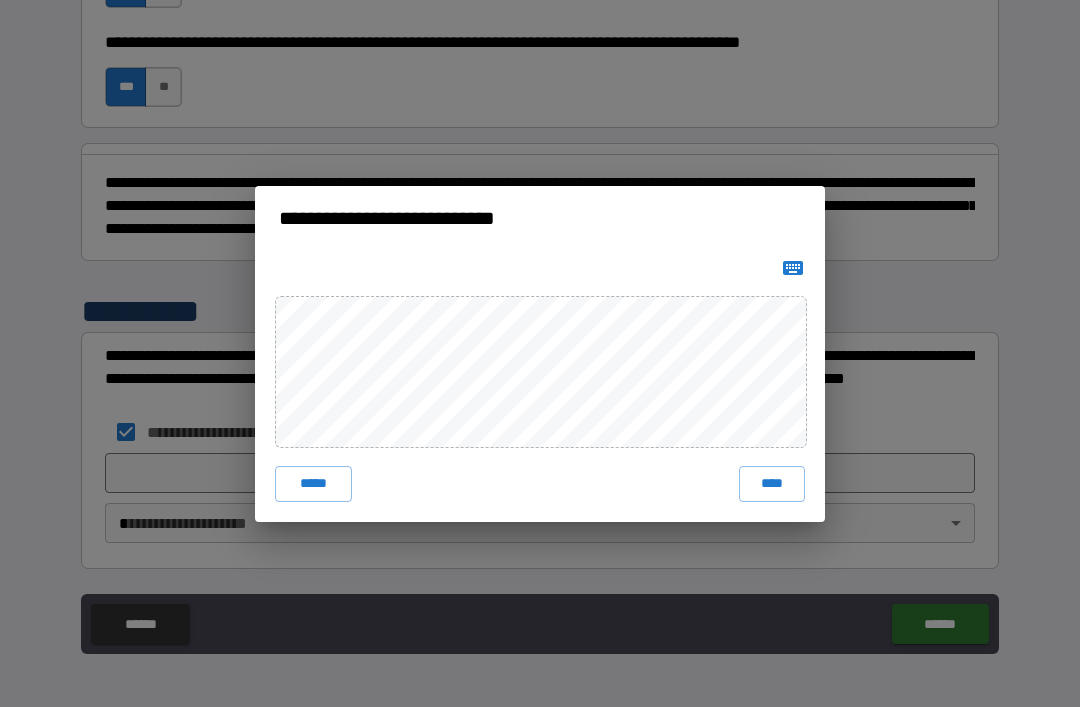 click on "****" at bounding box center (772, 484) 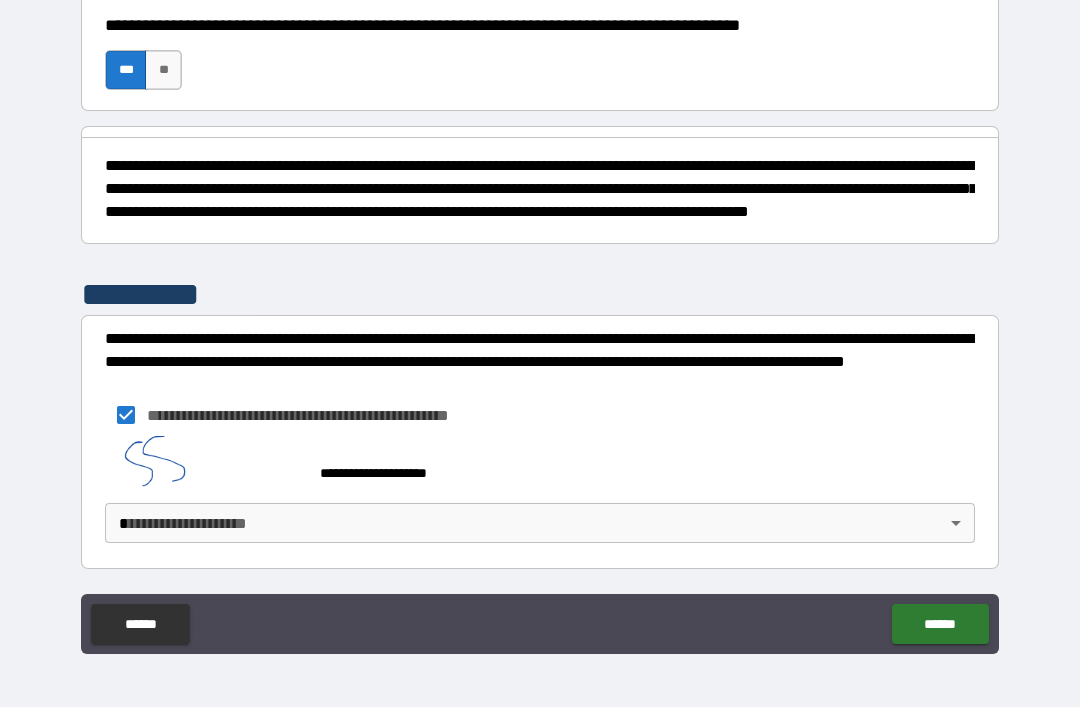 scroll, scrollTop: 1268, scrollLeft: 0, axis: vertical 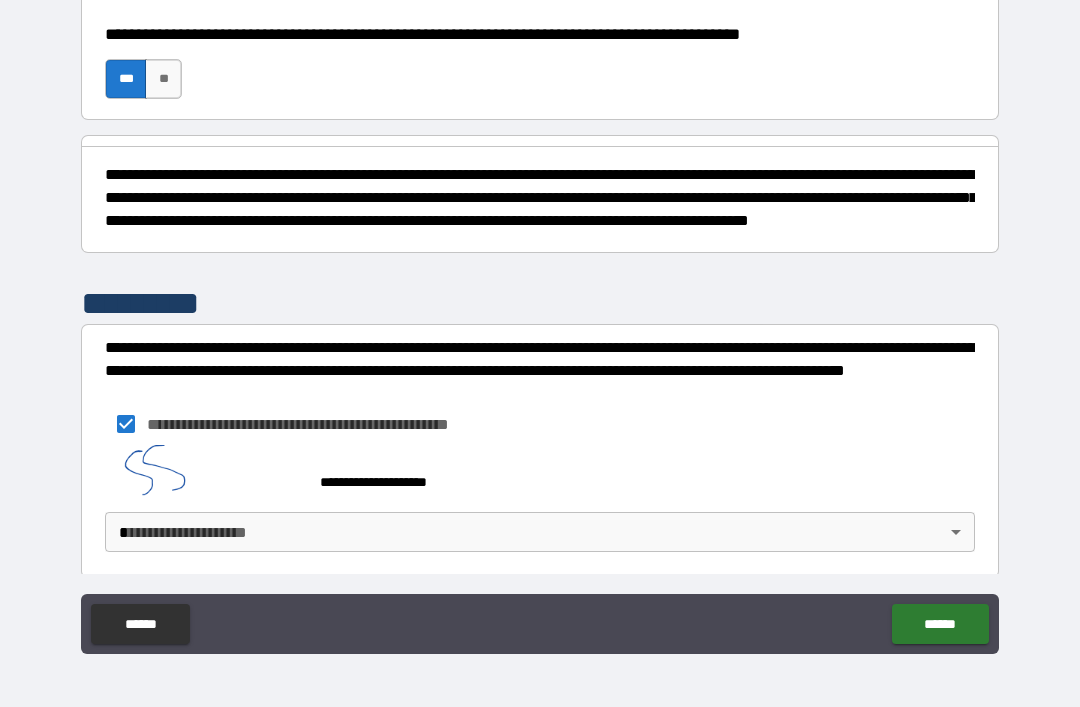 click on "******" at bounding box center (940, 624) 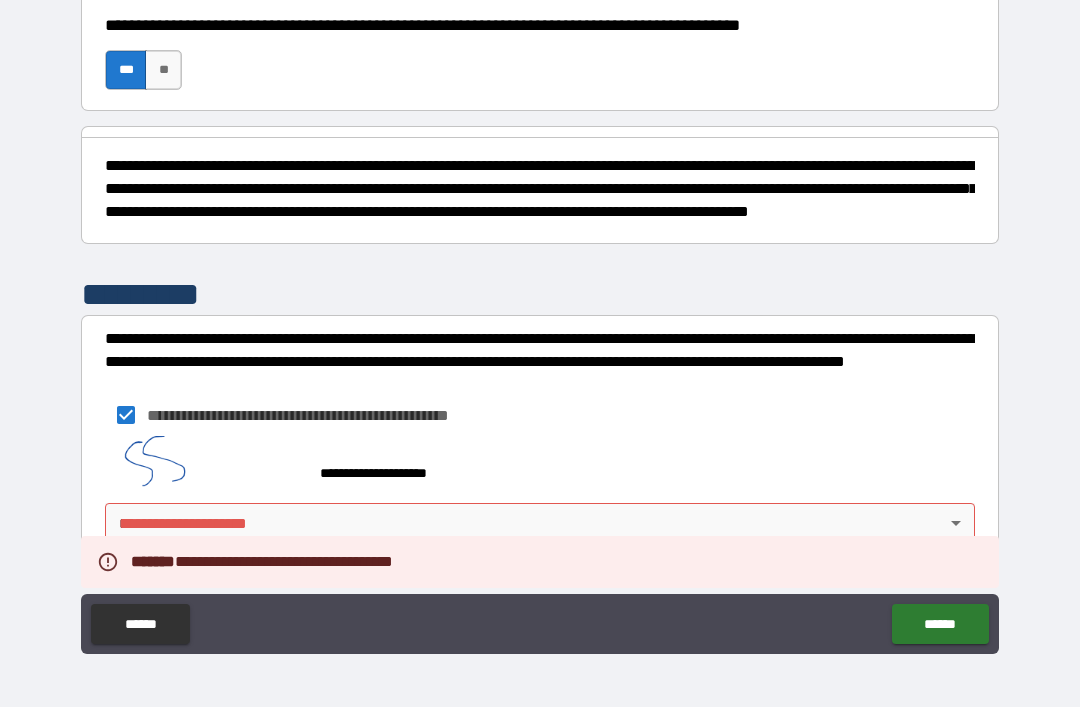 scroll, scrollTop: 1295, scrollLeft: 0, axis: vertical 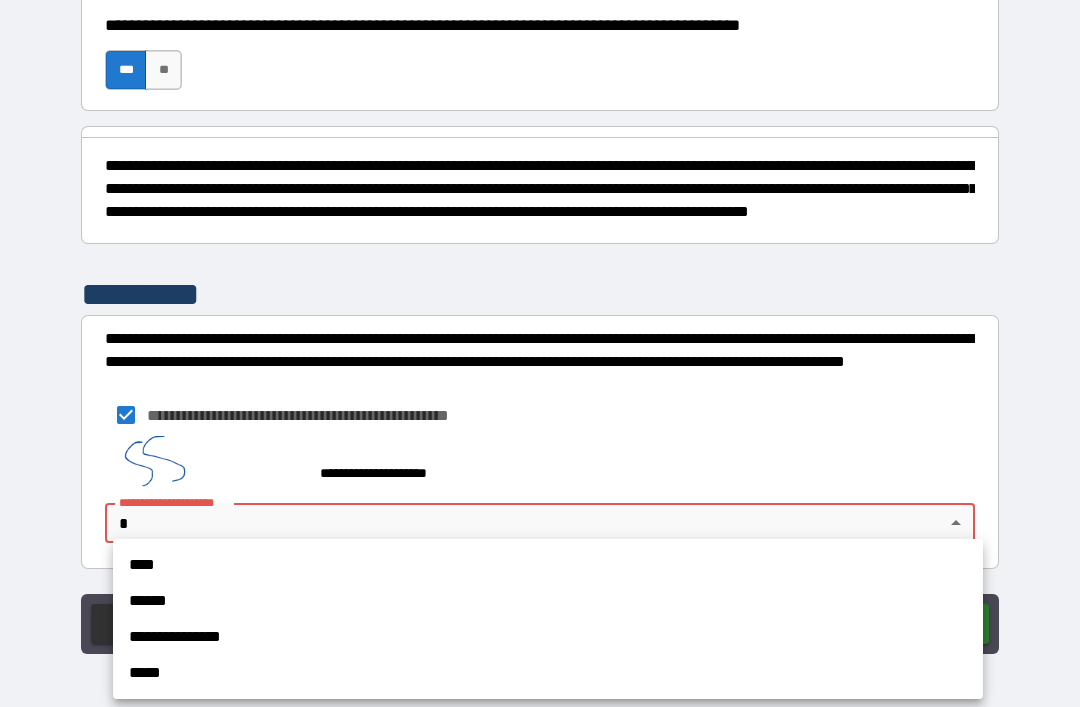 click on "****" at bounding box center [548, 565] 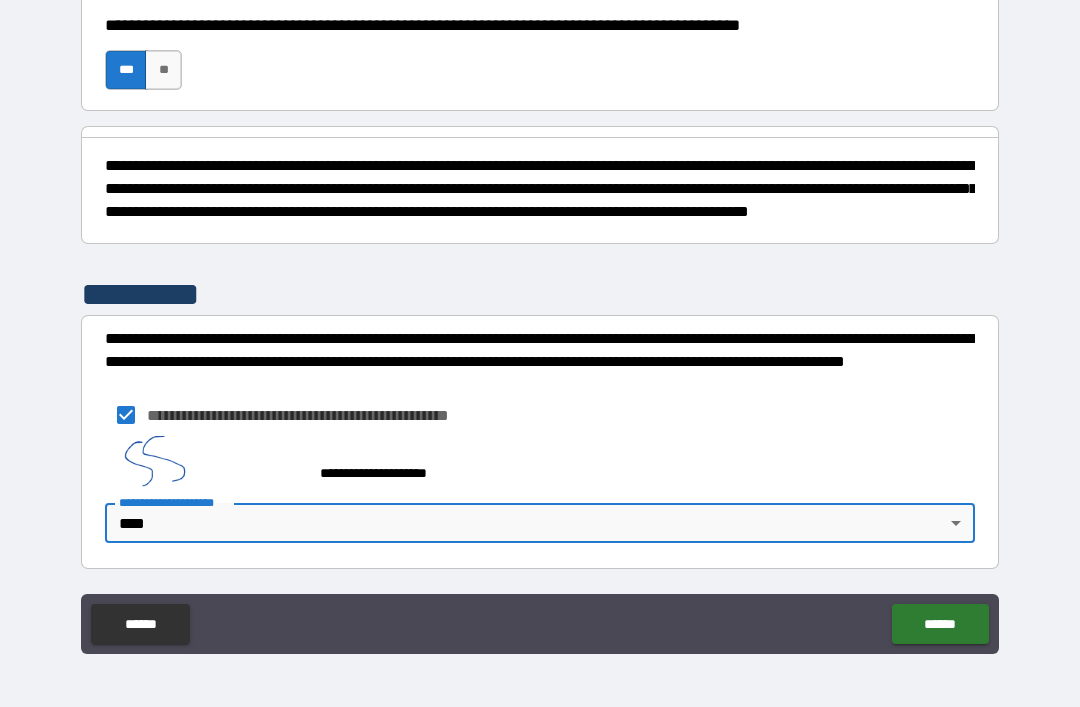 click on "******" at bounding box center (940, 624) 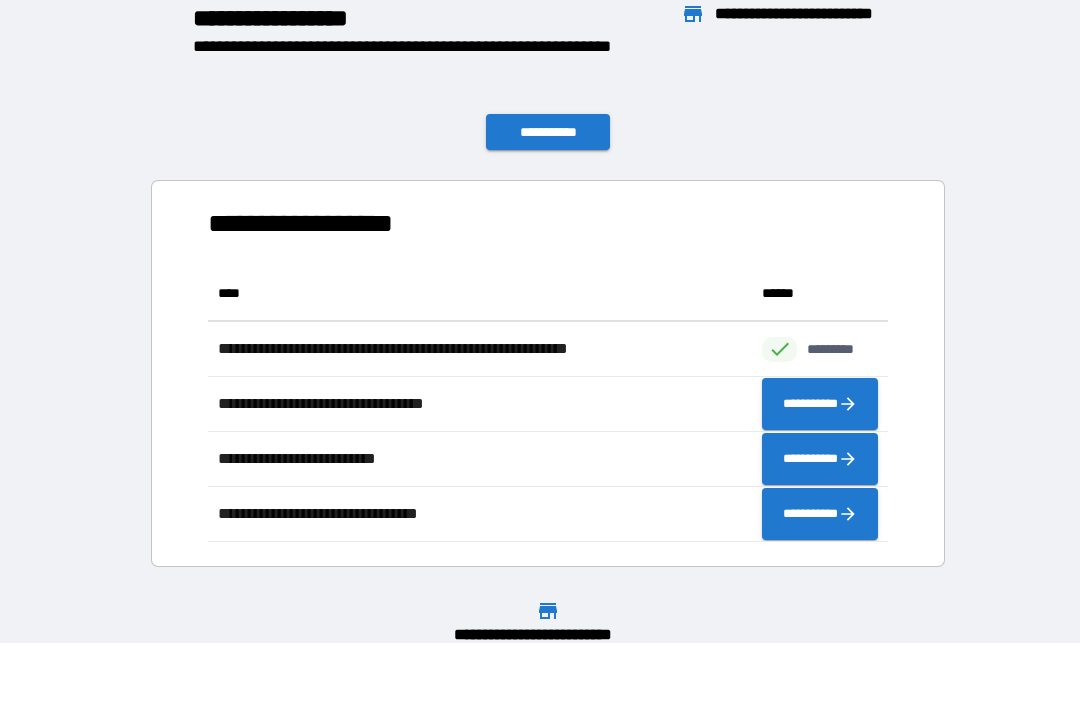 scroll, scrollTop: 1, scrollLeft: 1, axis: both 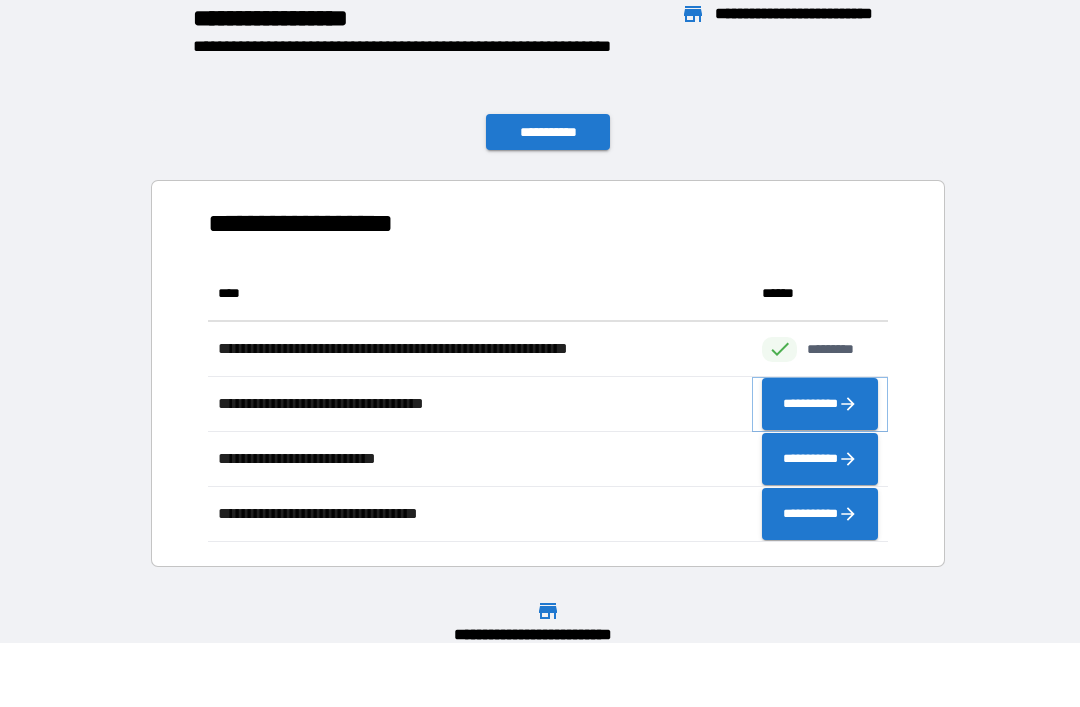 click on "**********" at bounding box center (820, 404) 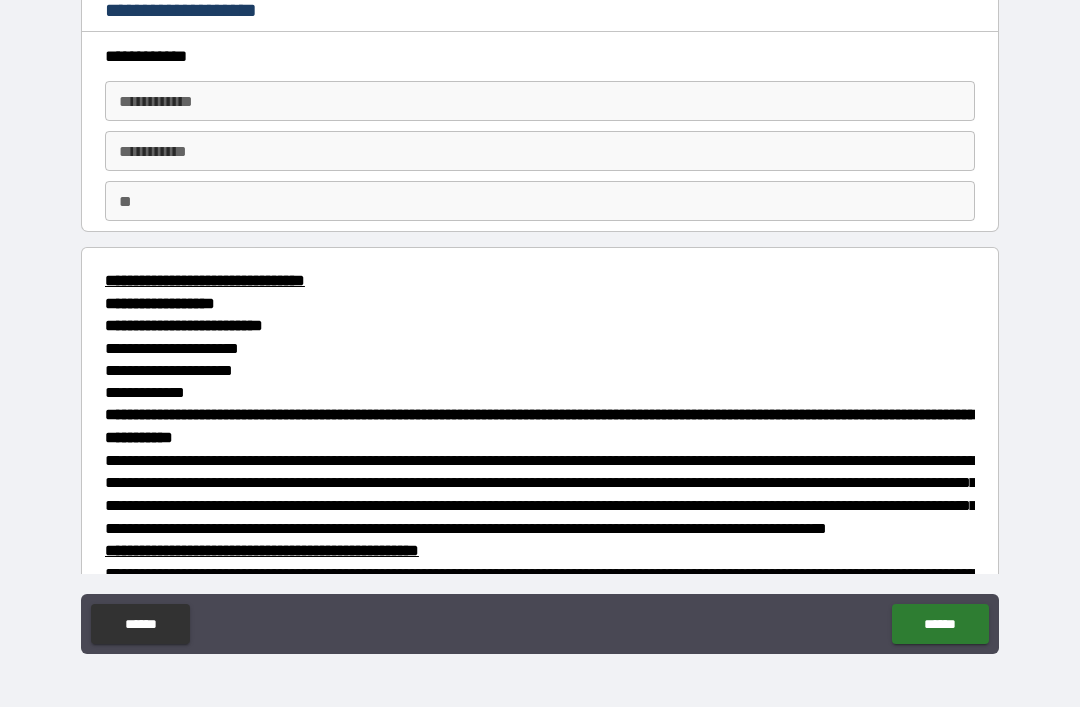 scroll, scrollTop: 0, scrollLeft: 0, axis: both 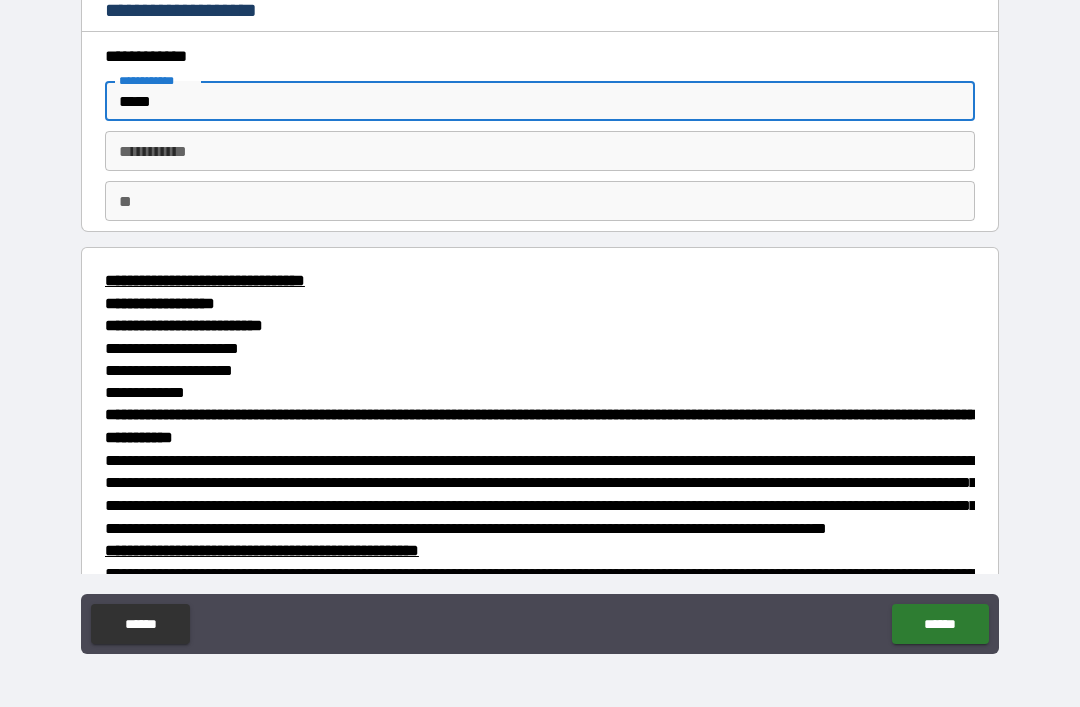 click on "*********   *" at bounding box center [540, 151] 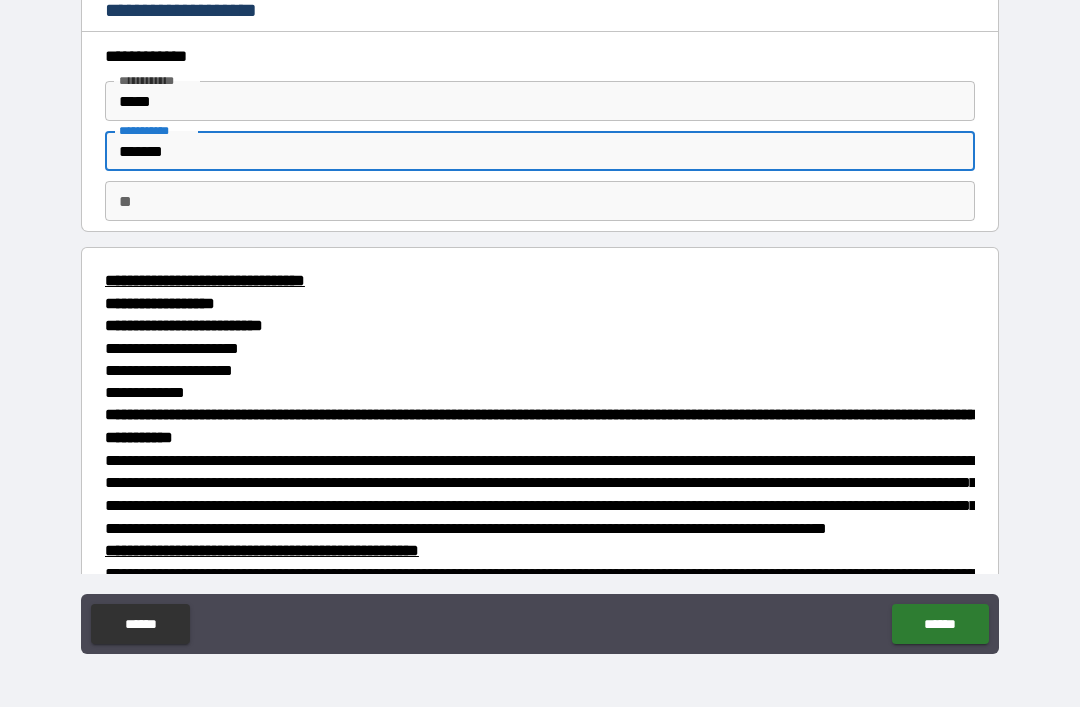 click on "**" at bounding box center [540, 201] 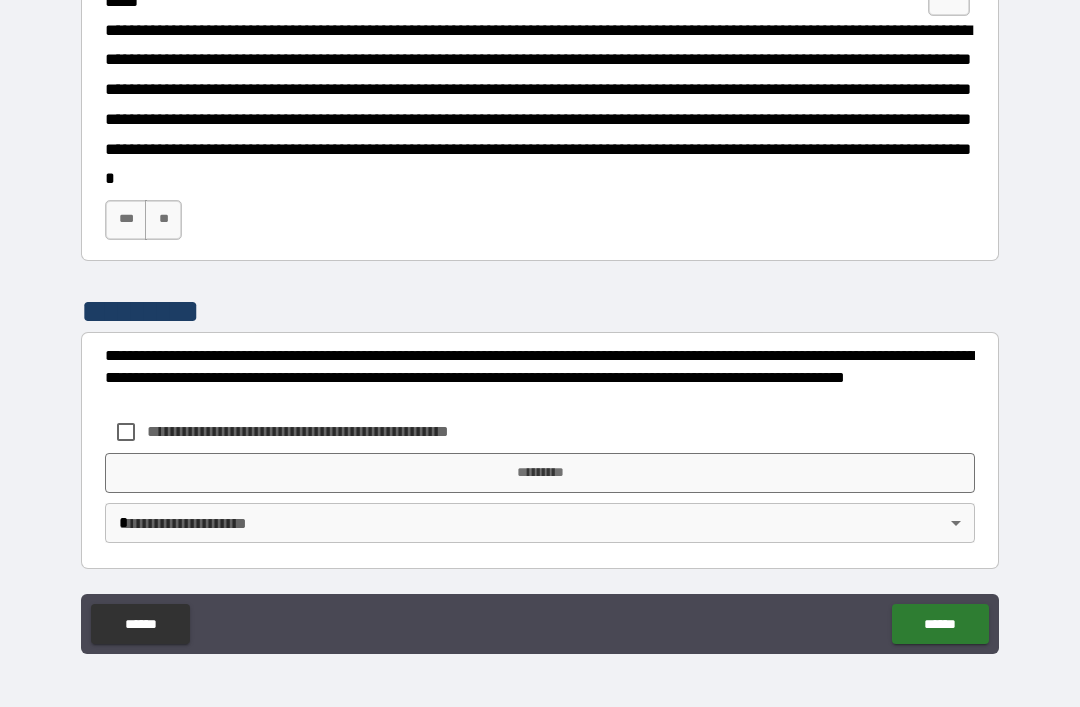 scroll, scrollTop: 2100, scrollLeft: 0, axis: vertical 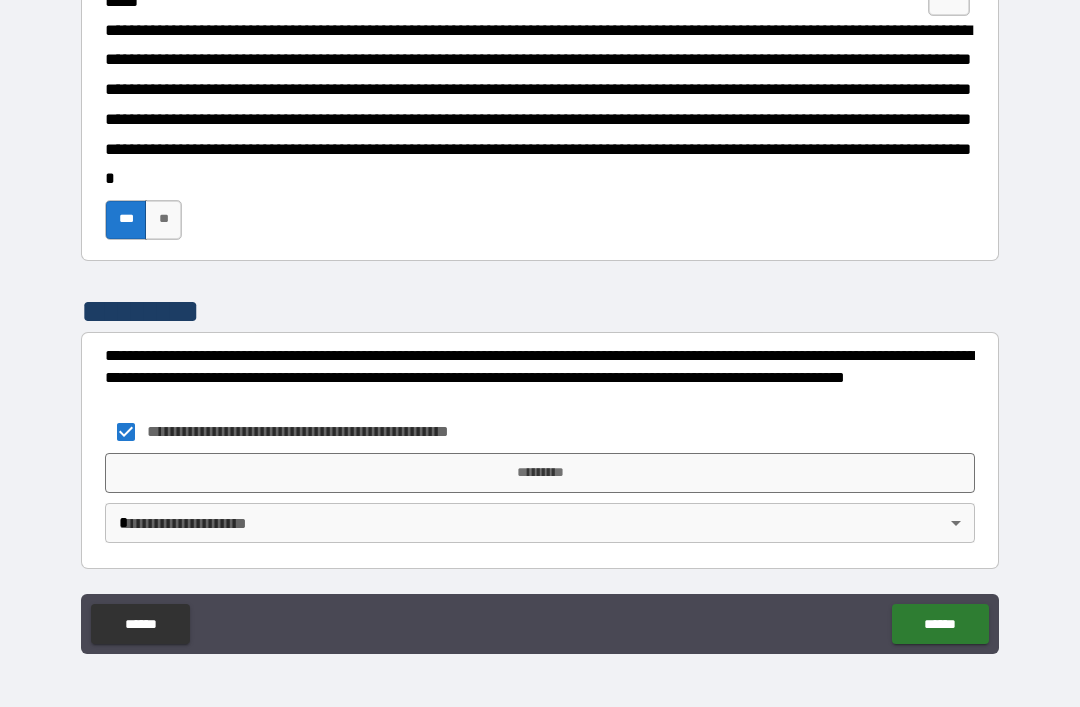 click on "**********" at bounding box center [540, 321] 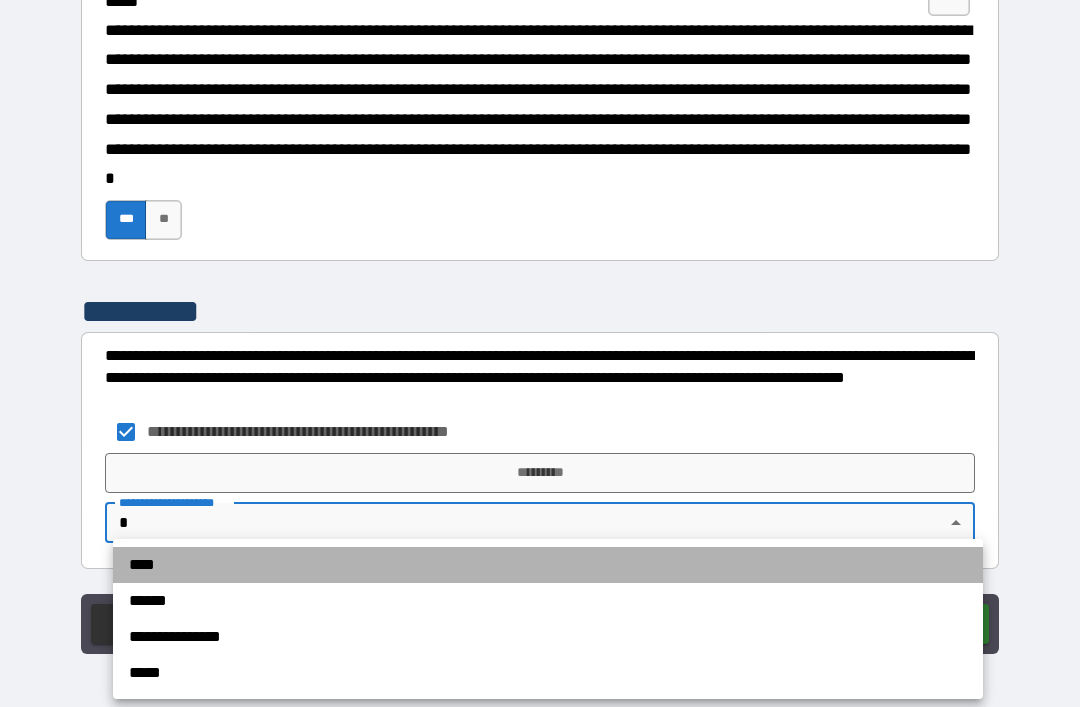 click on "****" at bounding box center [548, 565] 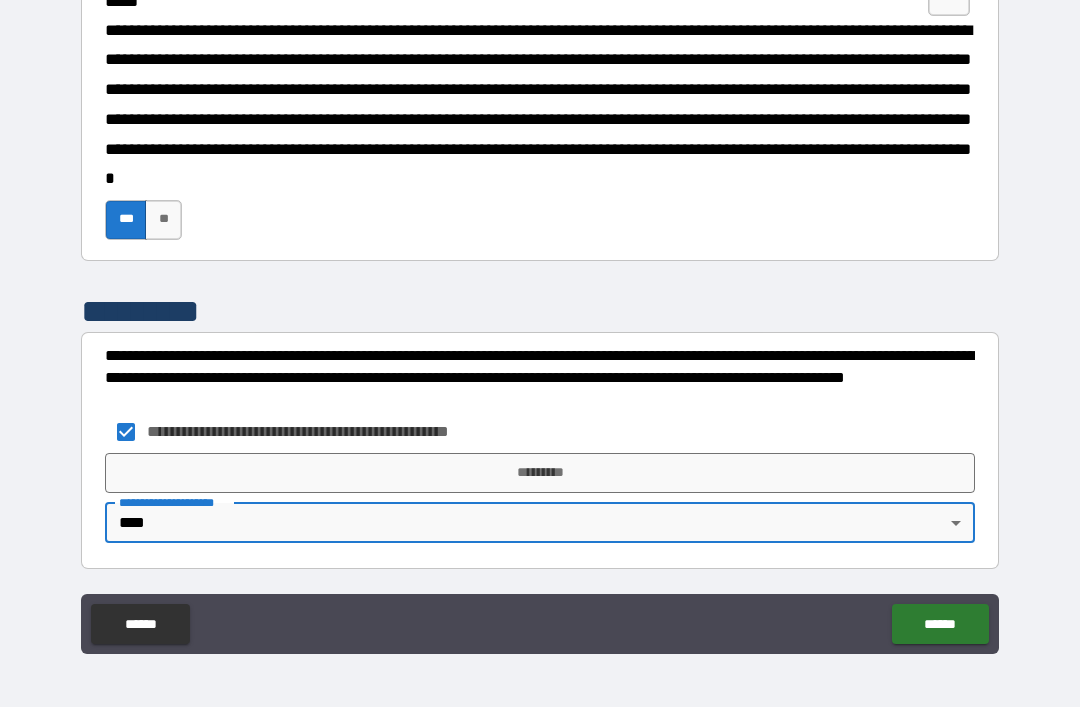 click on "*********" at bounding box center [540, 473] 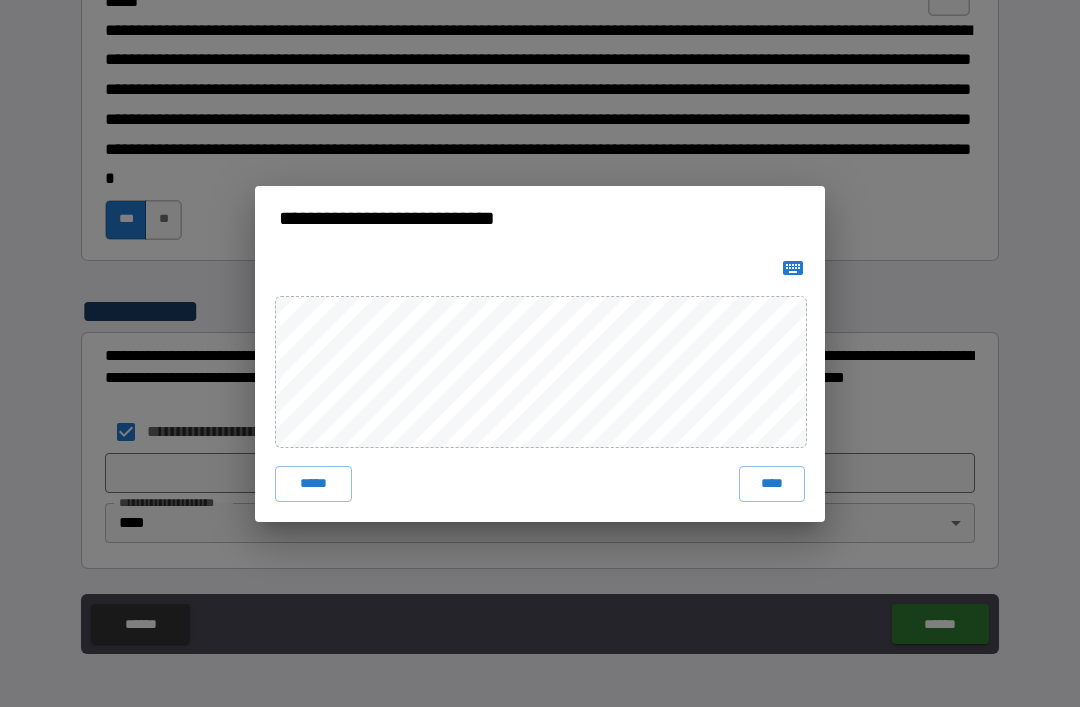 click on "****" at bounding box center (772, 484) 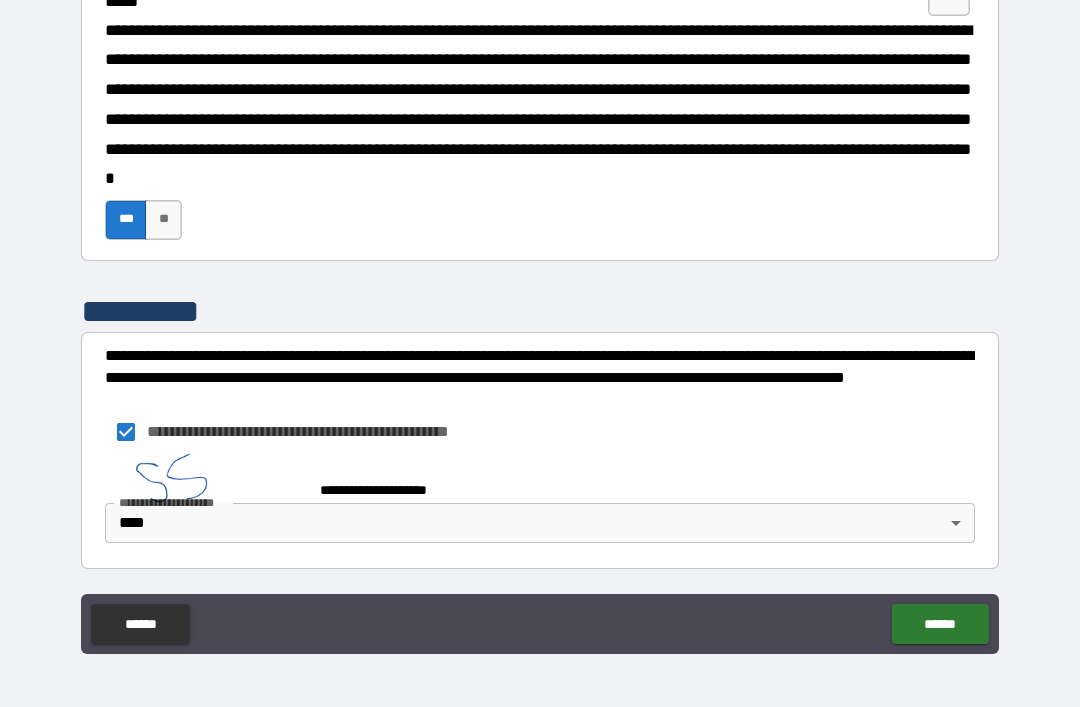 scroll, scrollTop: 2090, scrollLeft: 0, axis: vertical 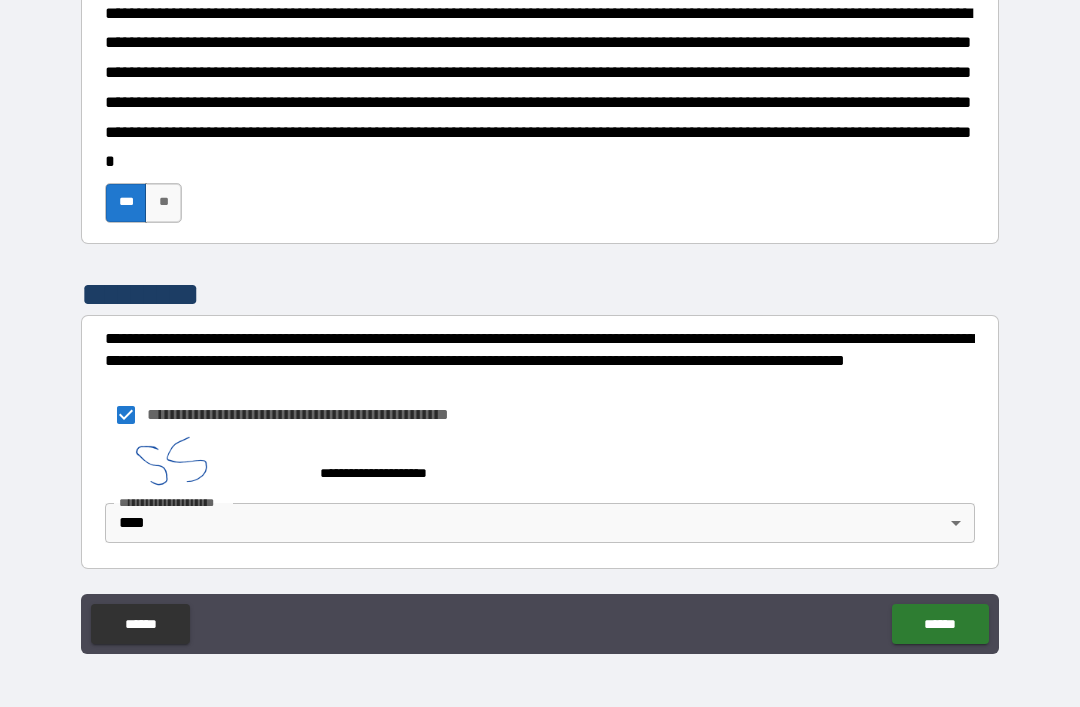 click on "******" at bounding box center [940, 624] 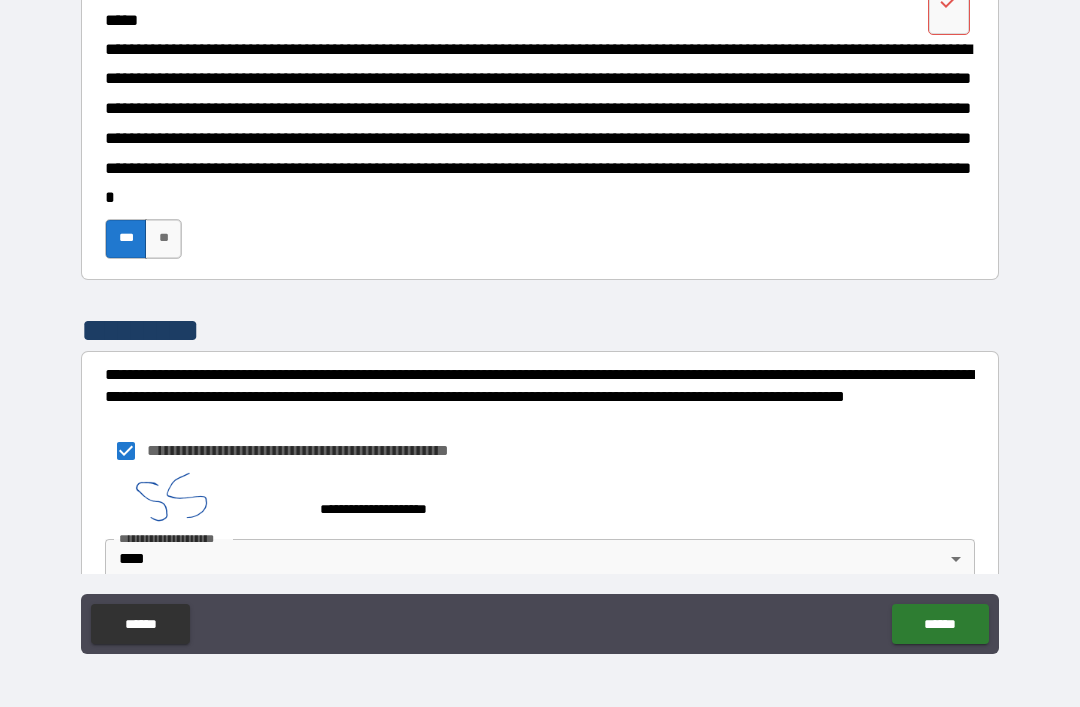 scroll, scrollTop: 1930, scrollLeft: 0, axis: vertical 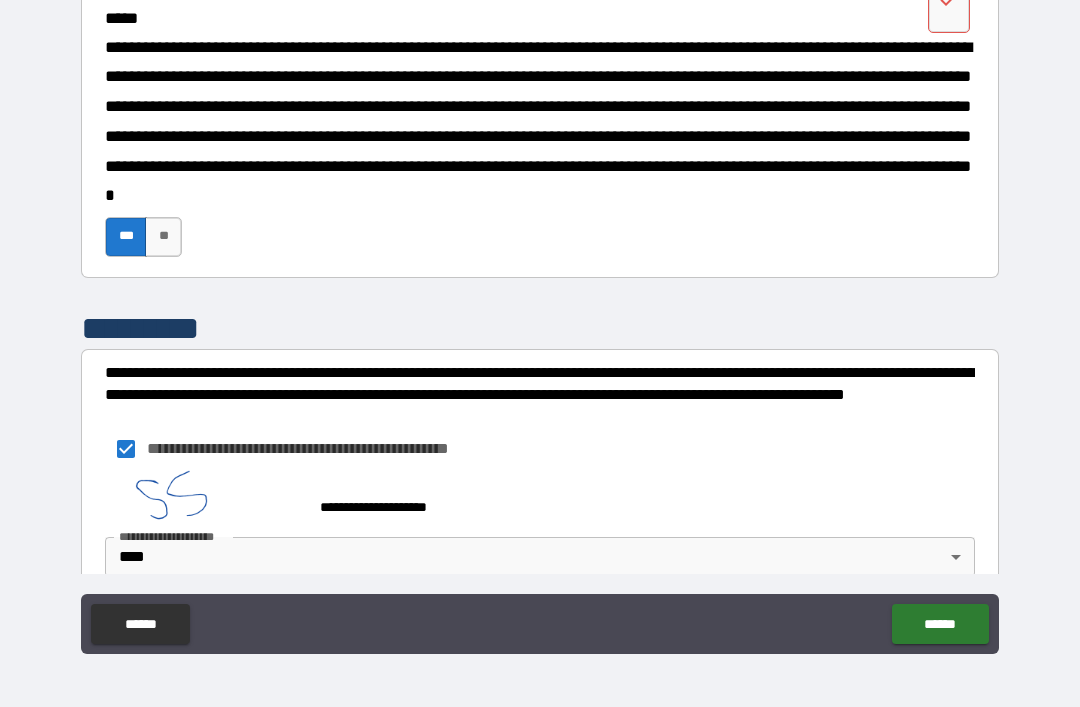 click at bounding box center (949, -98) 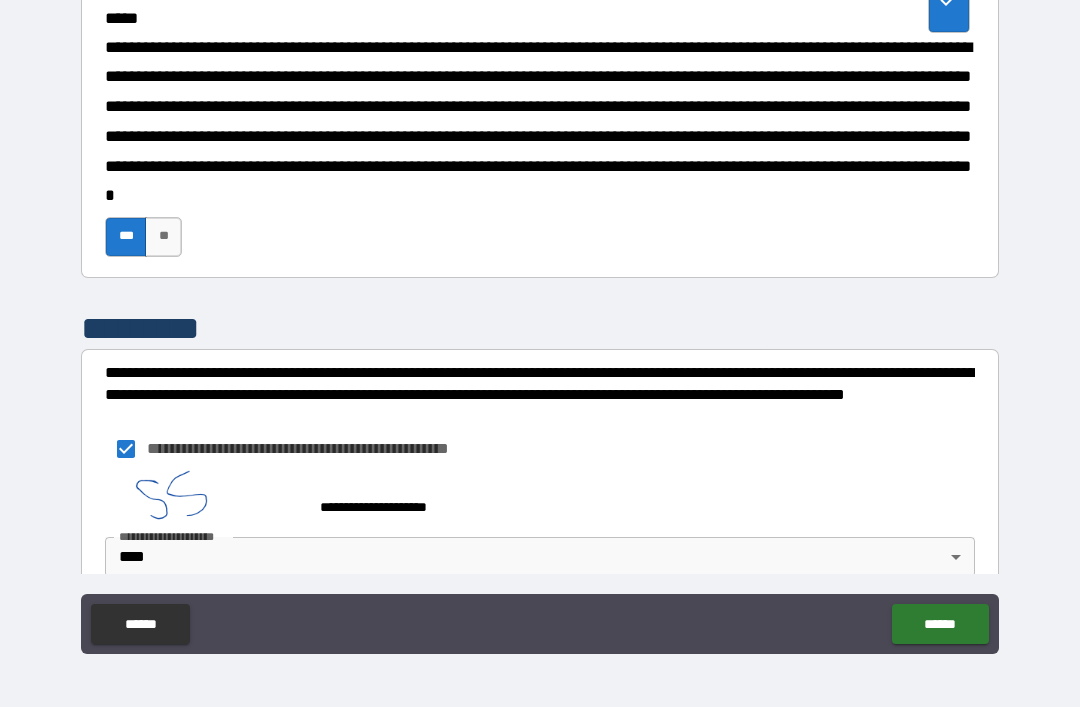 click 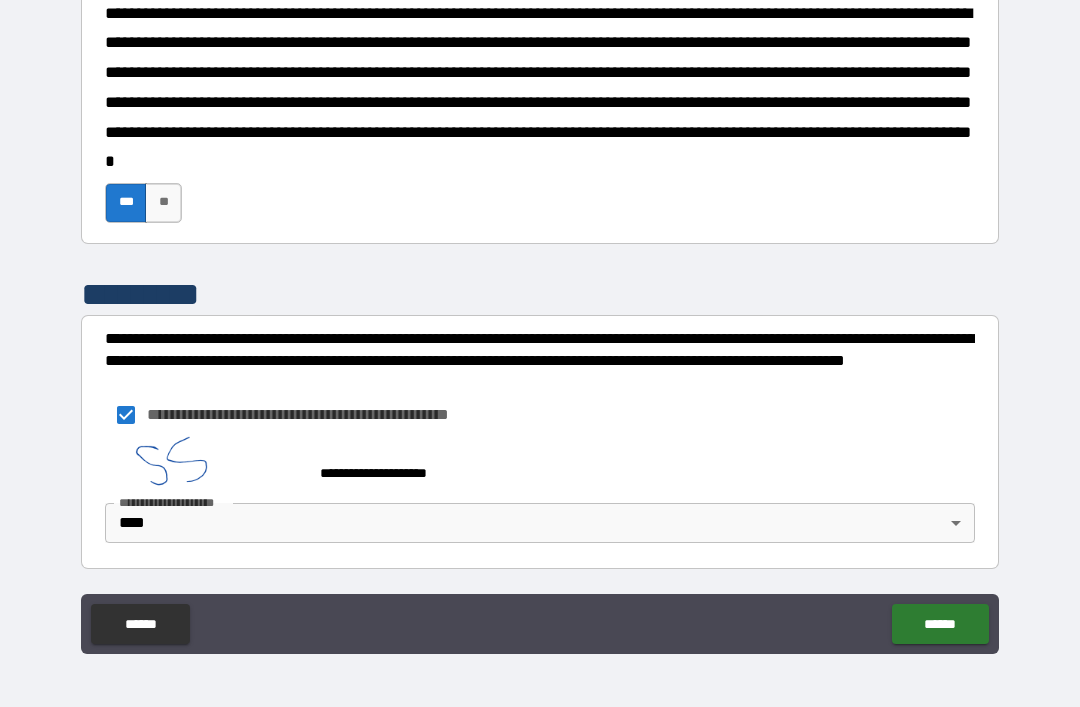 scroll, scrollTop: 2117, scrollLeft: 0, axis: vertical 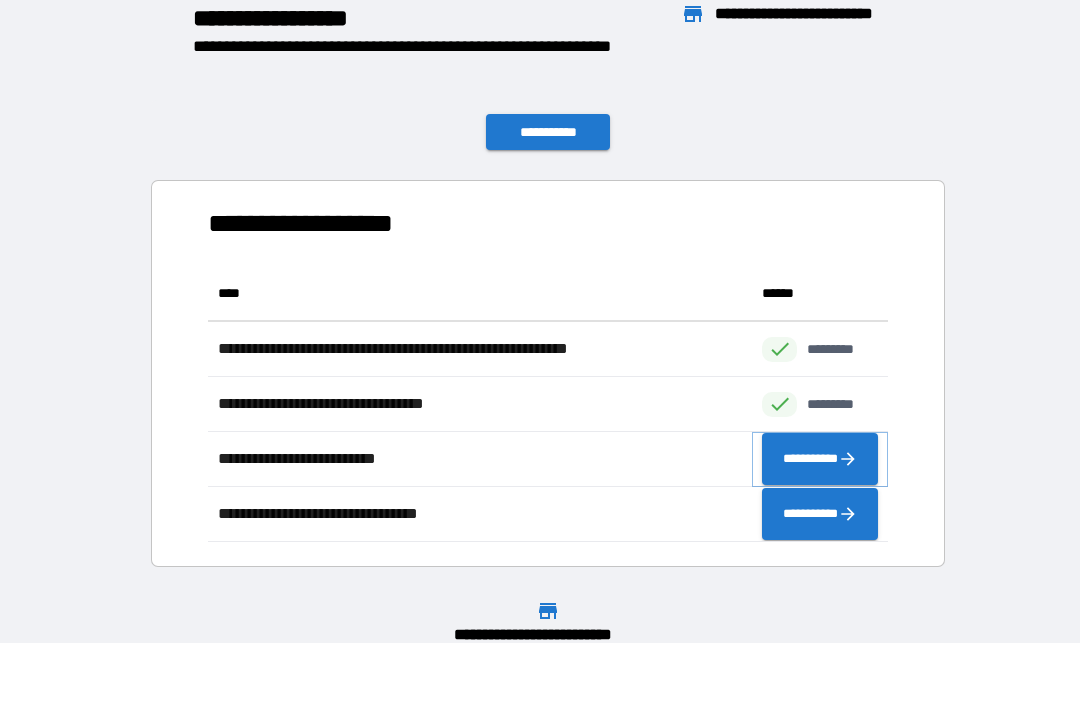 click on "**********" at bounding box center [820, 459] 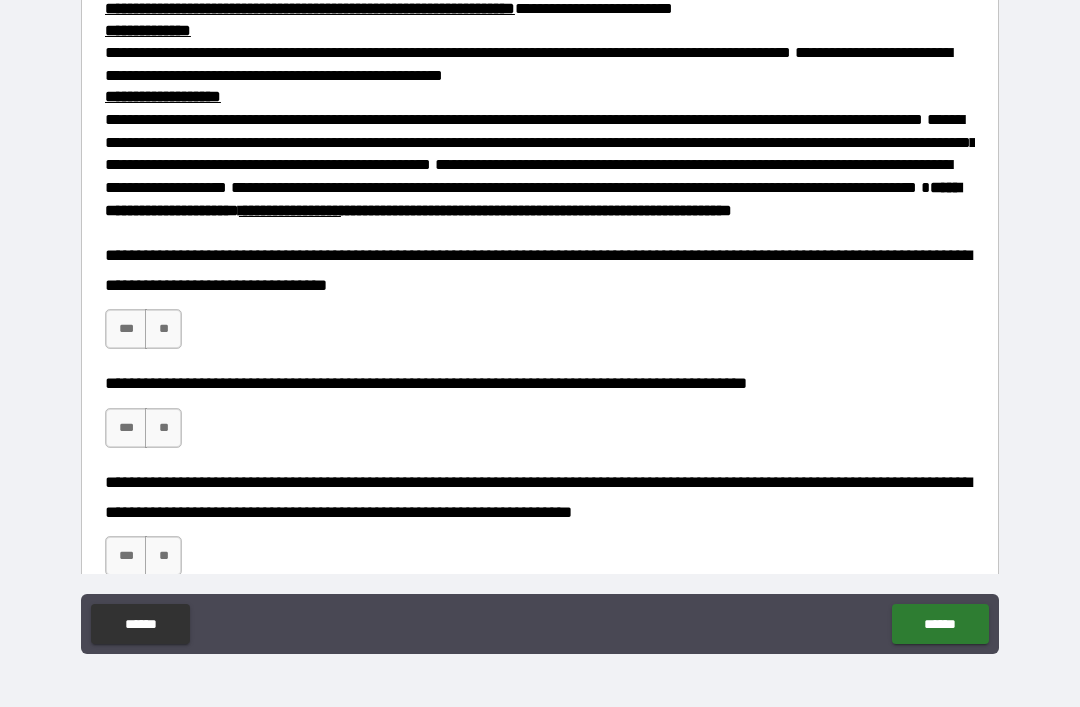 scroll, scrollTop: 866, scrollLeft: 0, axis: vertical 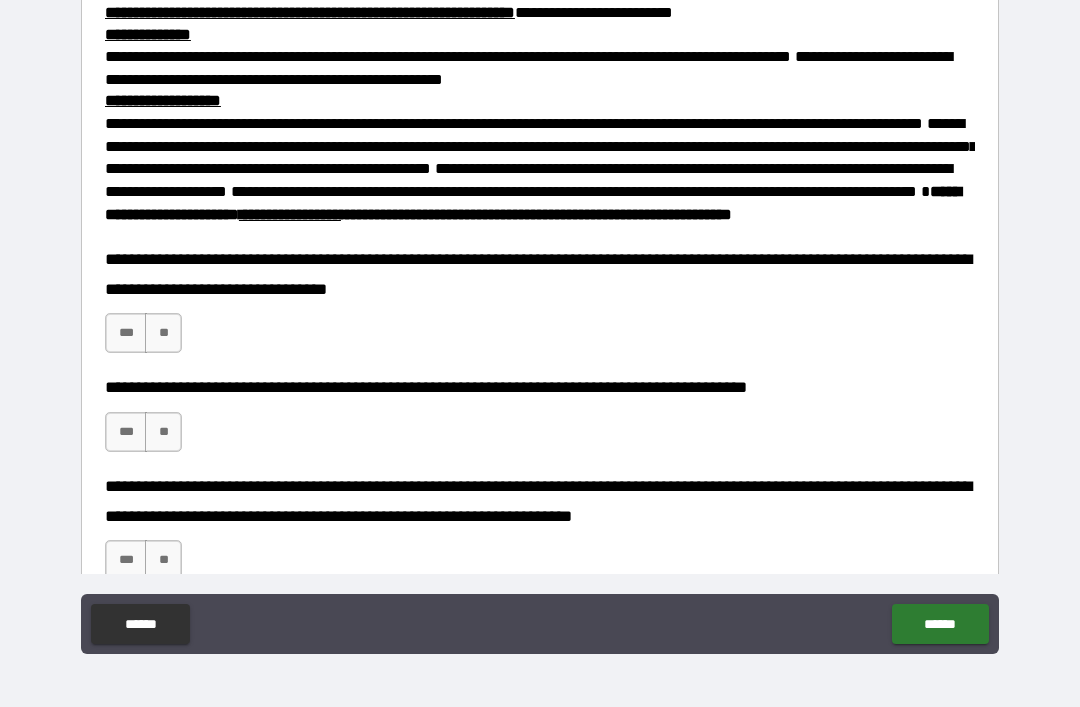 click on "***" at bounding box center (126, 333) 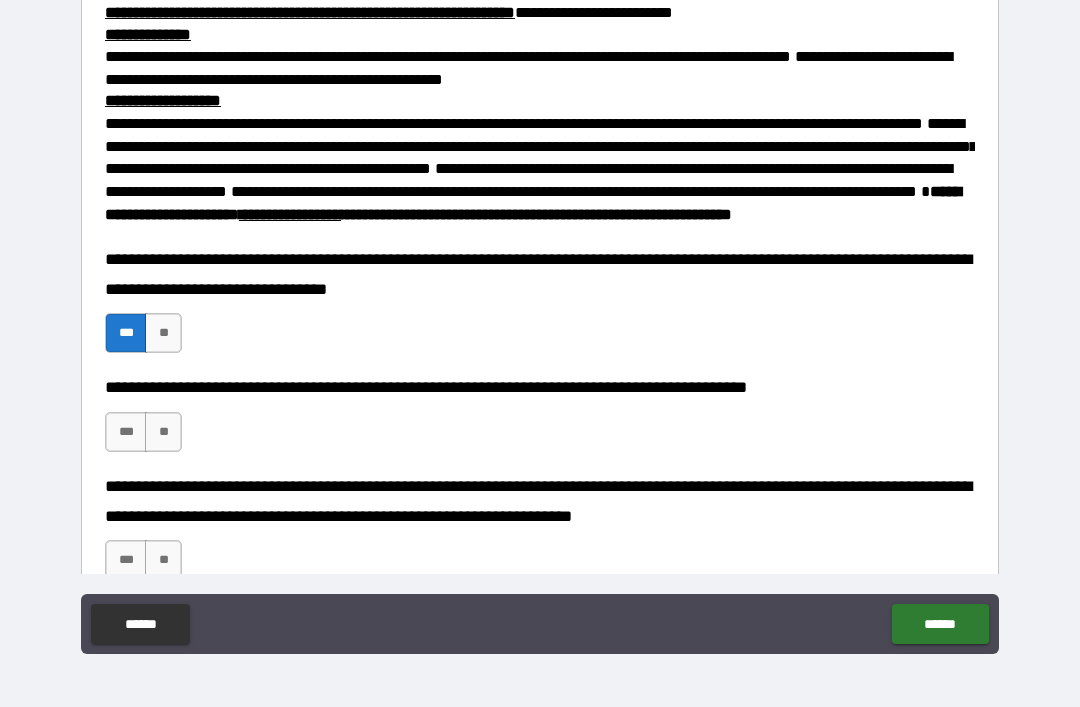 click on "***" at bounding box center [126, 432] 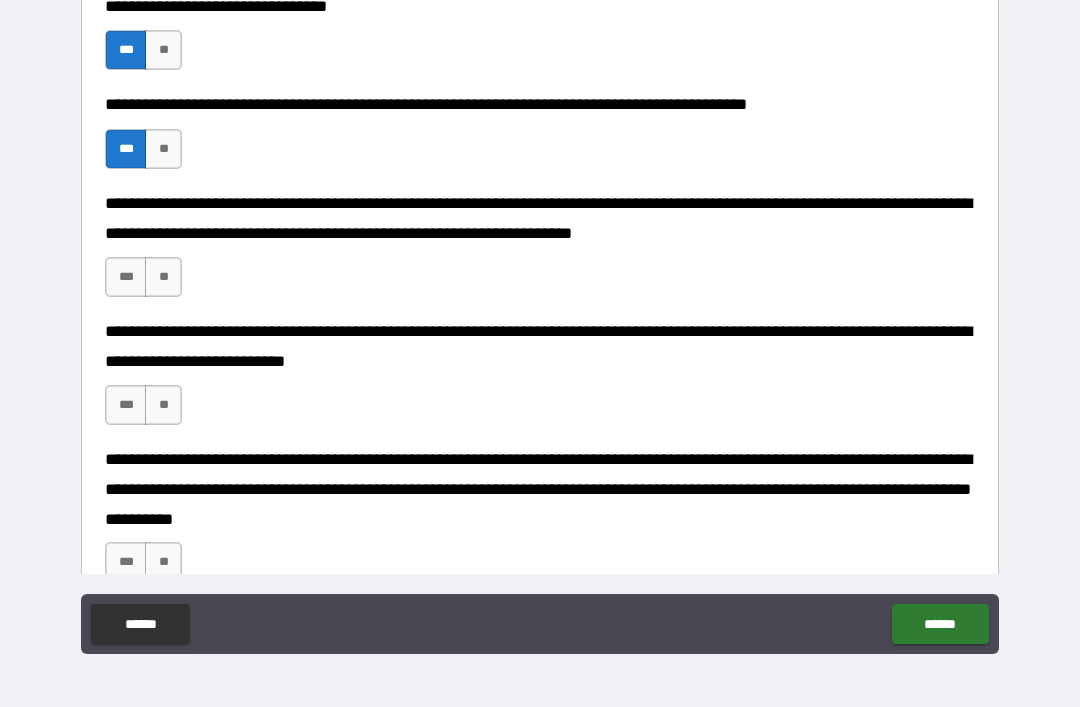 scroll, scrollTop: 1158, scrollLeft: 0, axis: vertical 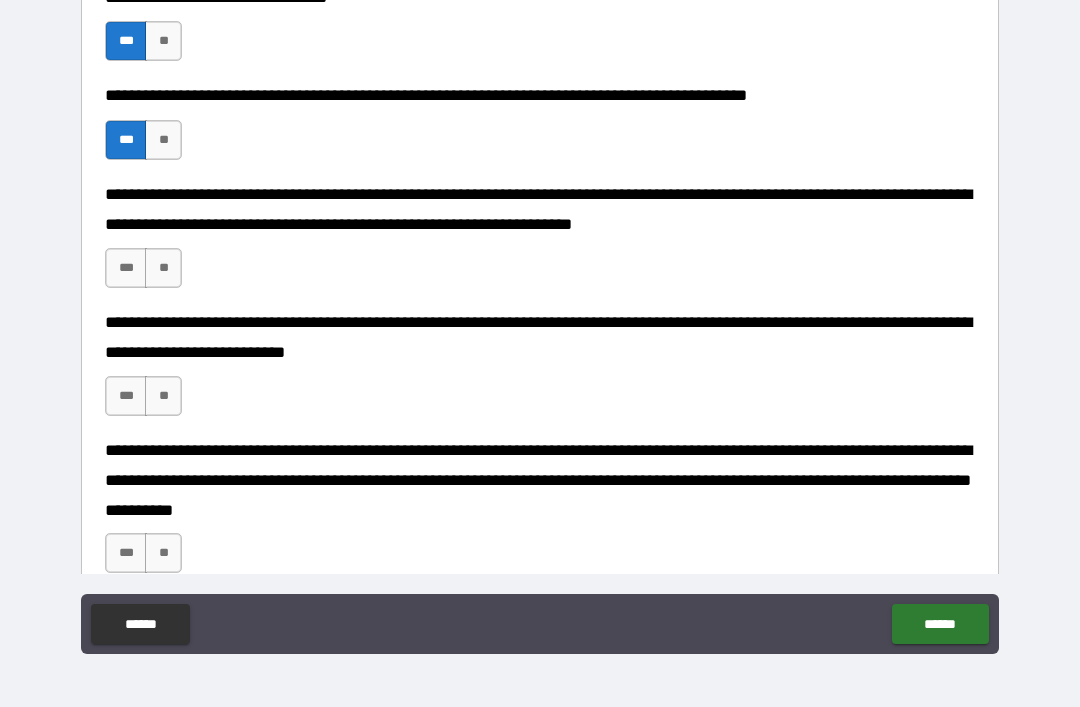 click on "***" at bounding box center [126, 268] 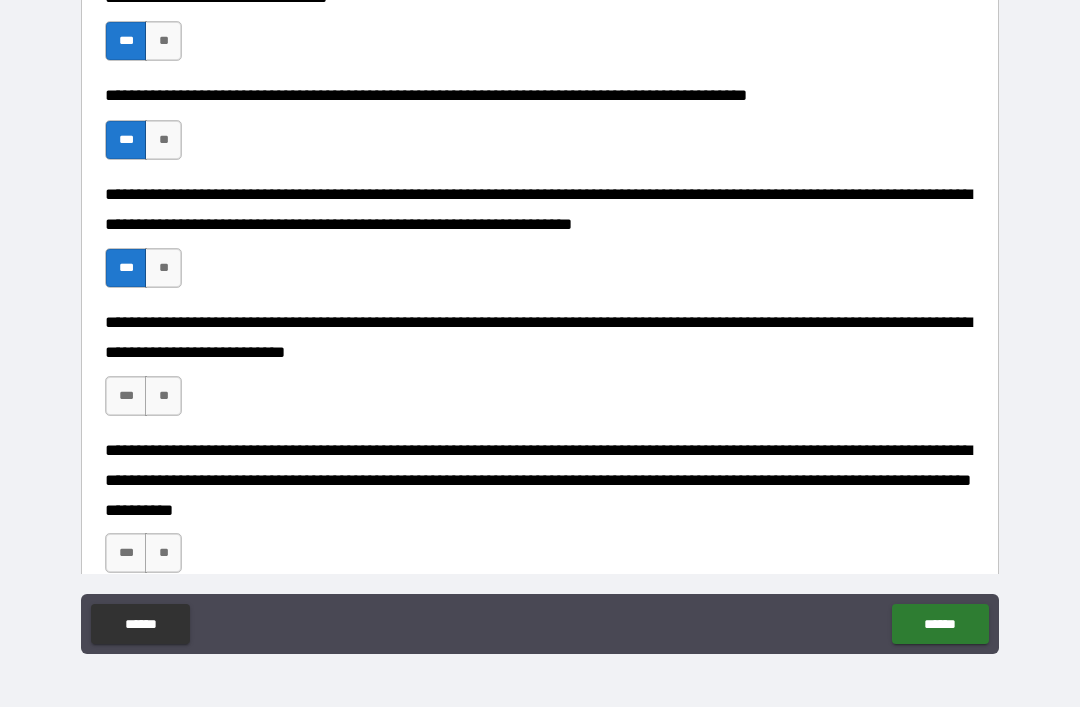 click on "***" at bounding box center (126, 396) 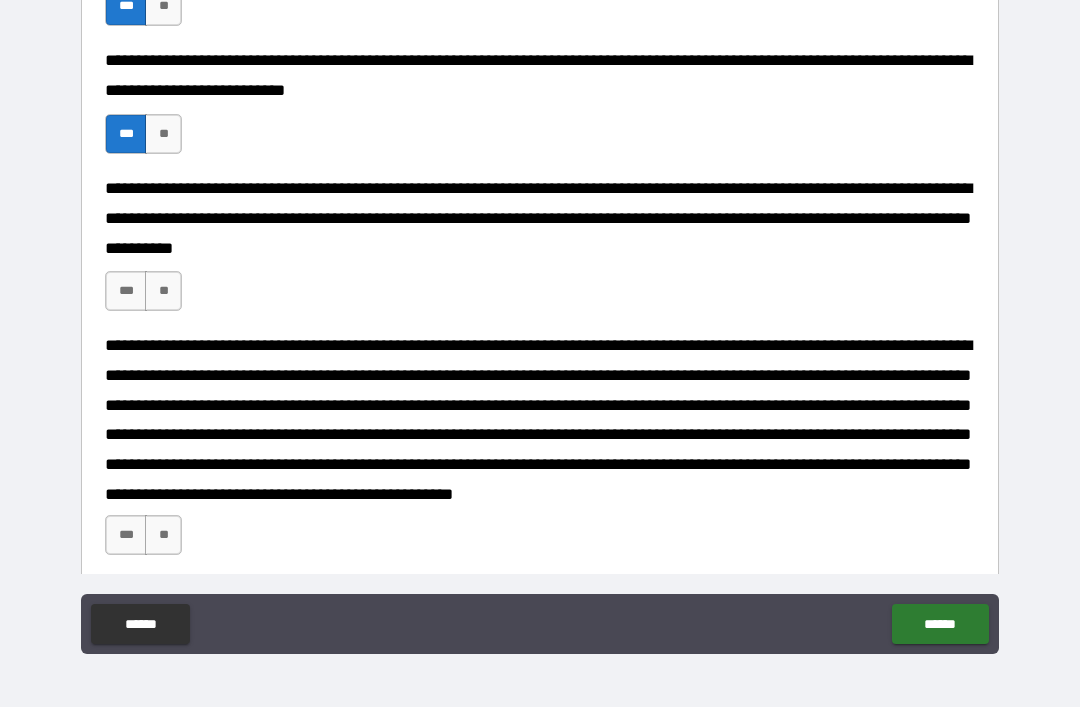 scroll, scrollTop: 1466, scrollLeft: 0, axis: vertical 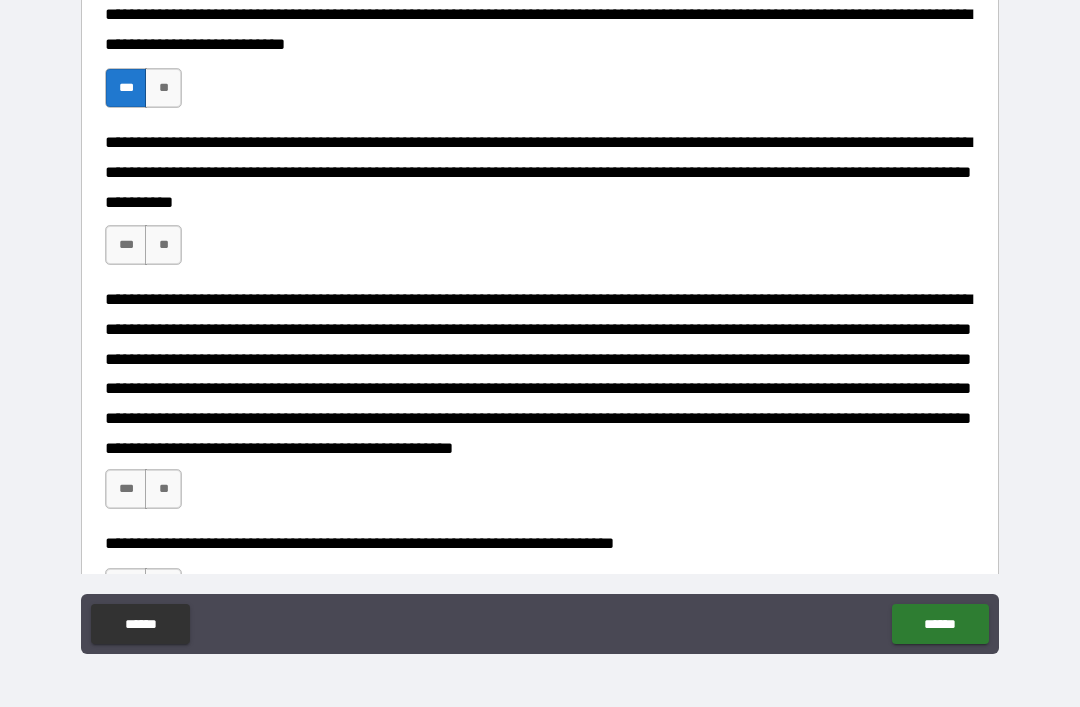 click on "***" at bounding box center [126, 245] 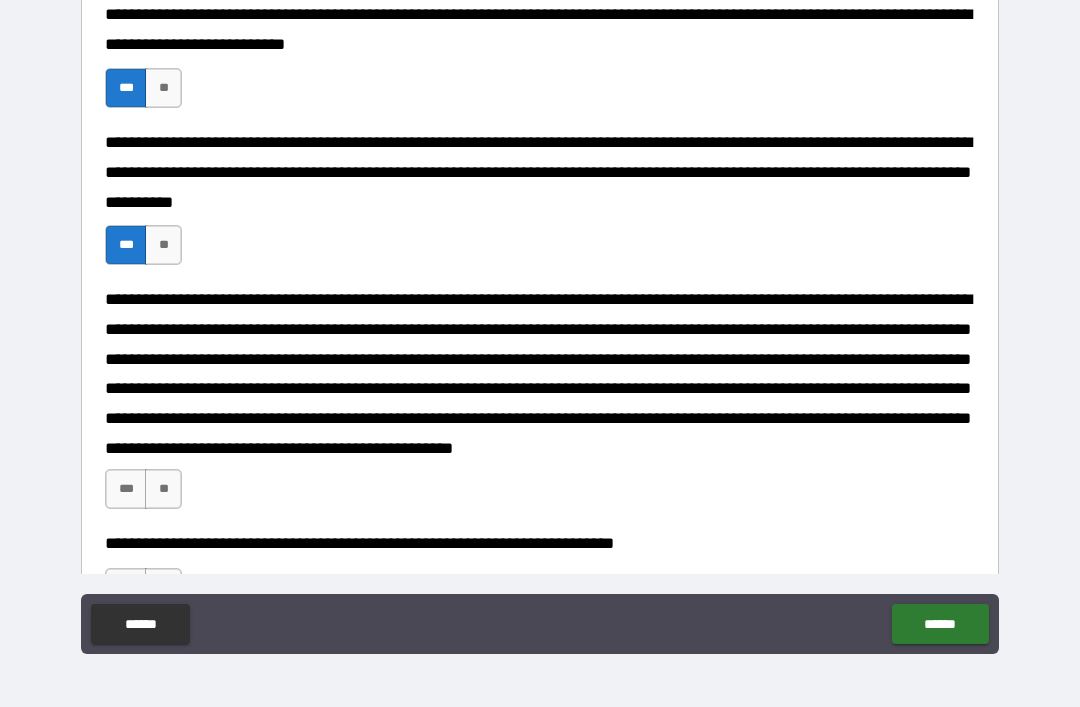 click on "***" at bounding box center (126, 489) 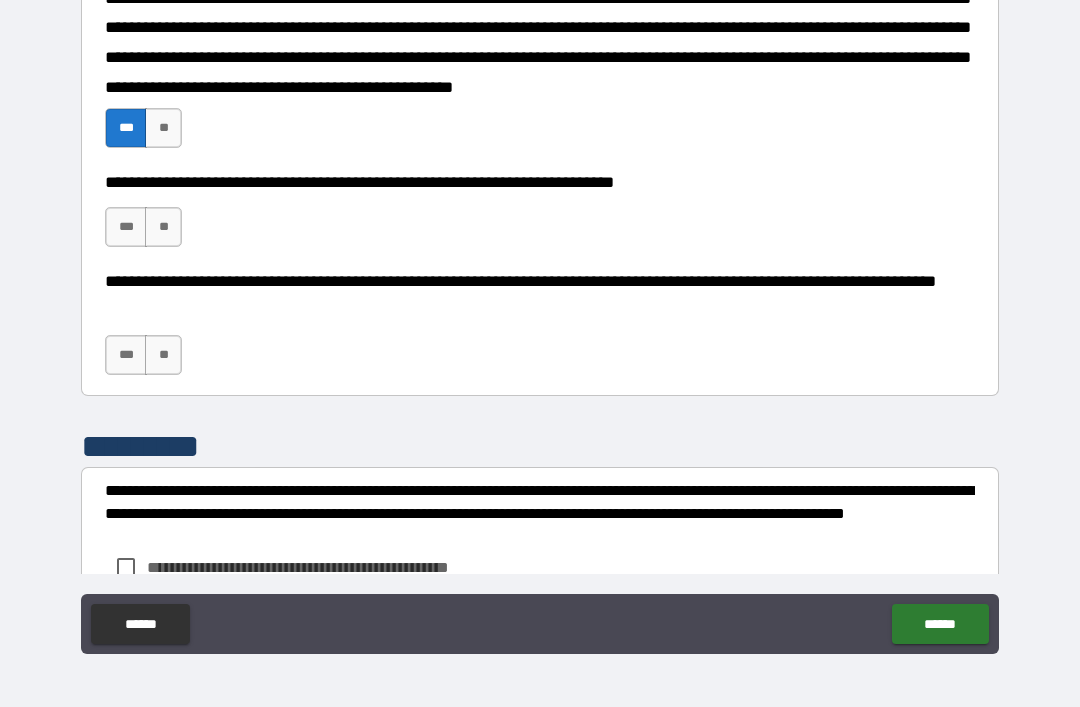 scroll, scrollTop: 1836, scrollLeft: 0, axis: vertical 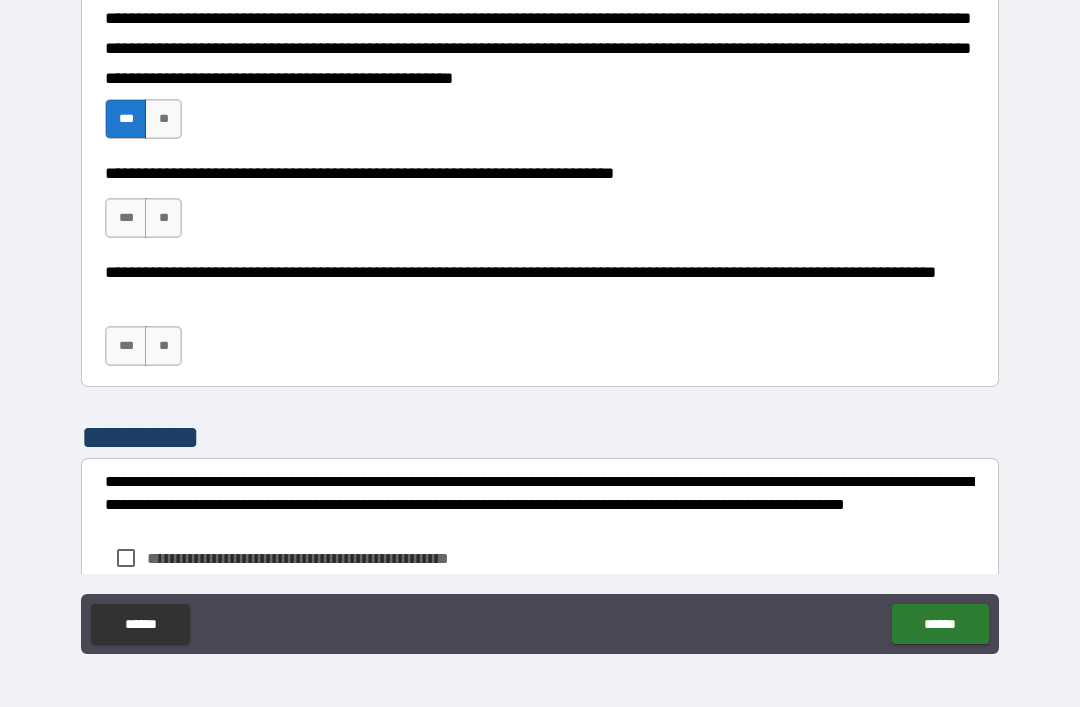click on "***" at bounding box center [126, 218] 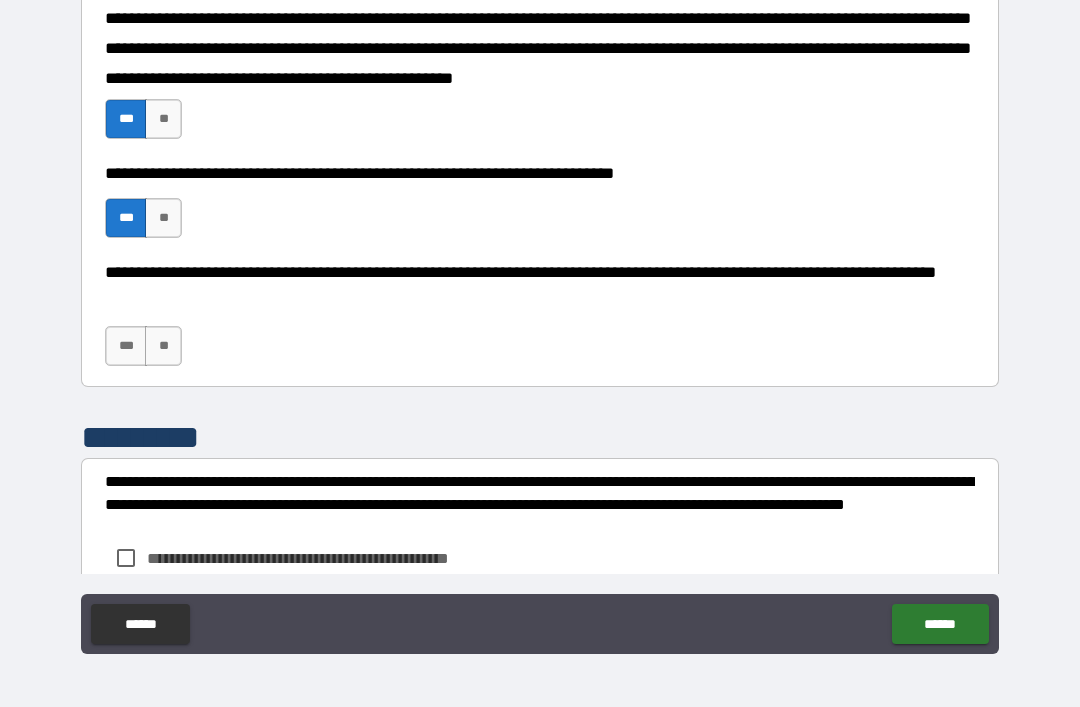 click on "***" at bounding box center [126, 346] 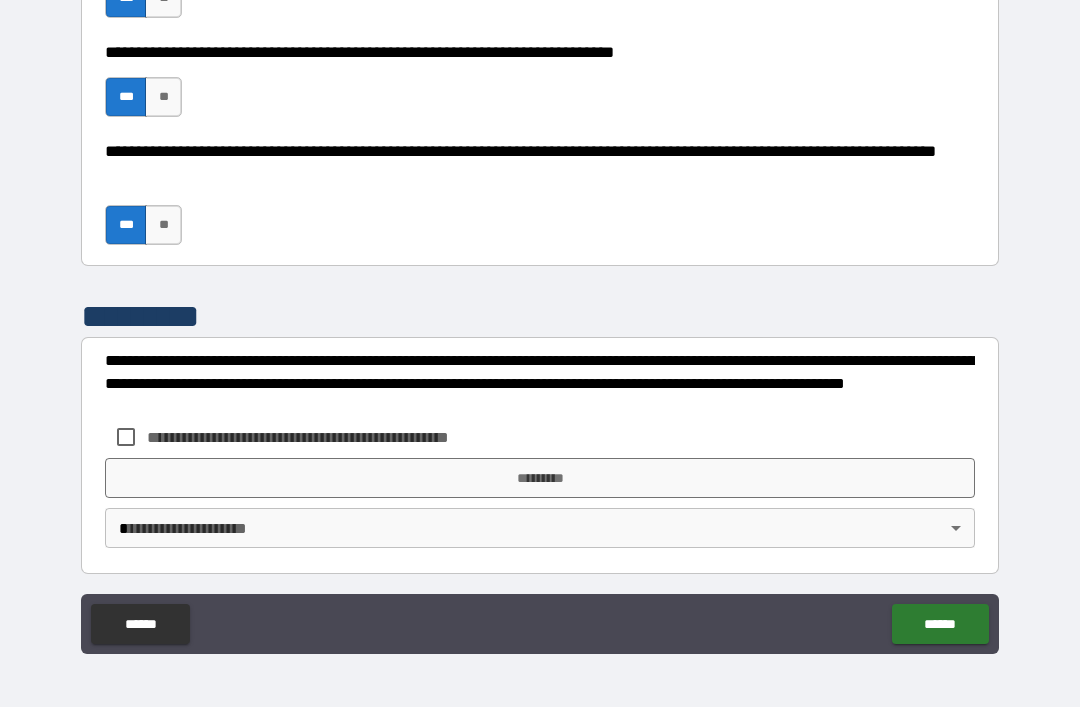 scroll, scrollTop: 1957, scrollLeft: 0, axis: vertical 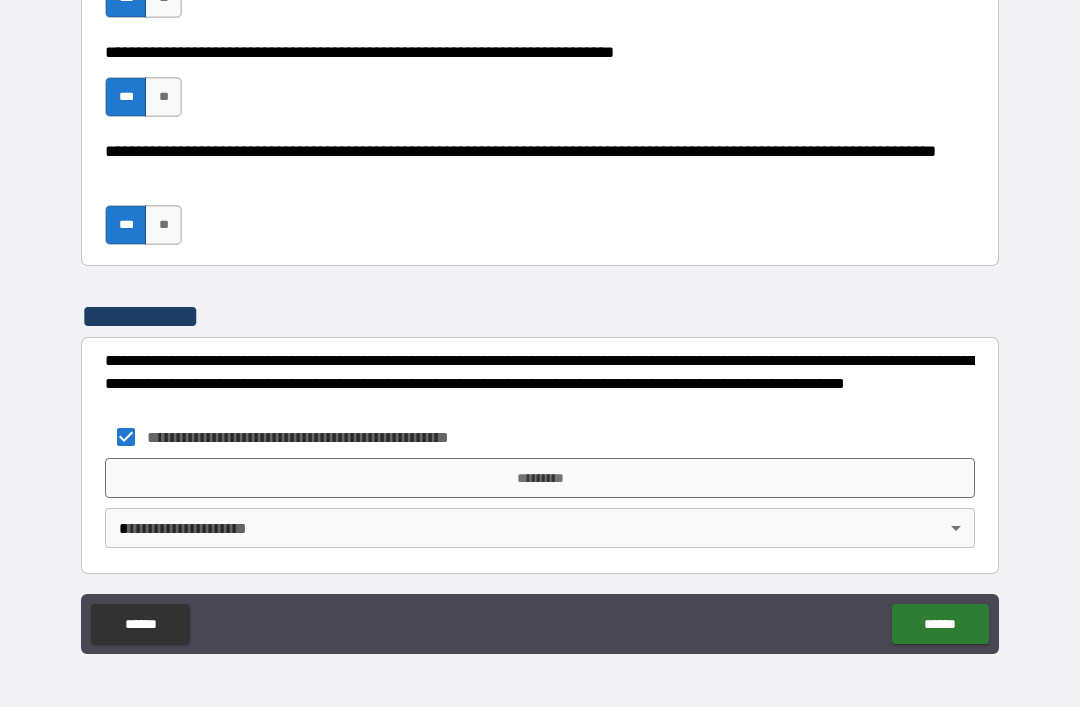 click on "**********" at bounding box center (540, 321) 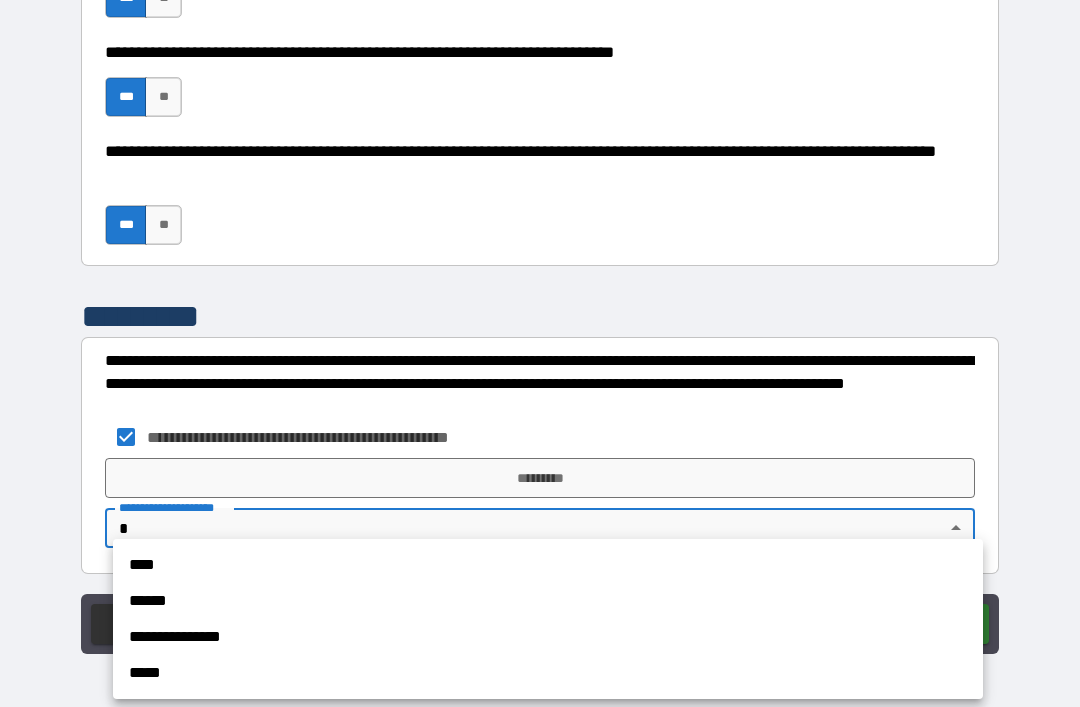 click on "****" at bounding box center [548, 565] 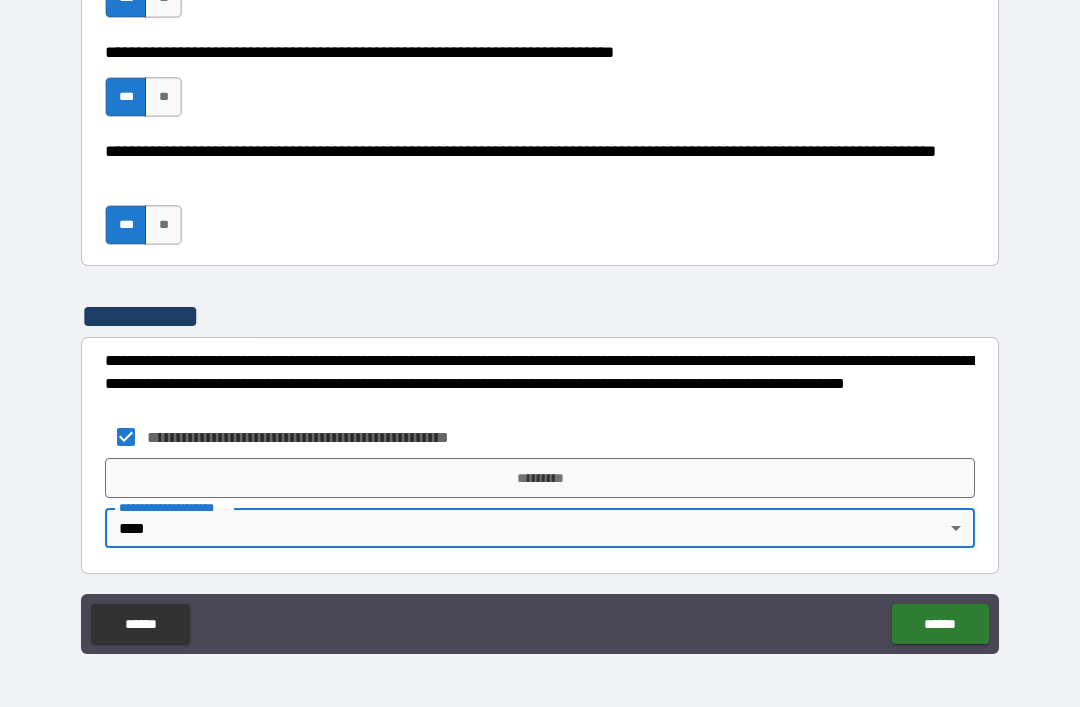 click on "*********" at bounding box center [540, 478] 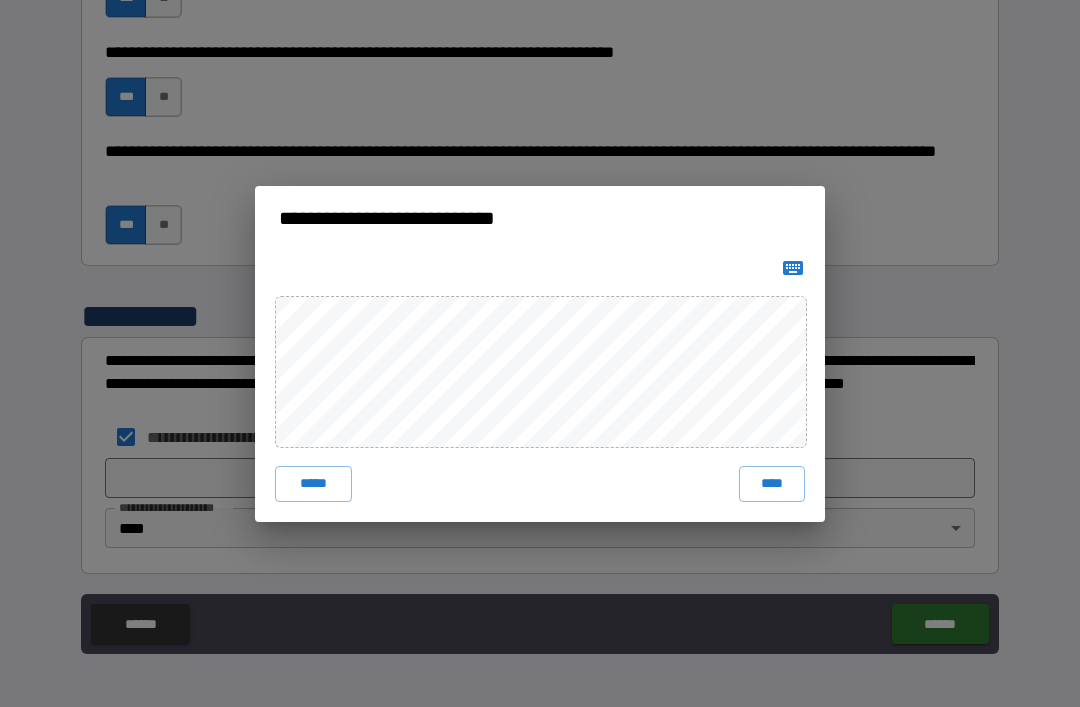 click on "****" at bounding box center (772, 484) 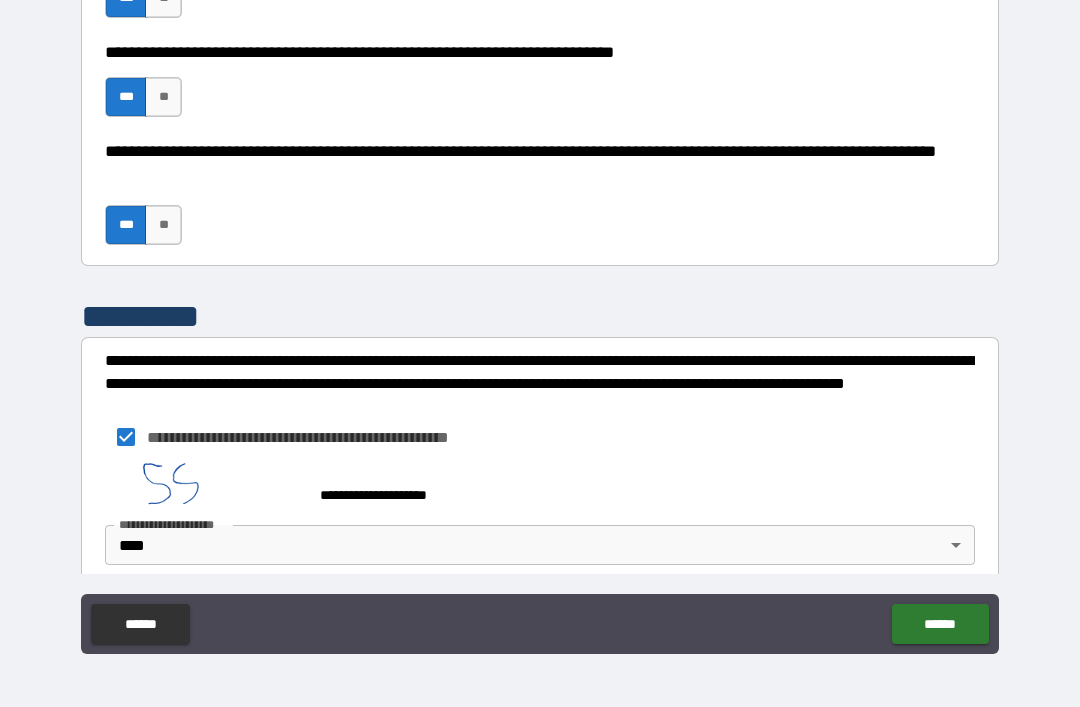 scroll, scrollTop: 1947, scrollLeft: 0, axis: vertical 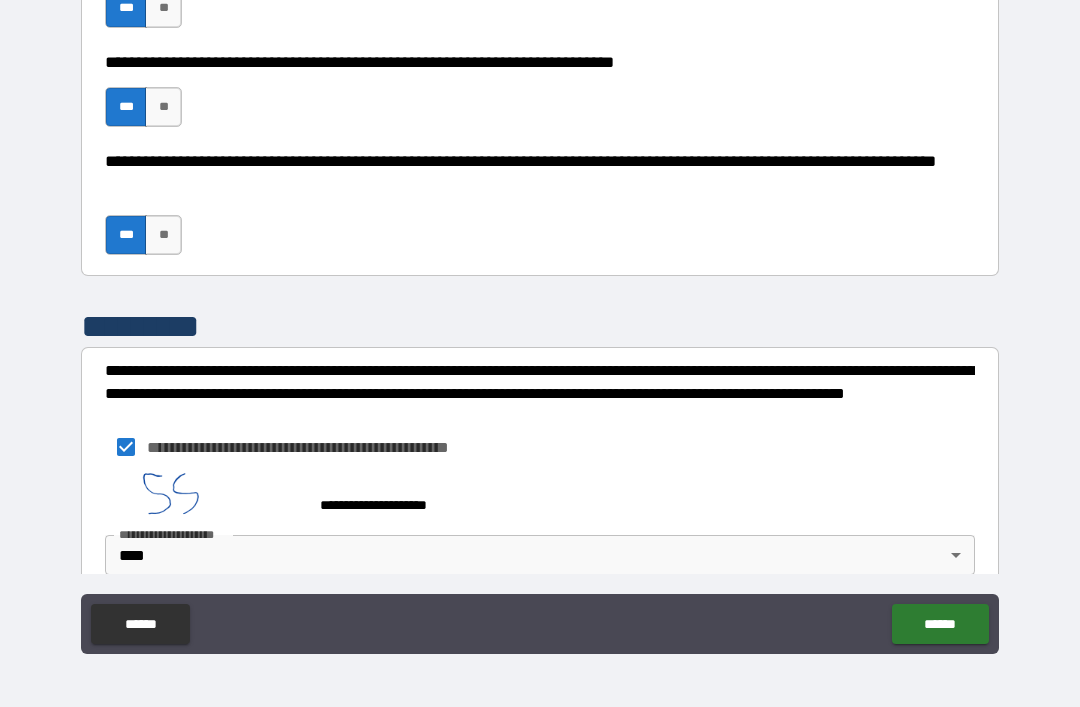 click on "******" at bounding box center [940, 624] 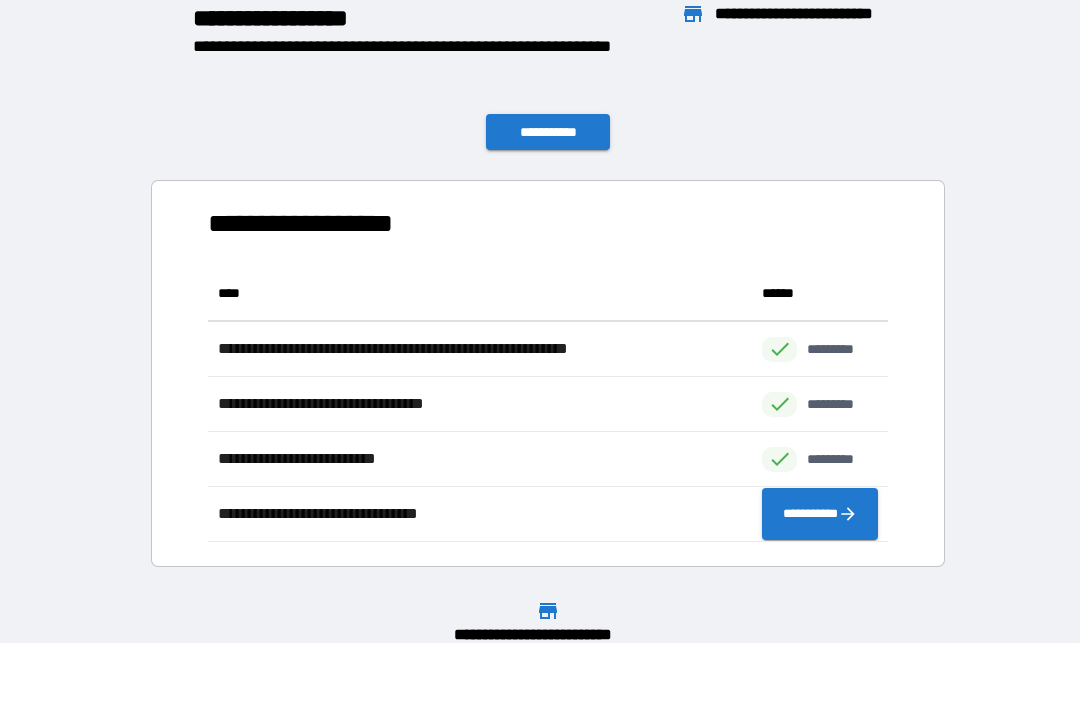 scroll, scrollTop: 1, scrollLeft: 1, axis: both 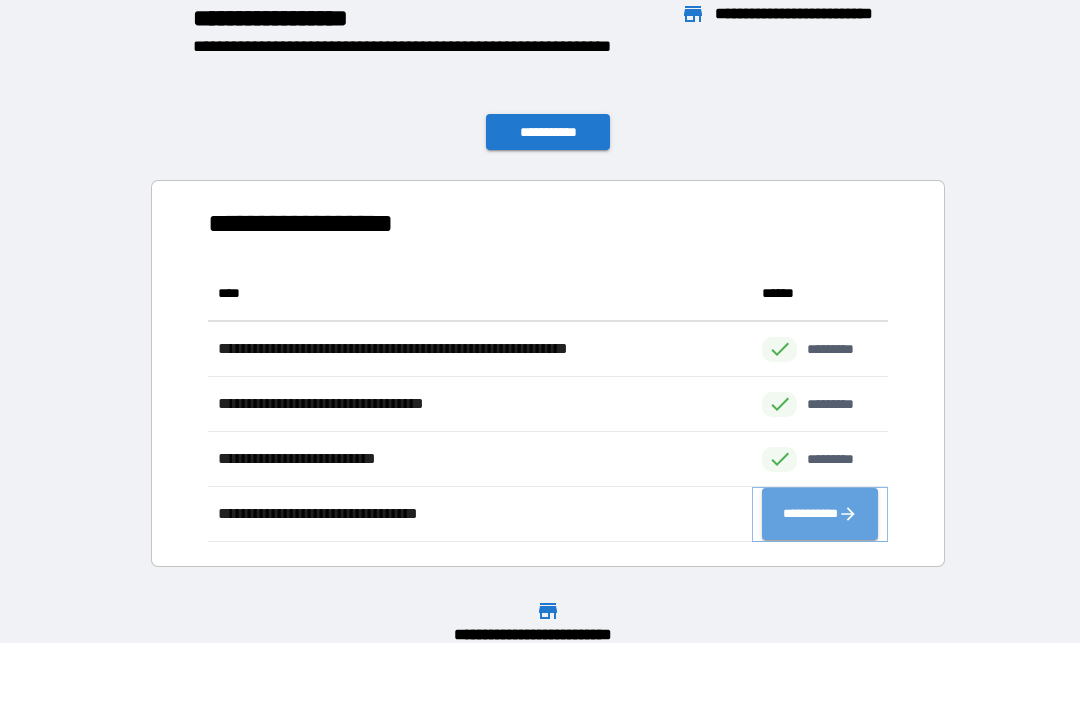 click on "**********" at bounding box center (820, 514) 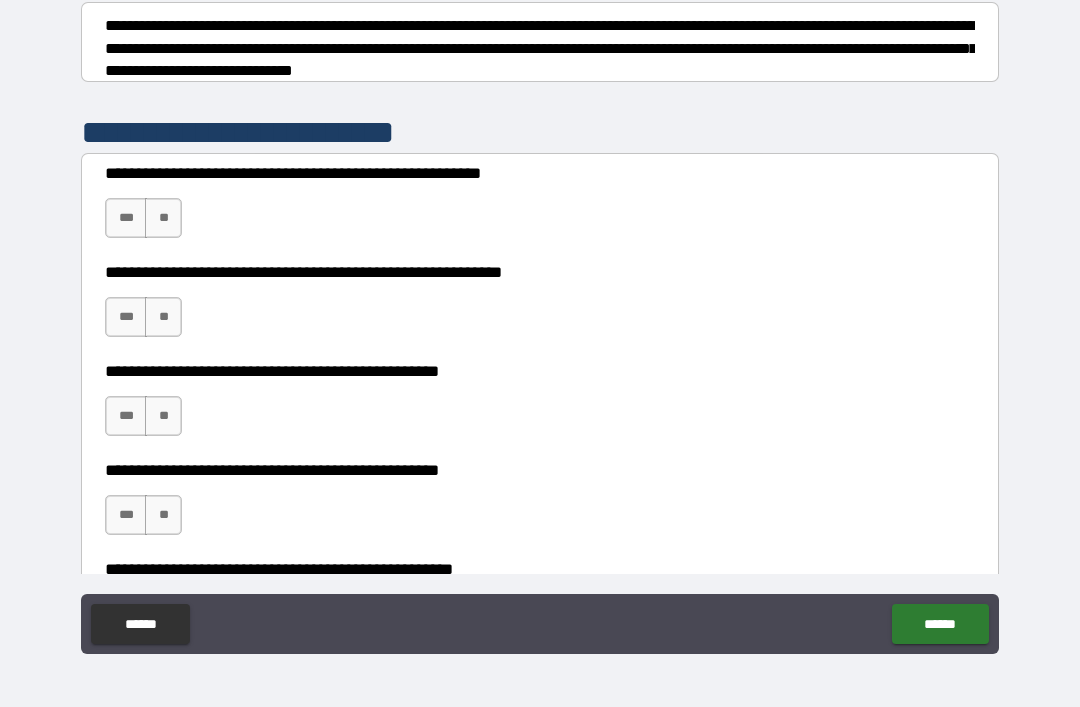scroll, scrollTop: 304, scrollLeft: 0, axis: vertical 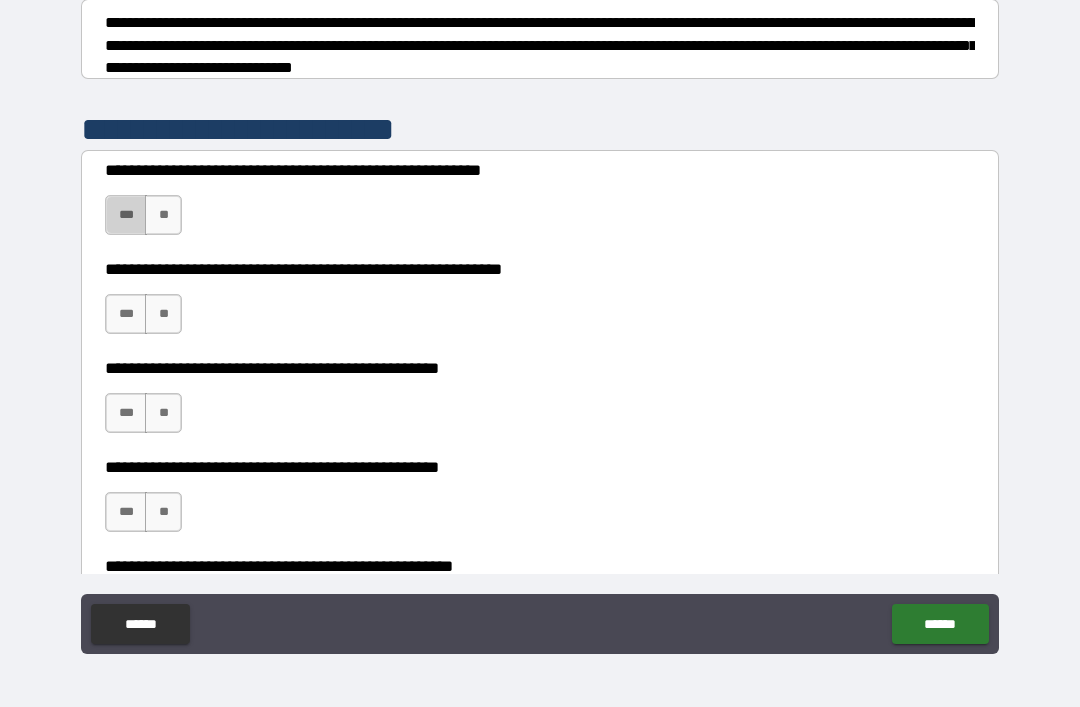 click on "***" at bounding box center [126, 215] 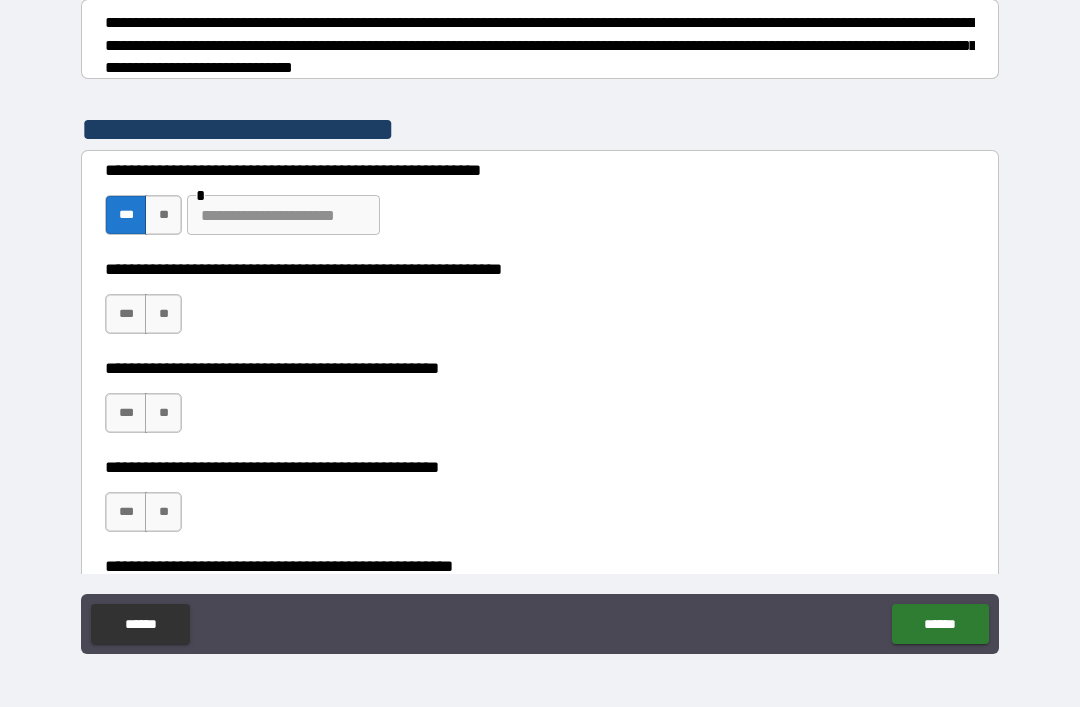 click on "***" at bounding box center [126, 314] 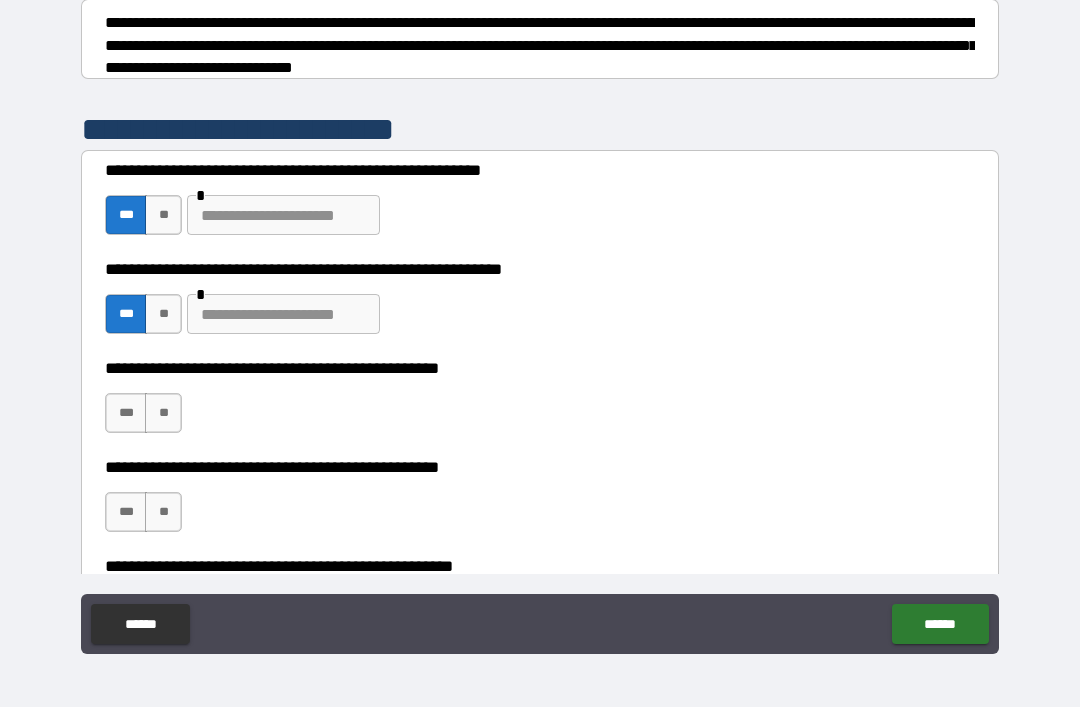 click on "**" at bounding box center (163, 314) 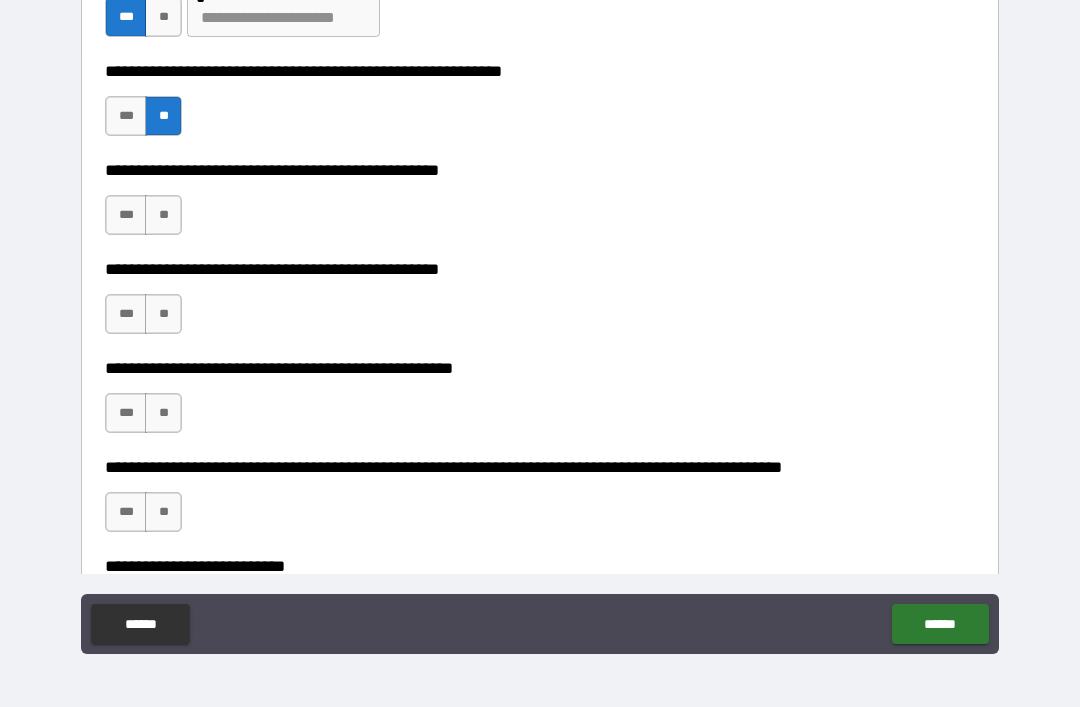 scroll, scrollTop: 510, scrollLeft: 0, axis: vertical 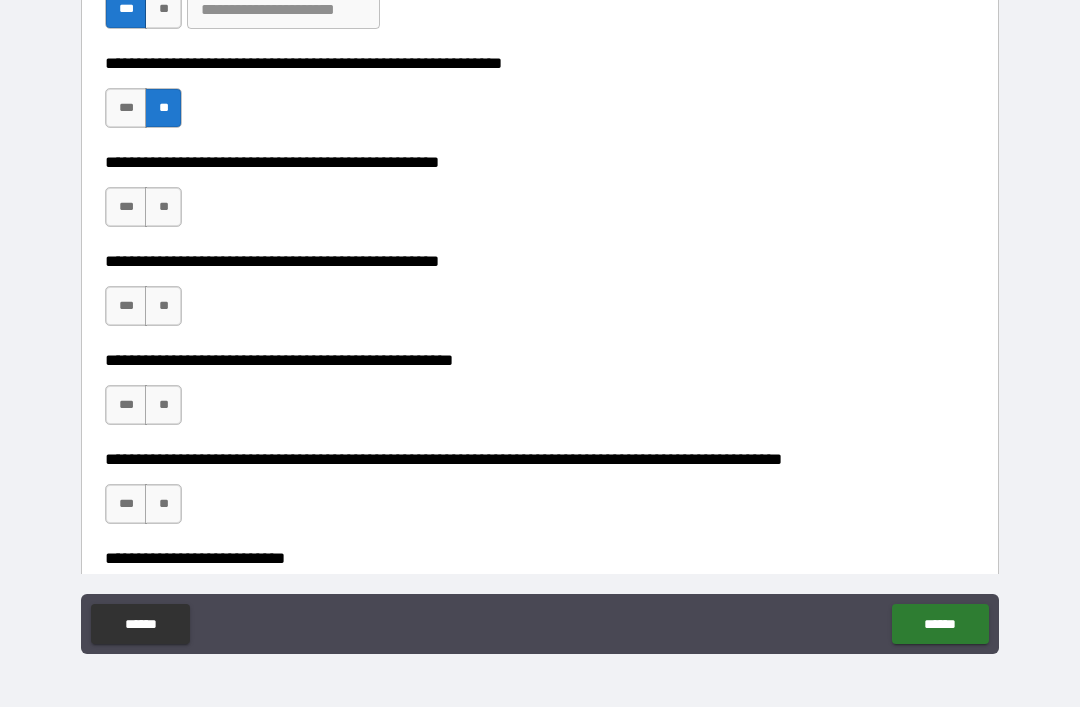 click on "**" at bounding box center [163, 207] 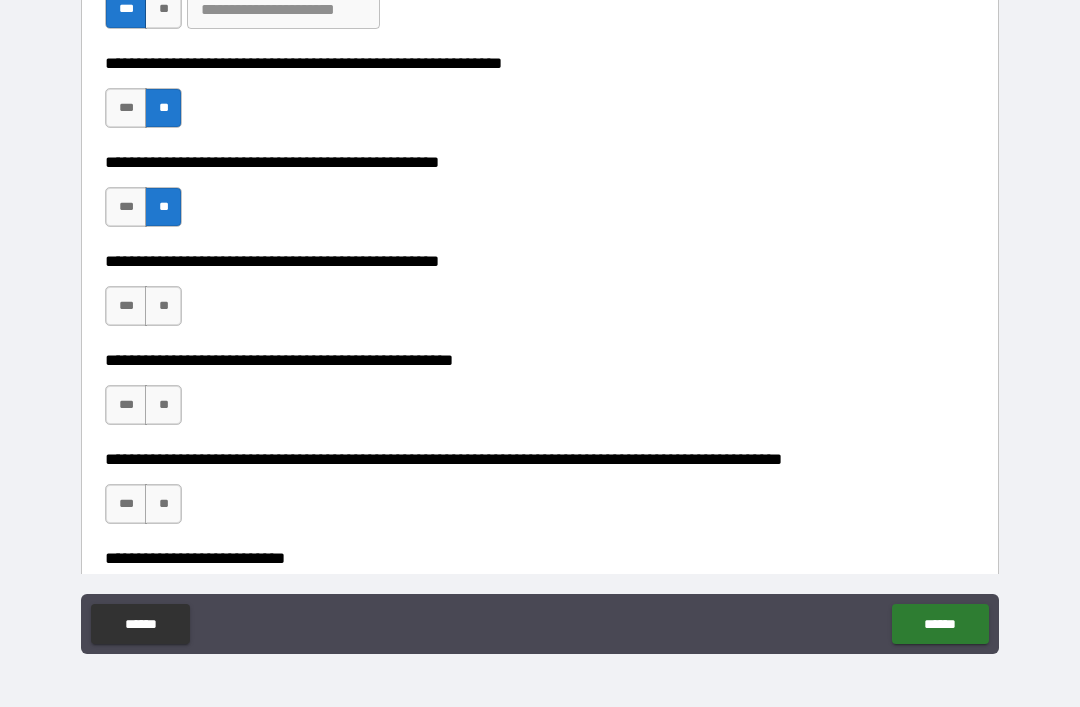 click on "***" at bounding box center [126, 306] 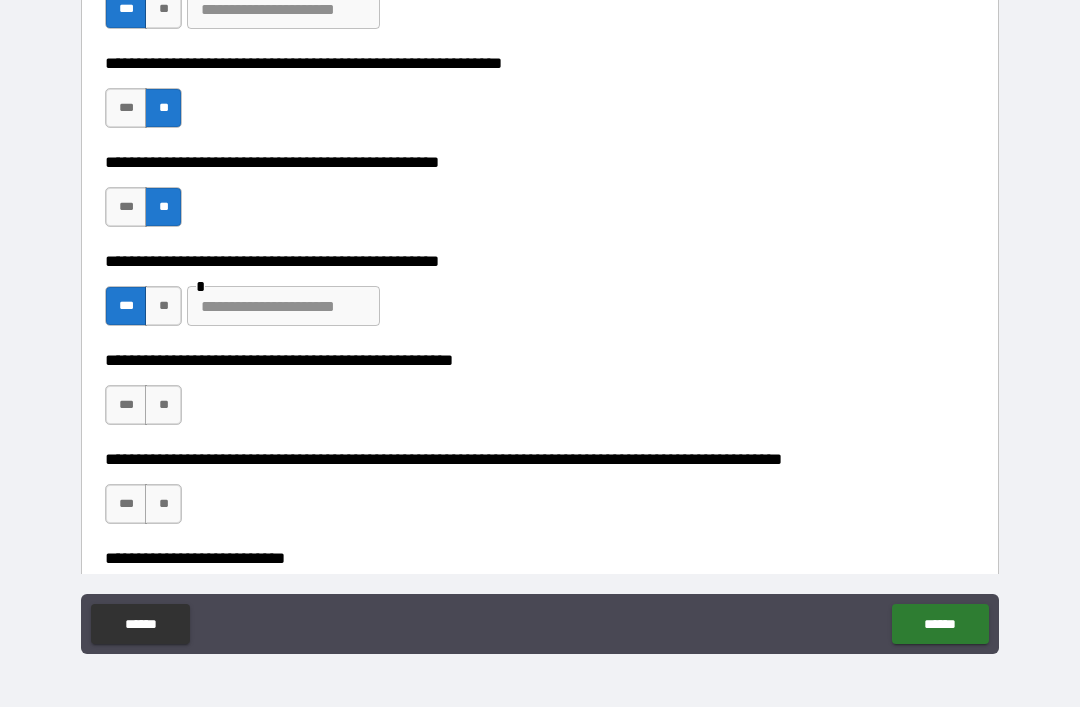 click at bounding box center [283, 306] 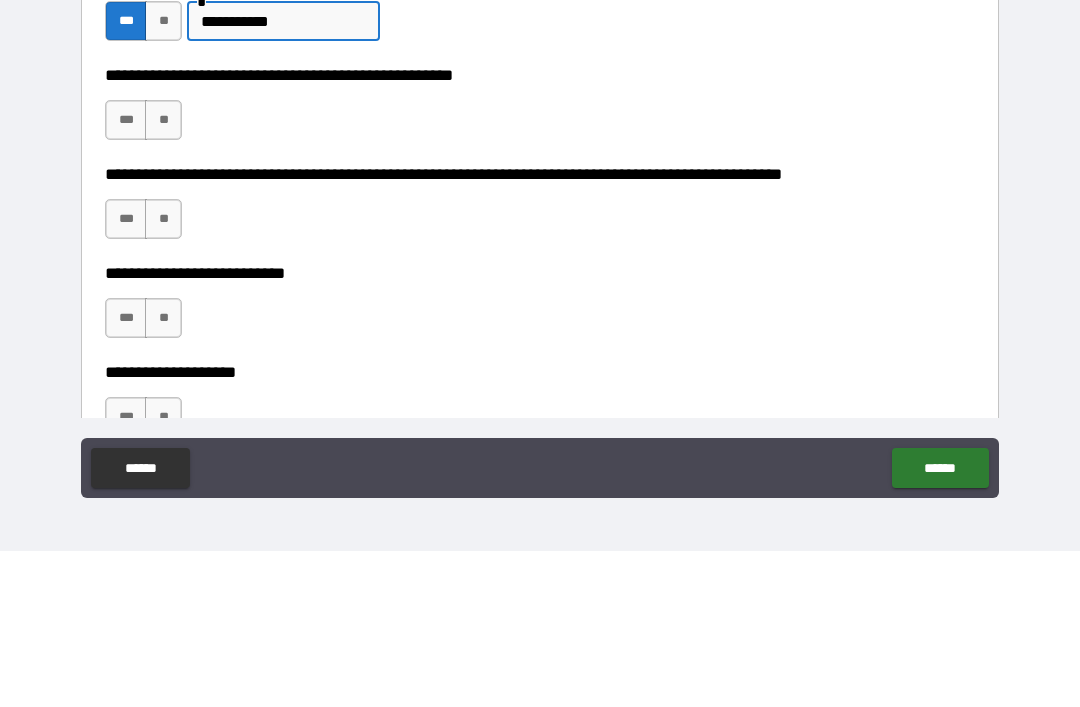 scroll, scrollTop: 649, scrollLeft: 0, axis: vertical 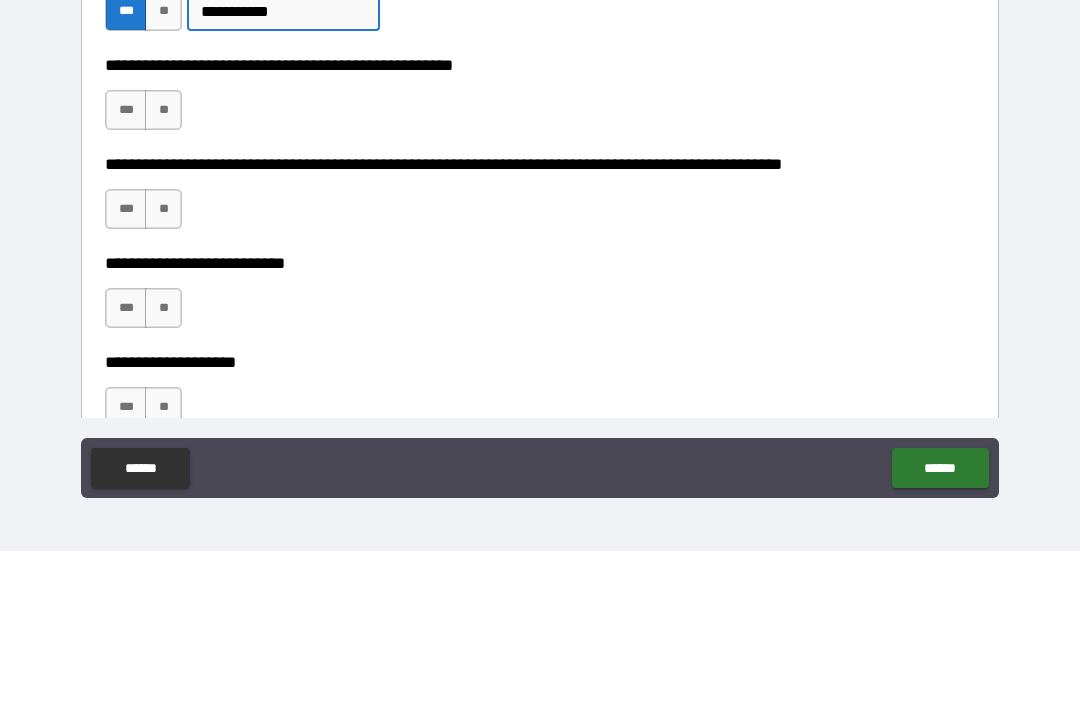 click on "**" at bounding box center (163, 266) 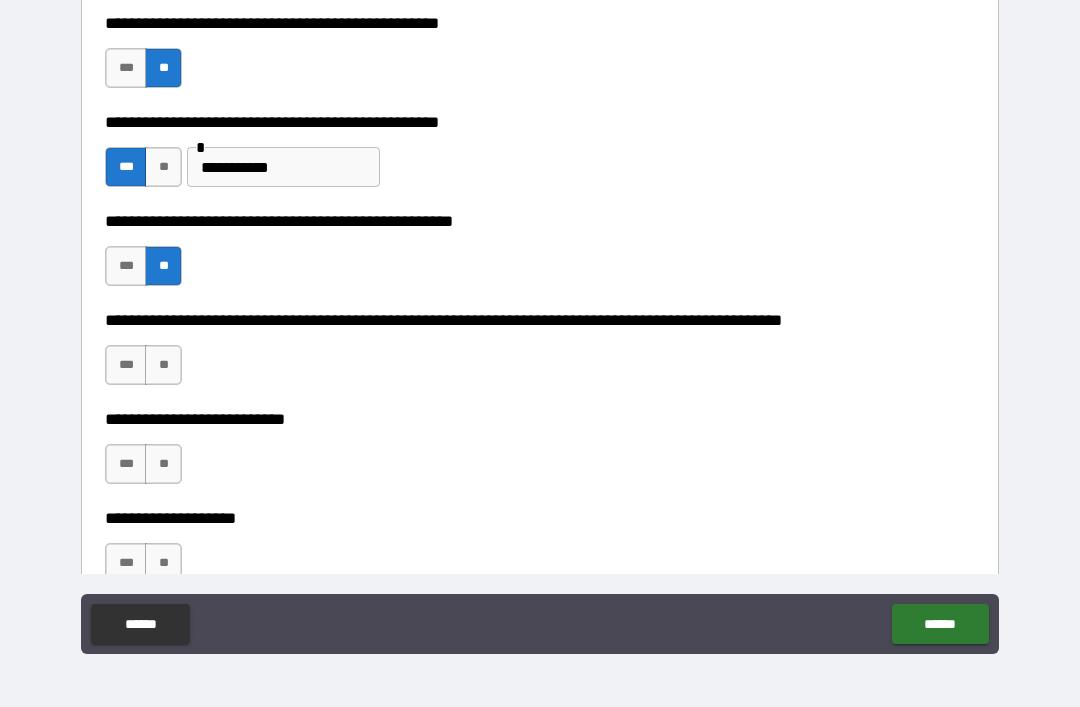 click on "**" at bounding box center (163, 365) 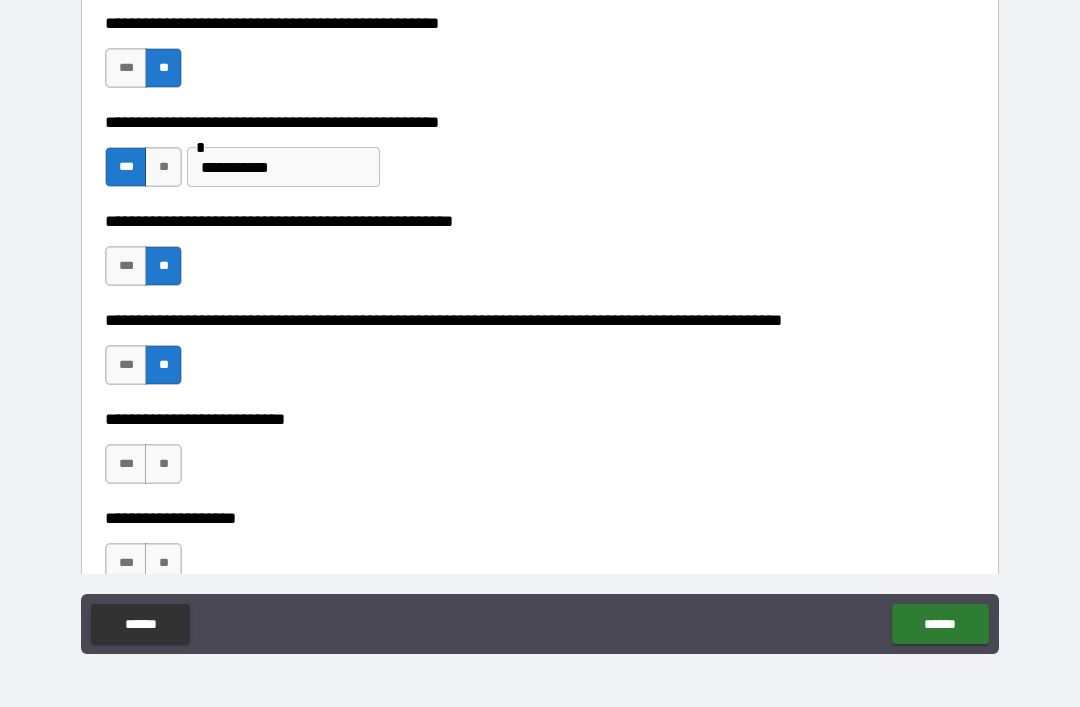click on "**" at bounding box center (163, 464) 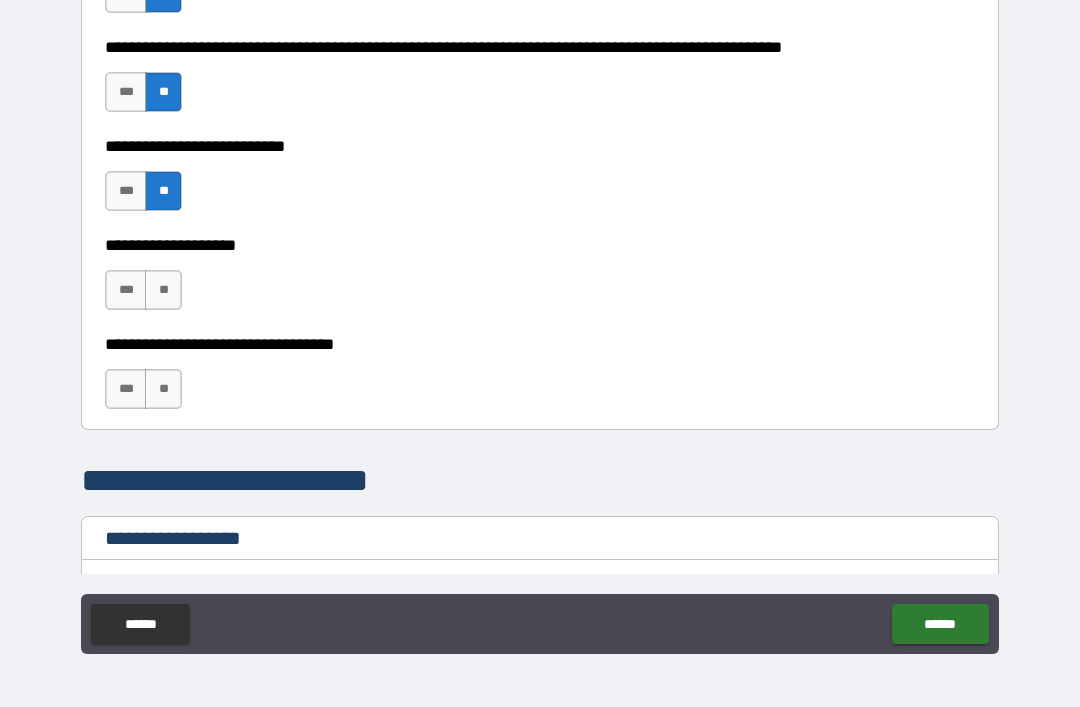 scroll, scrollTop: 925, scrollLeft: 0, axis: vertical 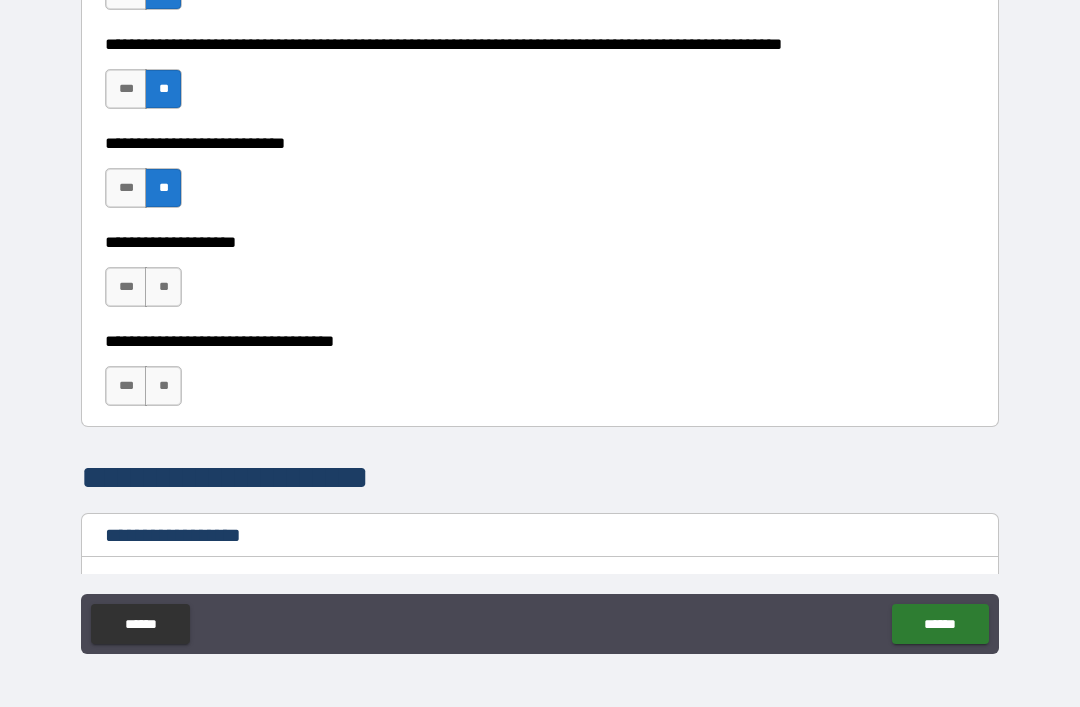 click on "**" at bounding box center [163, 287] 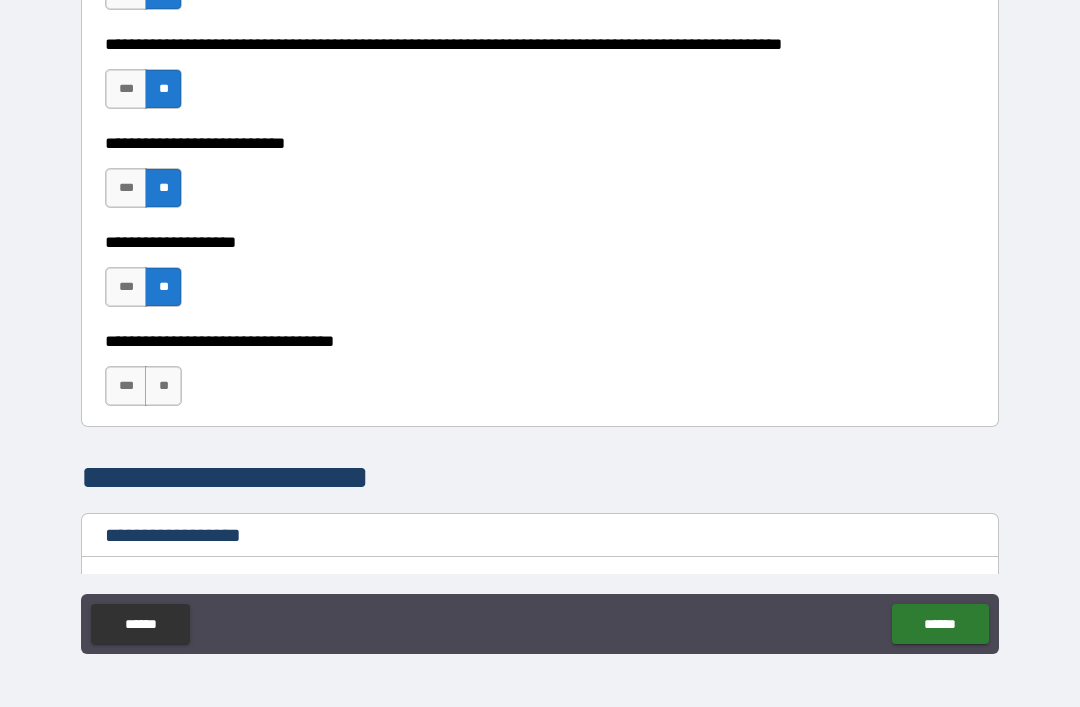 click on "**" at bounding box center (163, 386) 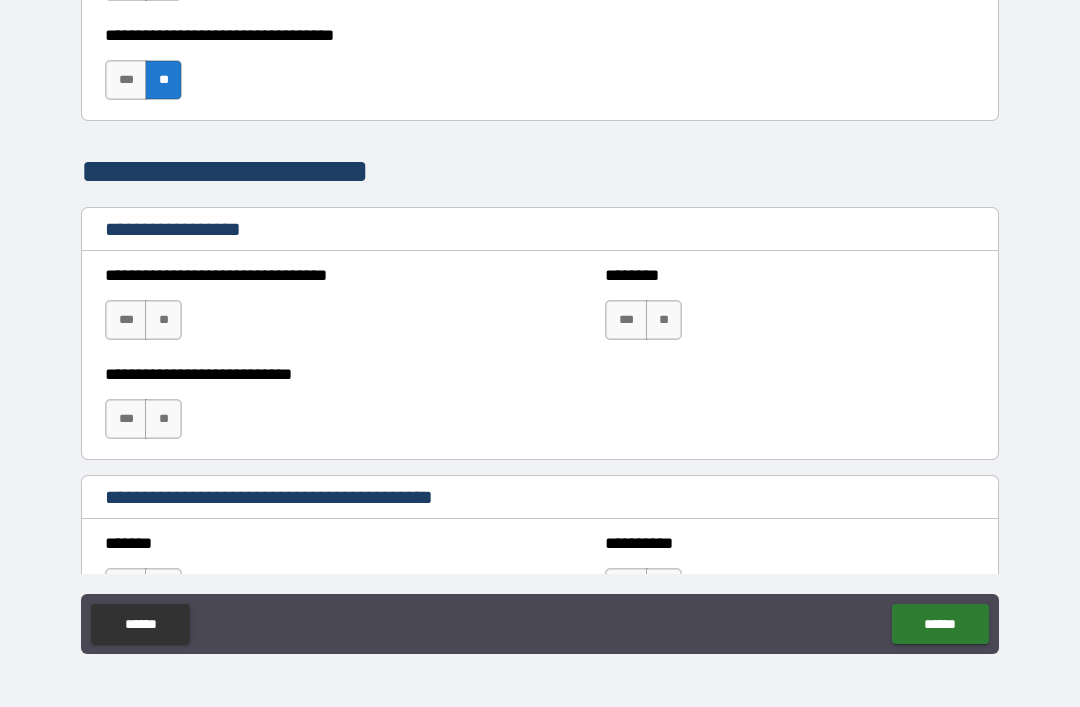 scroll, scrollTop: 1235, scrollLeft: 0, axis: vertical 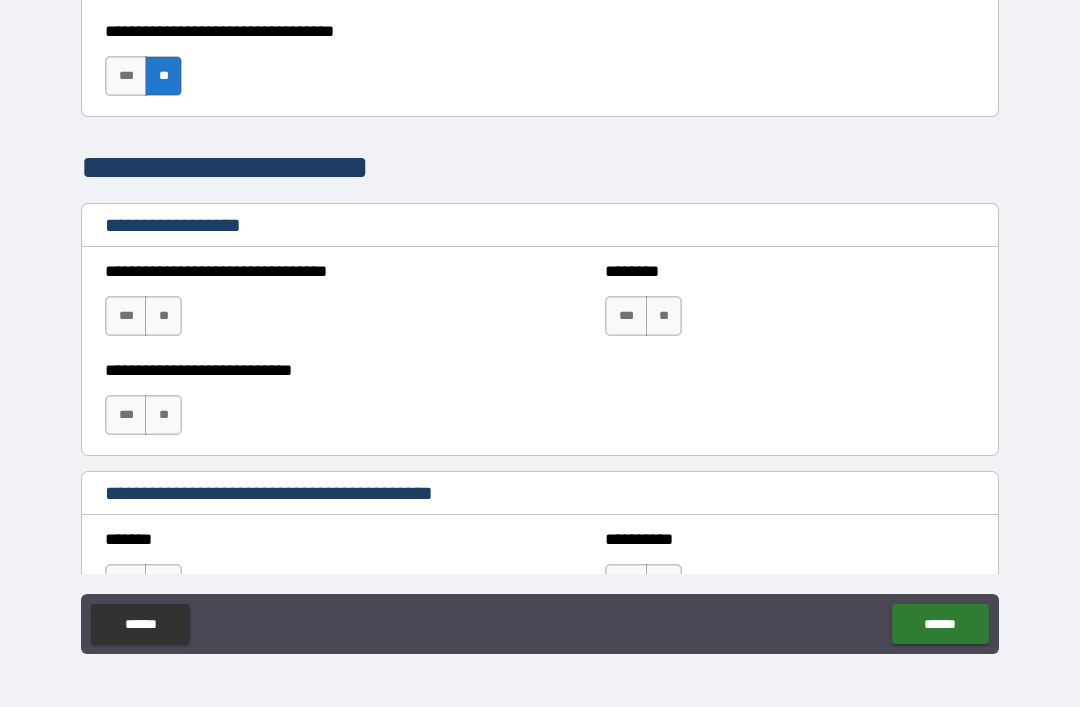 click on "**" at bounding box center [163, 316] 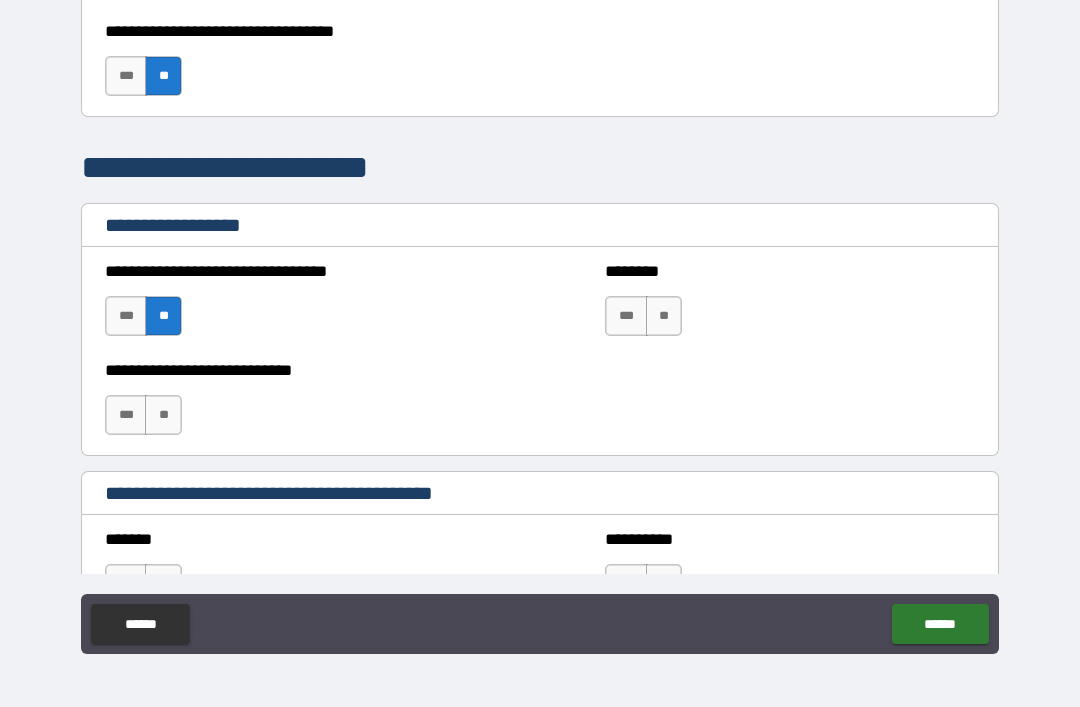click on "**" at bounding box center [664, 316] 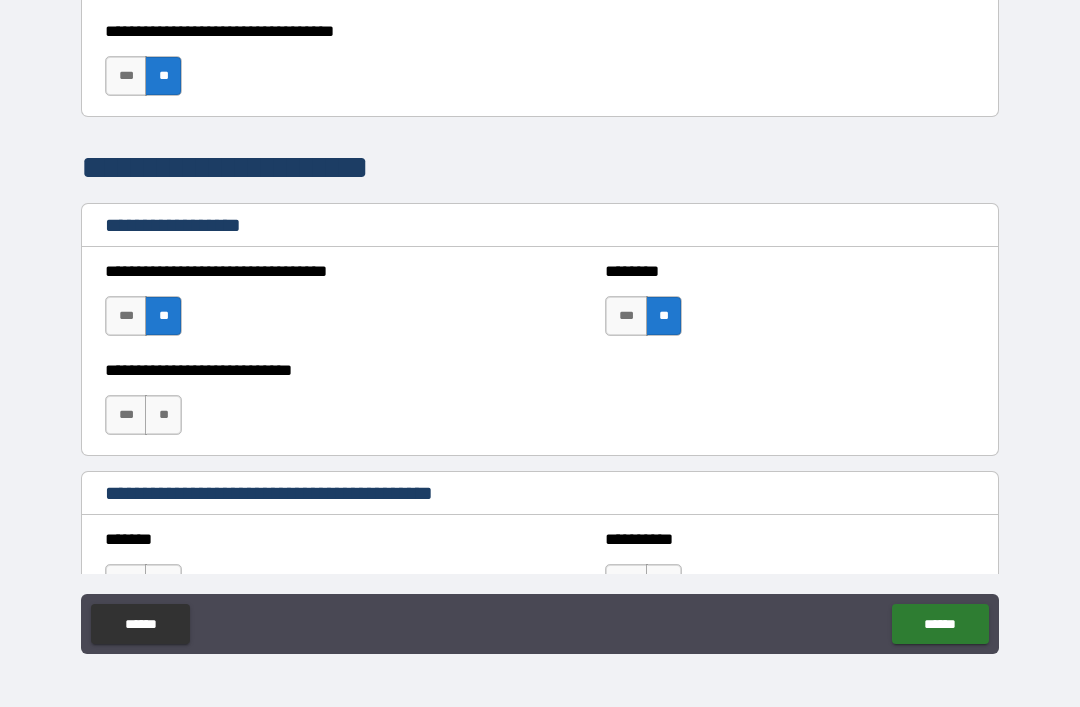 click on "**" at bounding box center (163, 415) 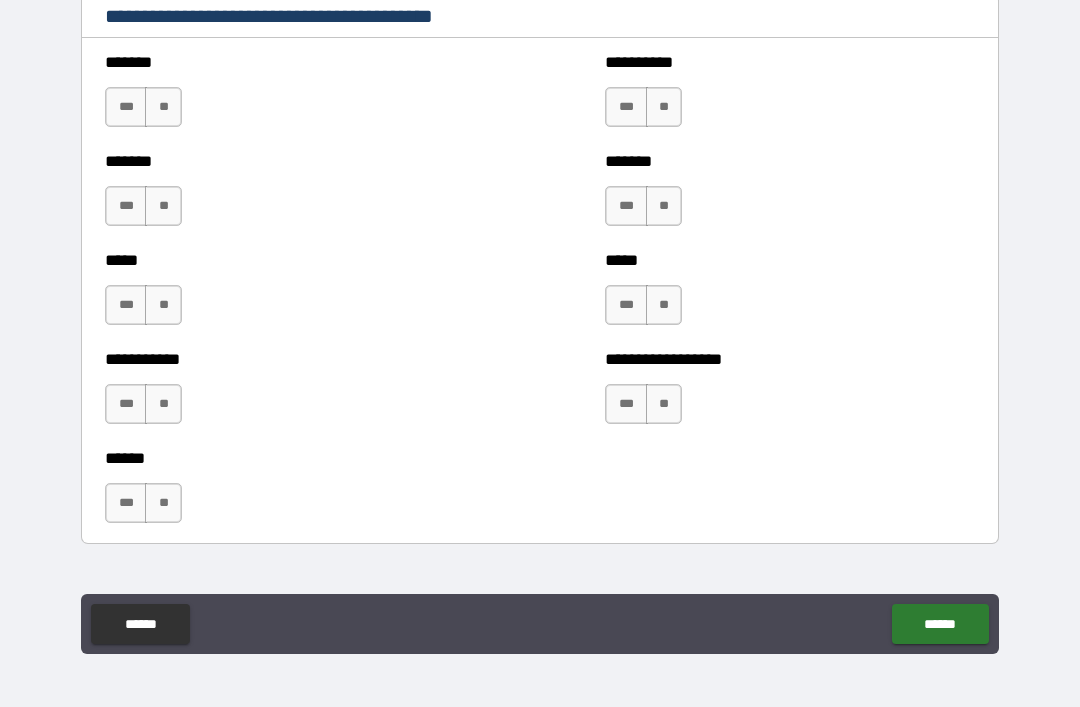 scroll, scrollTop: 1709, scrollLeft: 0, axis: vertical 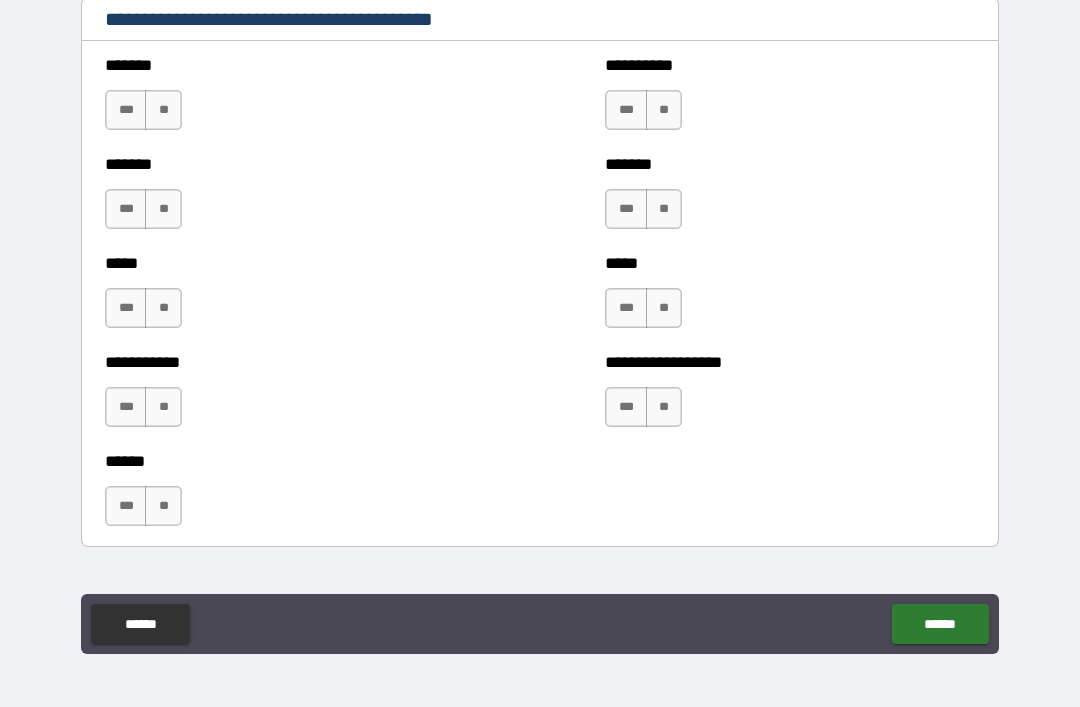click on "**" at bounding box center [163, 110] 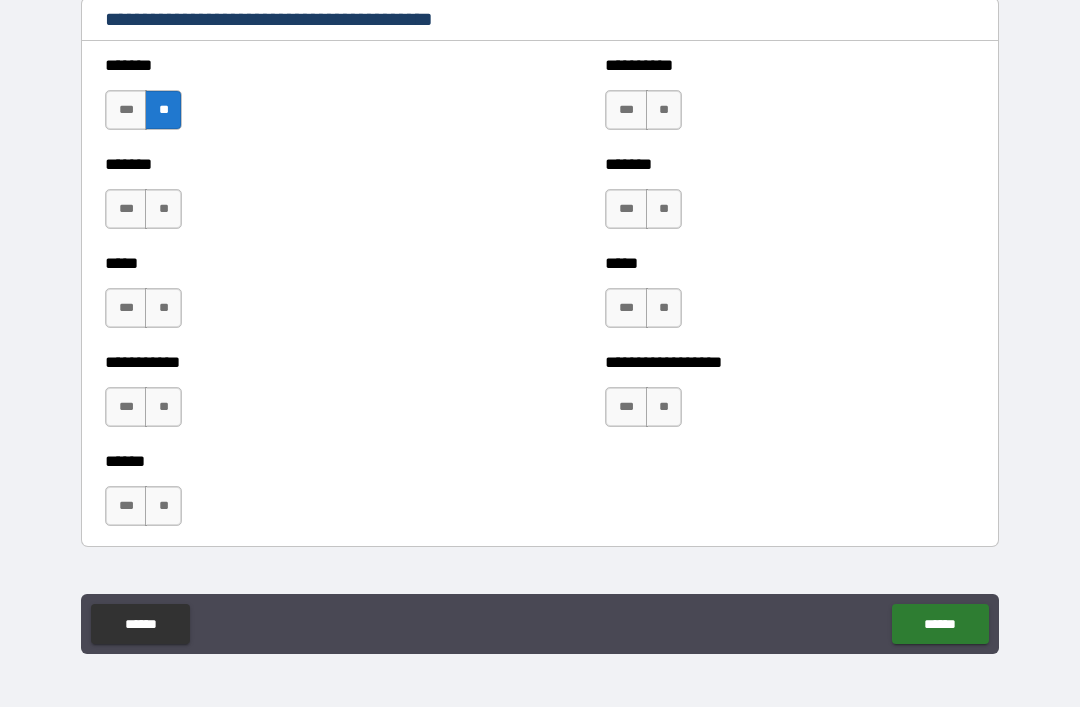 click on "**" at bounding box center [163, 209] 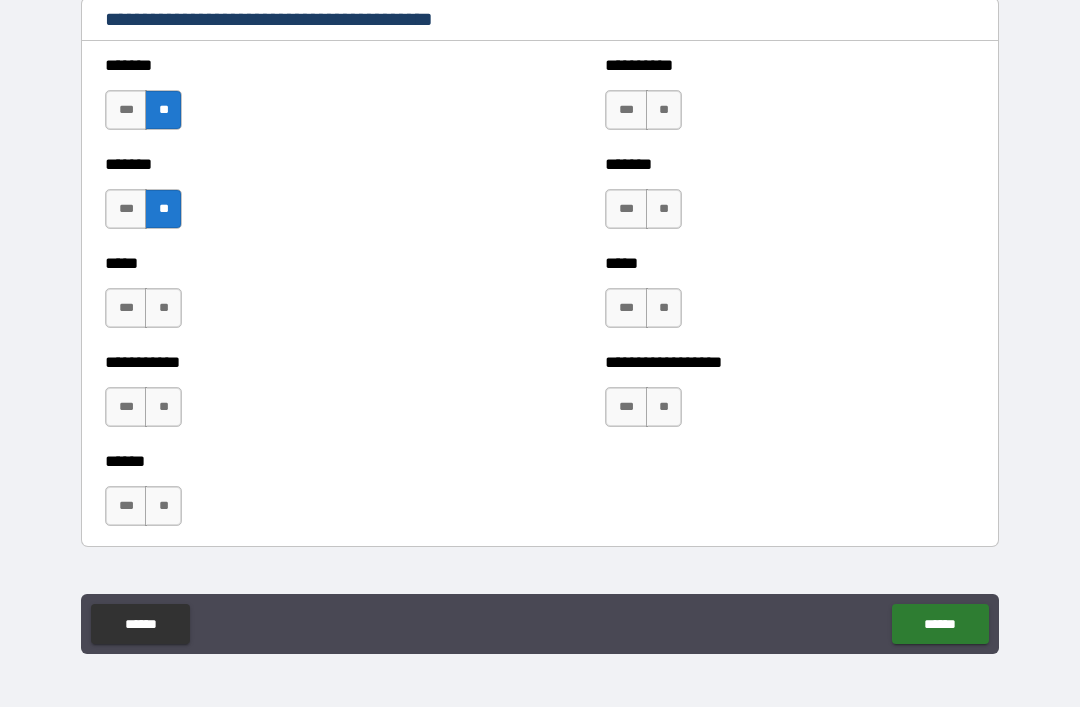 click on "**" at bounding box center (163, 308) 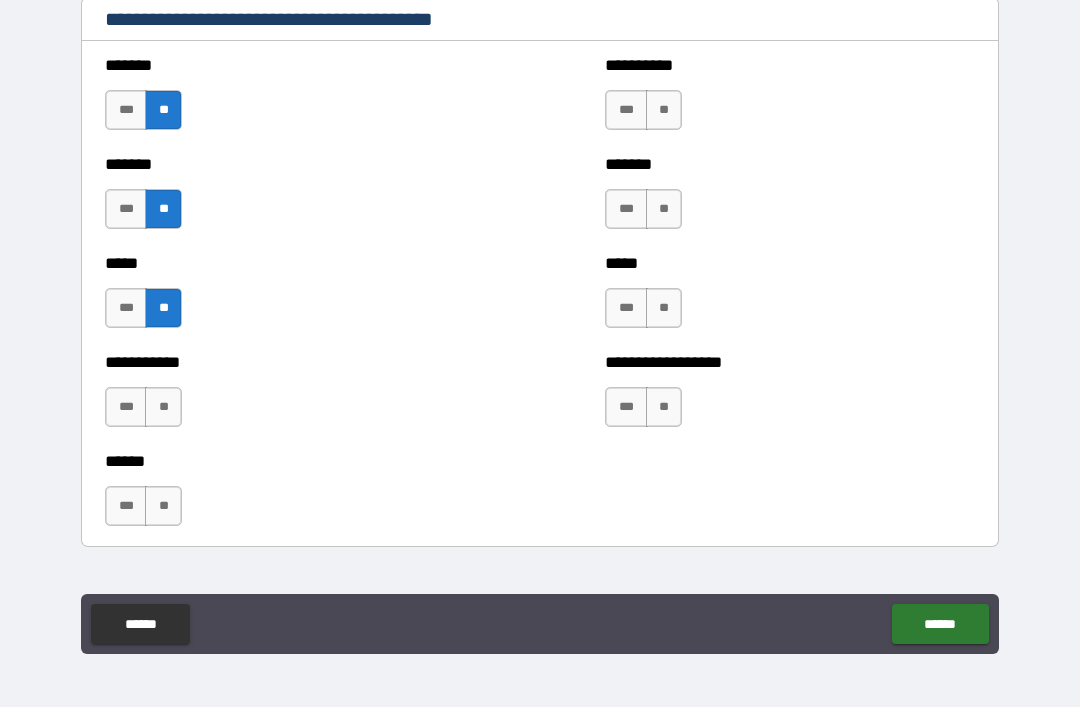 click on "**" at bounding box center [163, 407] 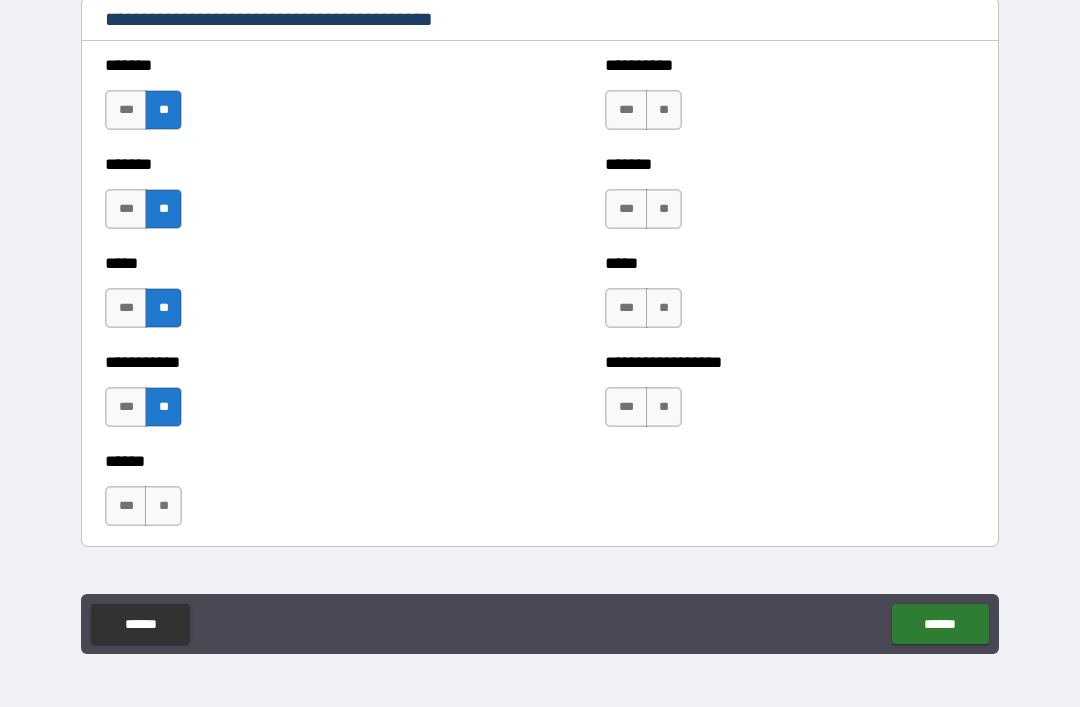 click on "**" at bounding box center [163, 506] 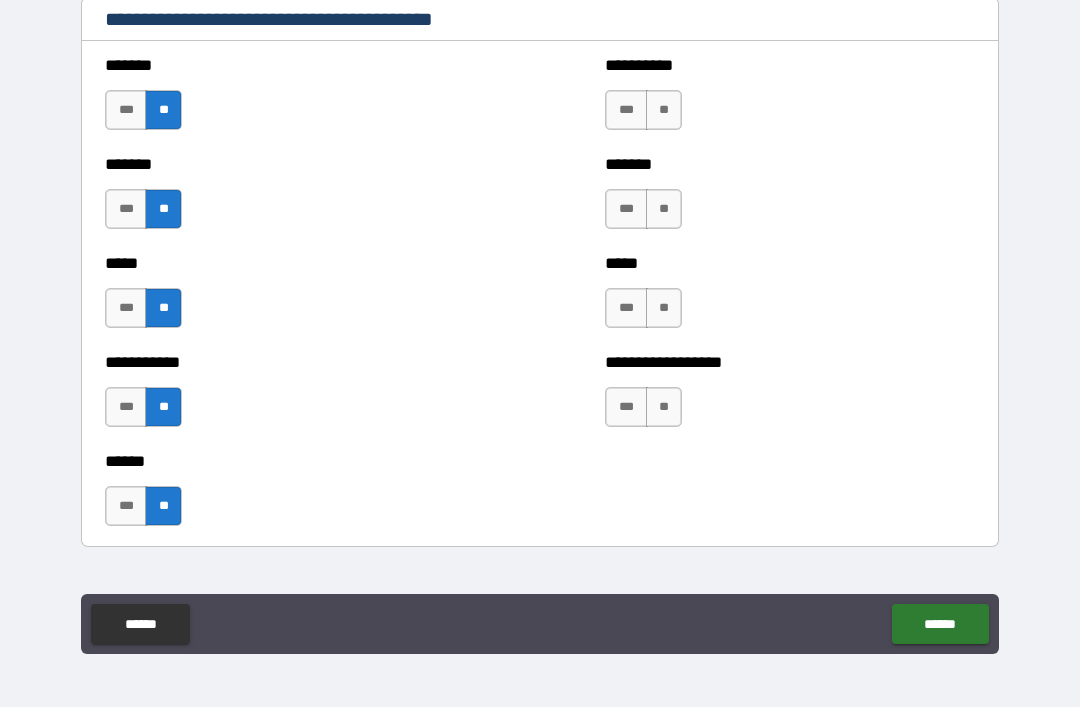 click on "**" at bounding box center (664, 407) 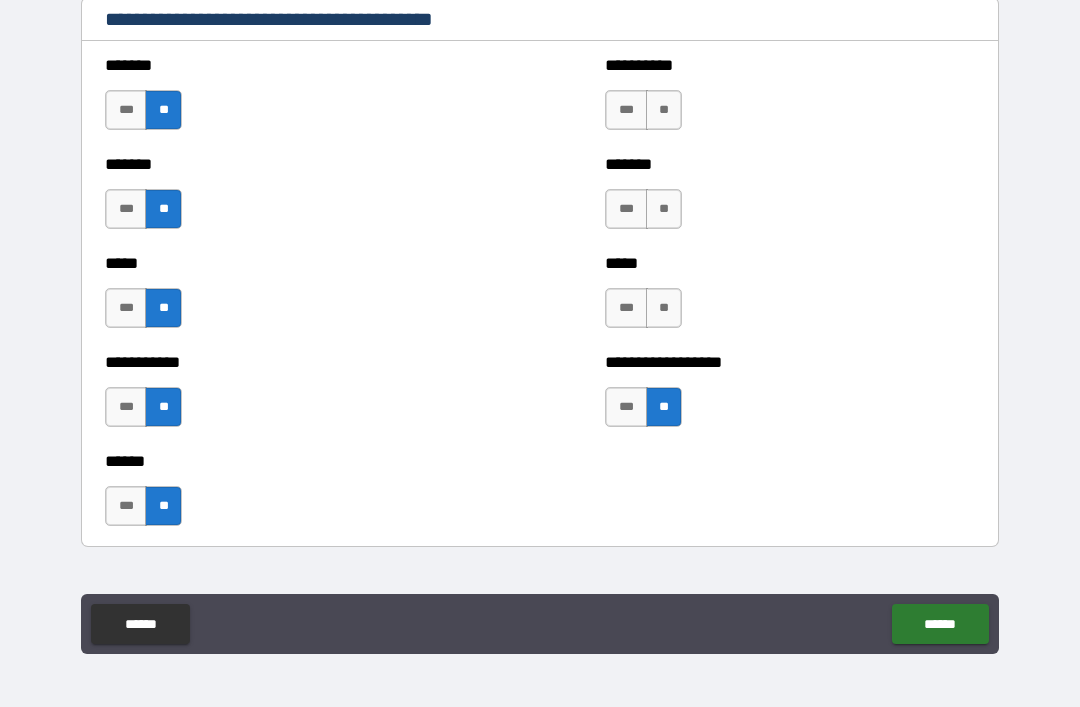 click on "**" at bounding box center (664, 308) 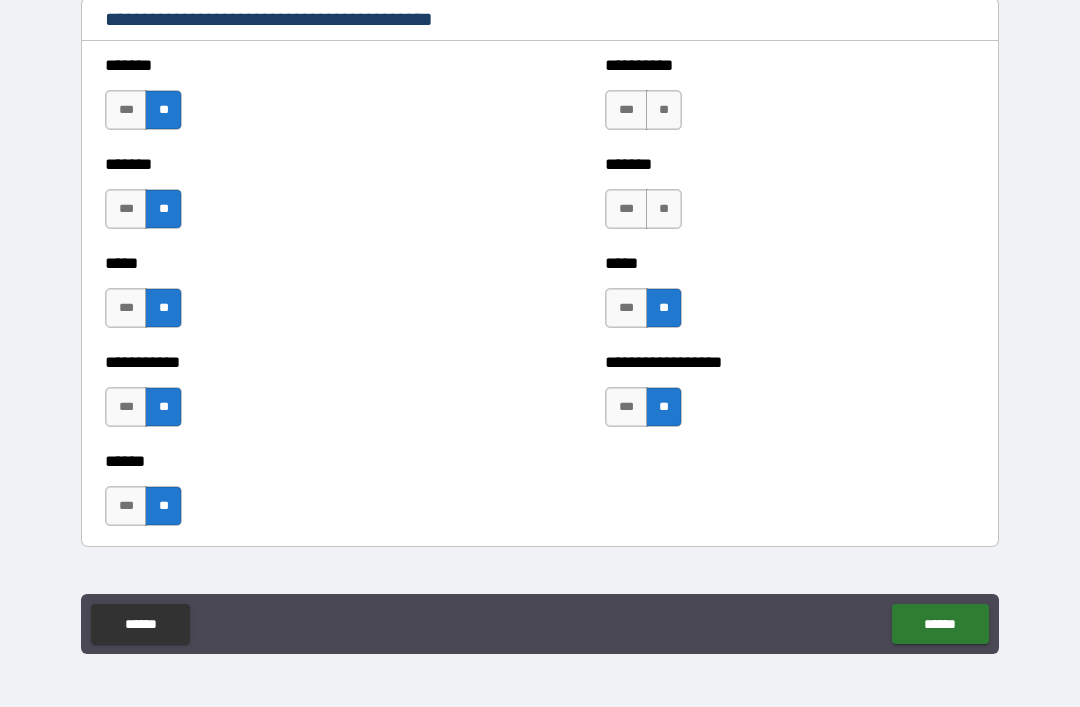 click on "**" at bounding box center (664, 209) 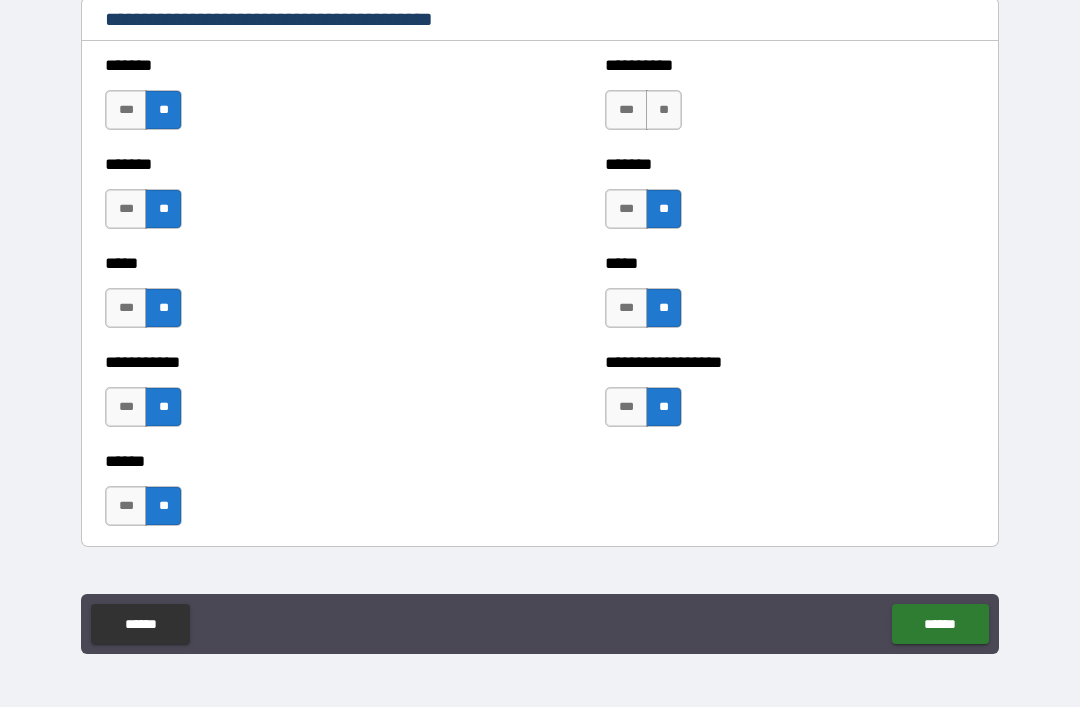 click on "**" at bounding box center [664, 110] 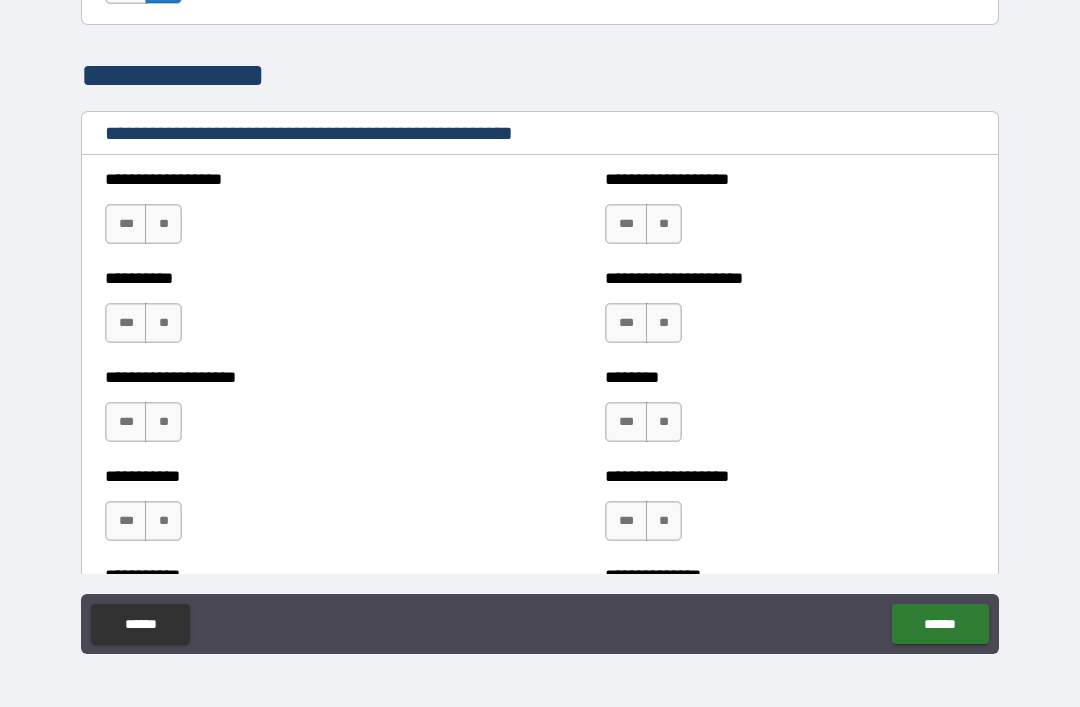 scroll, scrollTop: 2243, scrollLeft: 0, axis: vertical 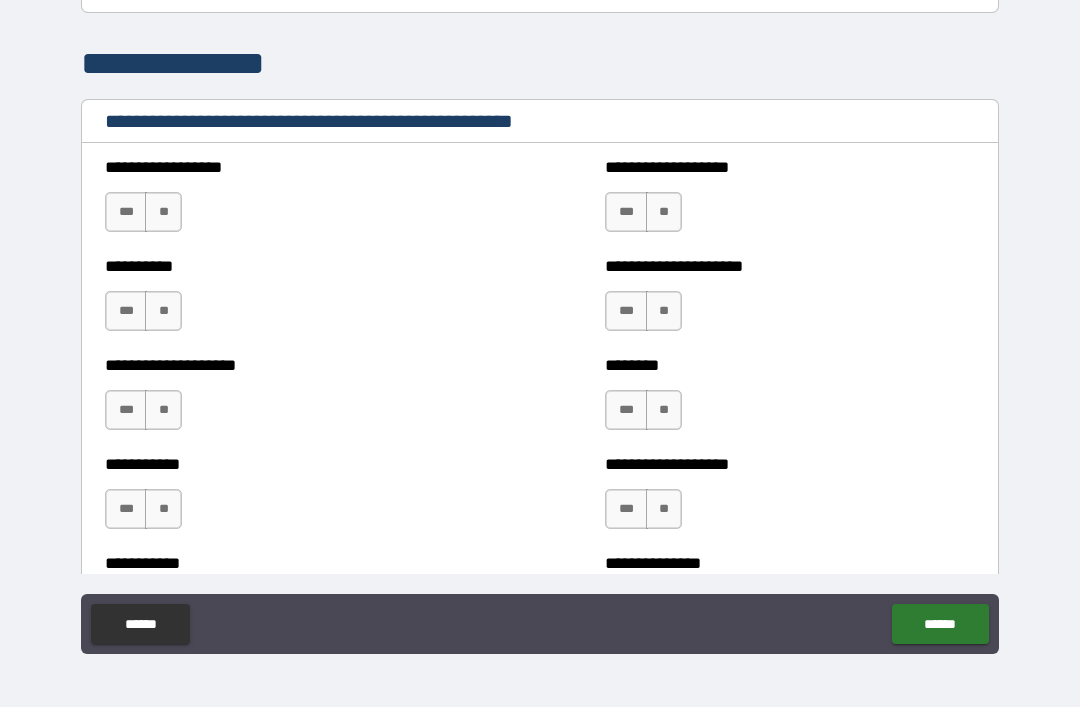 click on "**" at bounding box center (163, 212) 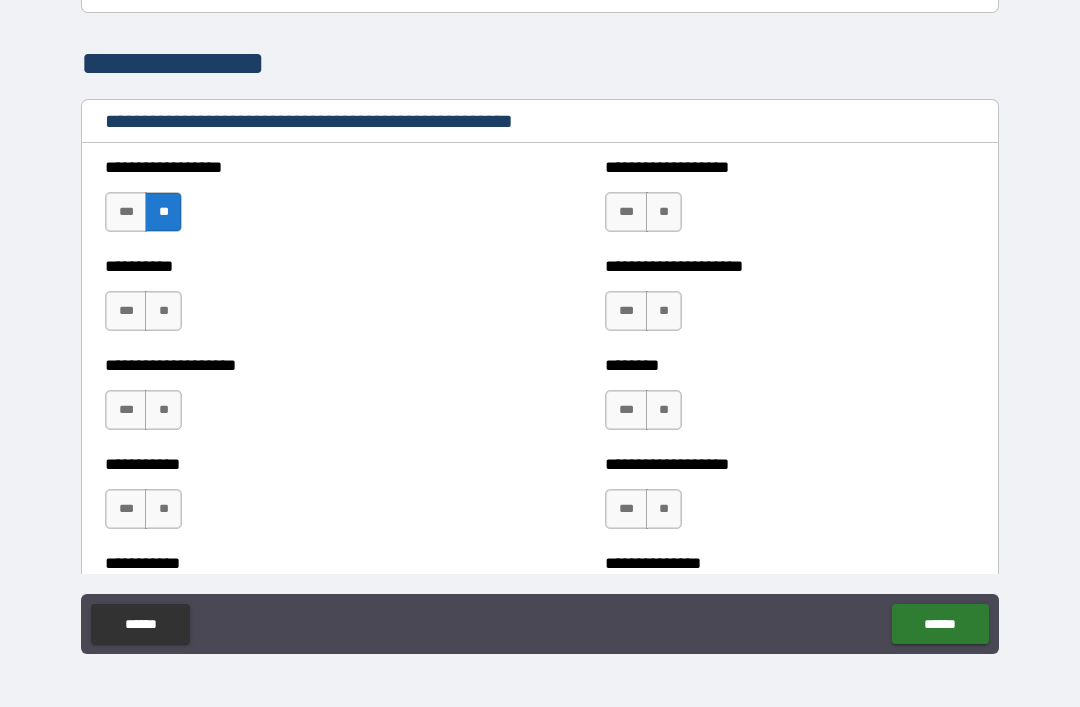 click on "**" at bounding box center (163, 311) 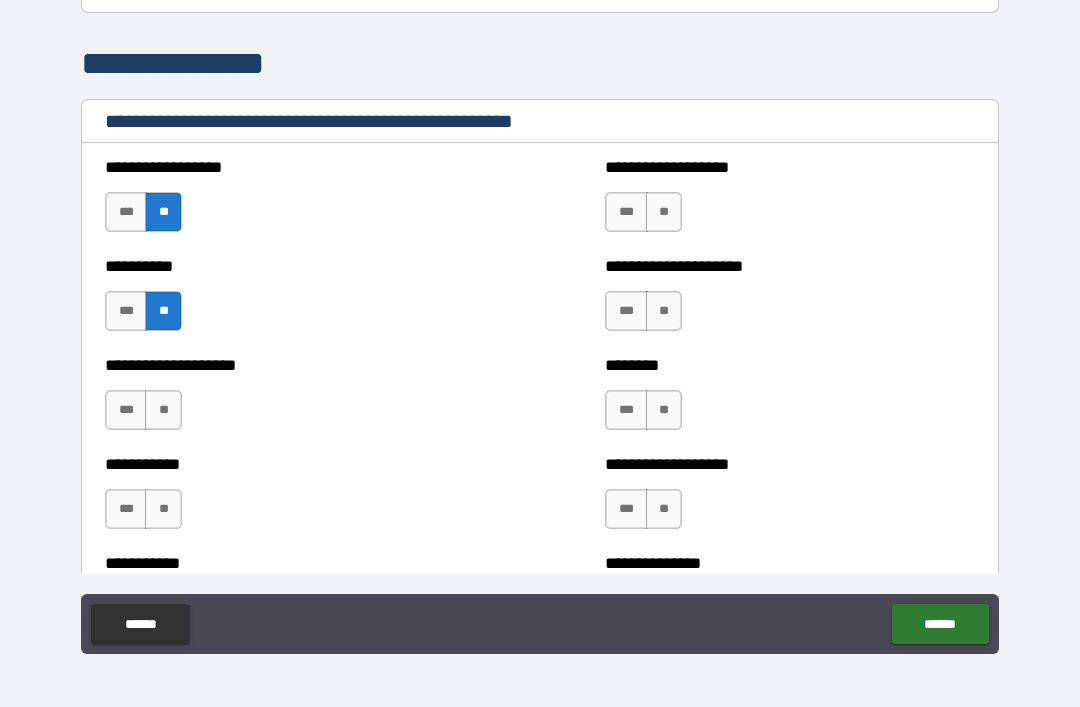 click on "**" at bounding box center (163, 410) 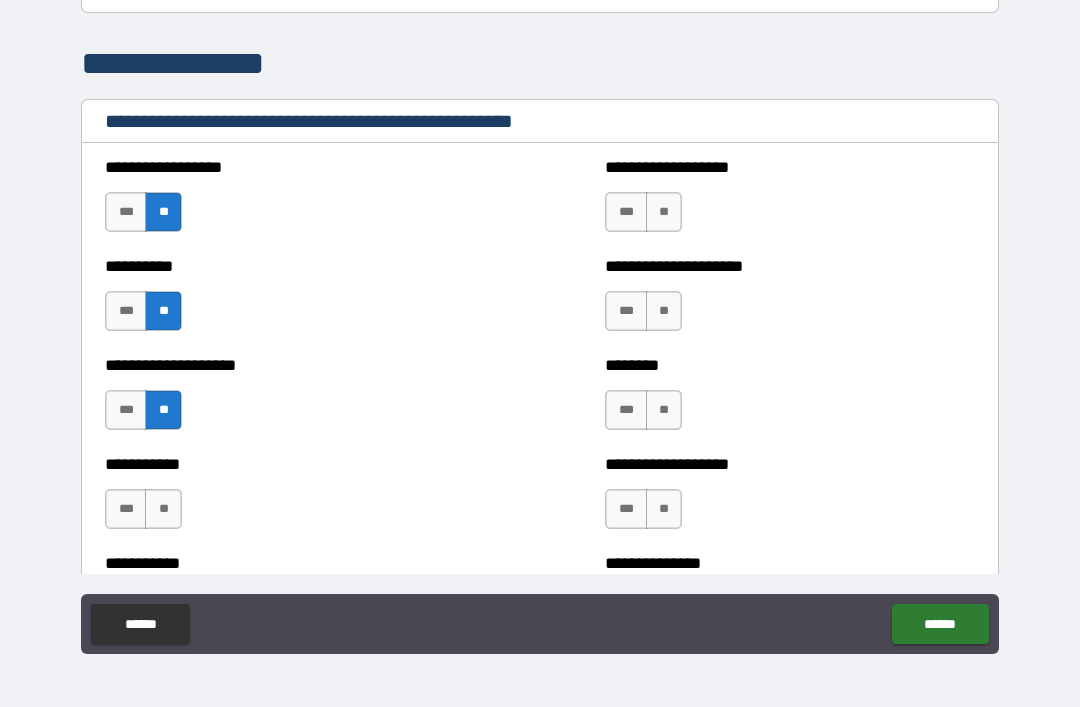 click on "**" at bounding box center (163, 509) 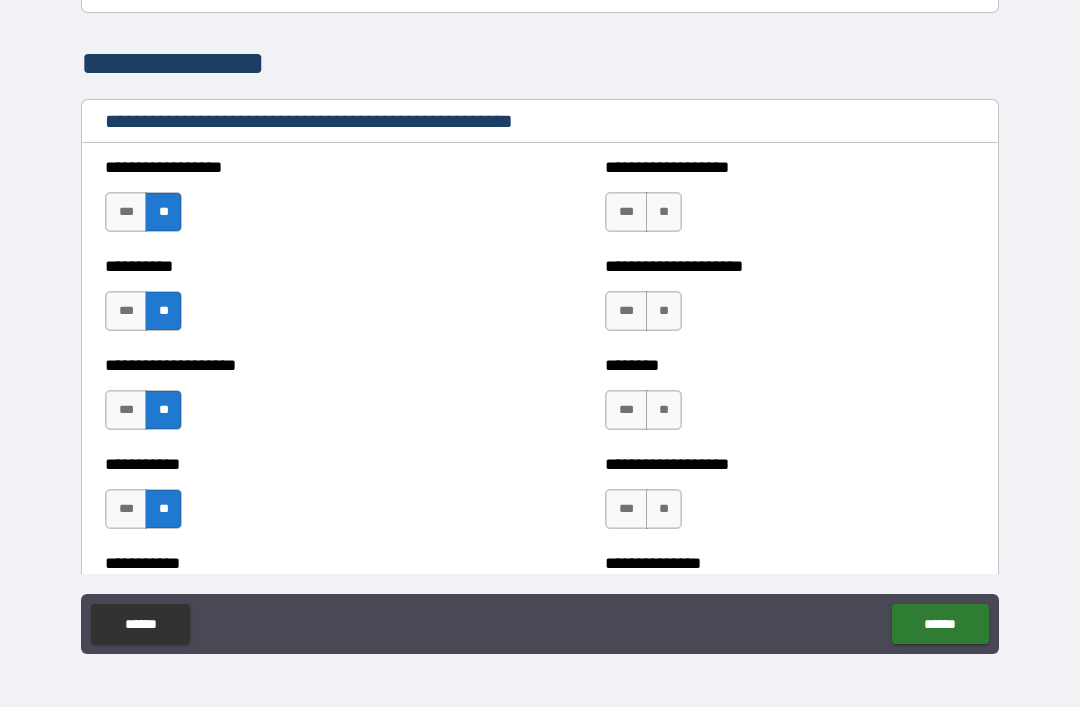 click on "**" at bounding box center (664, 212) 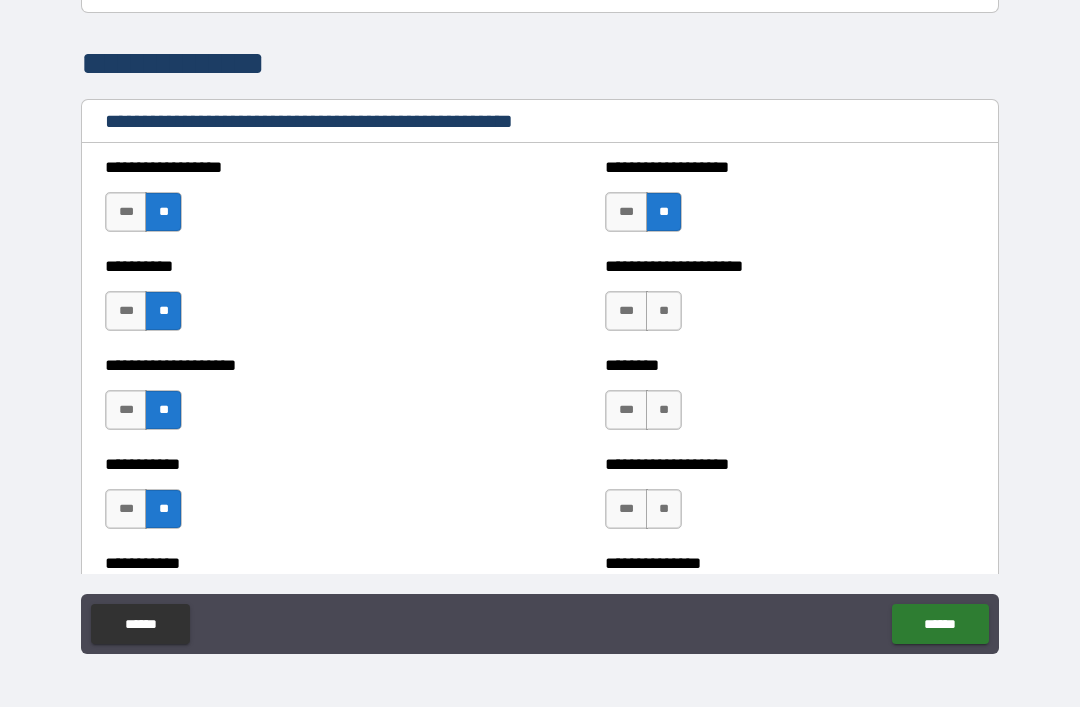 click on "**" at bounding box center (664, 311) 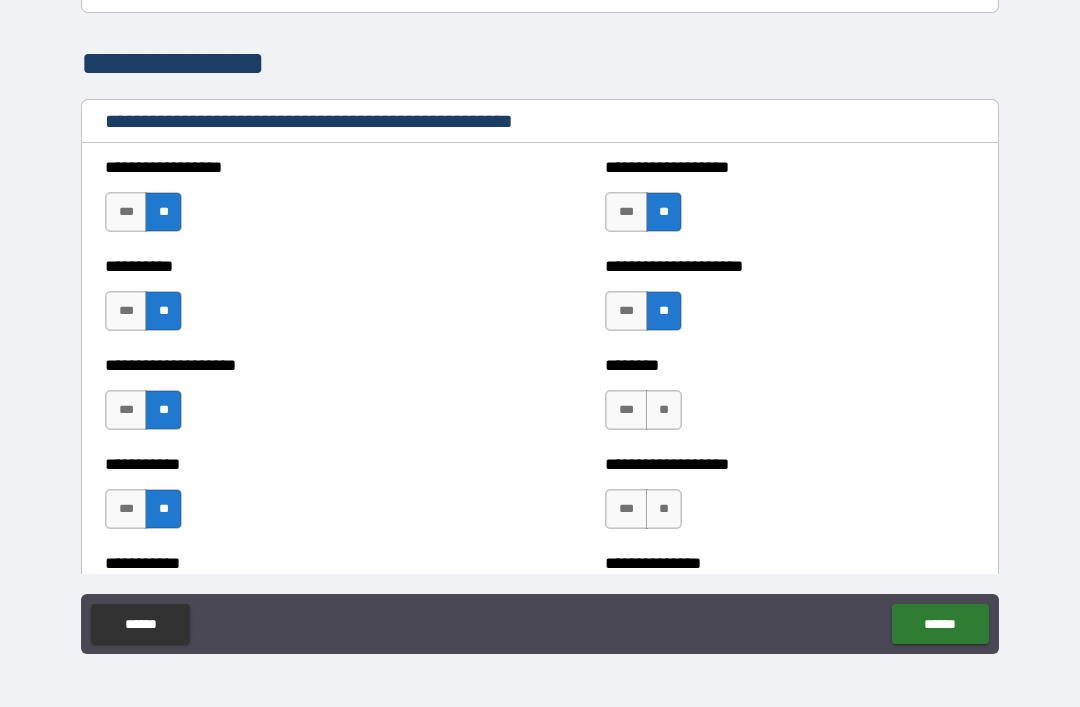 click on "**" at bounding box center (664, 410) 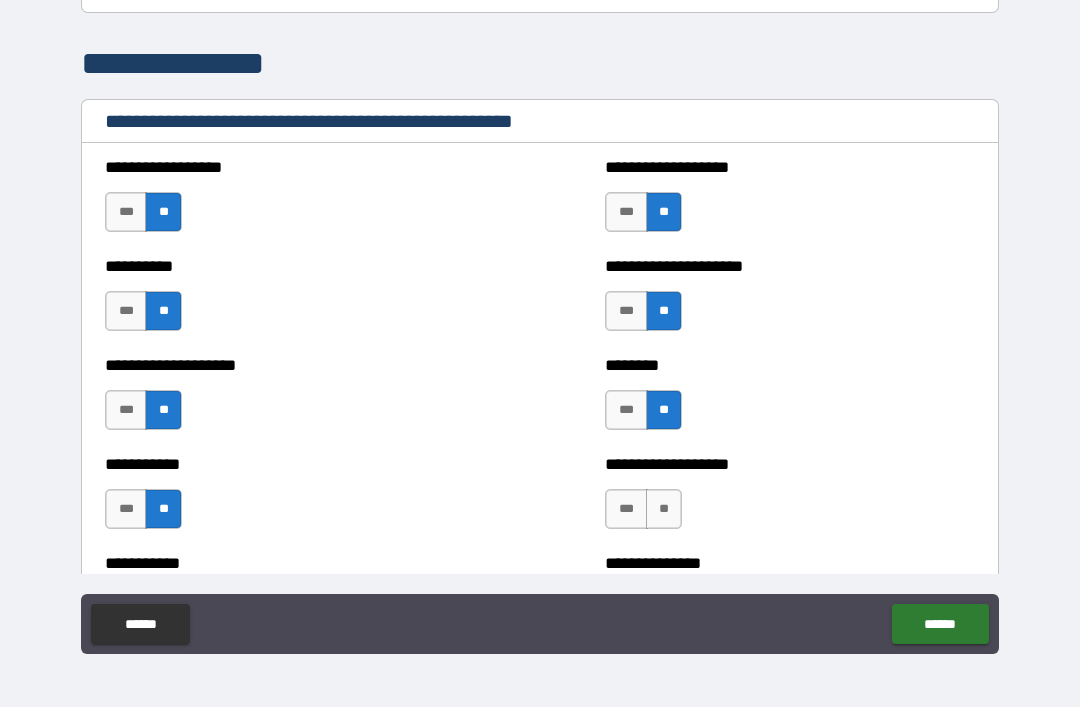 click on "**" at bounding box center [664, 509] 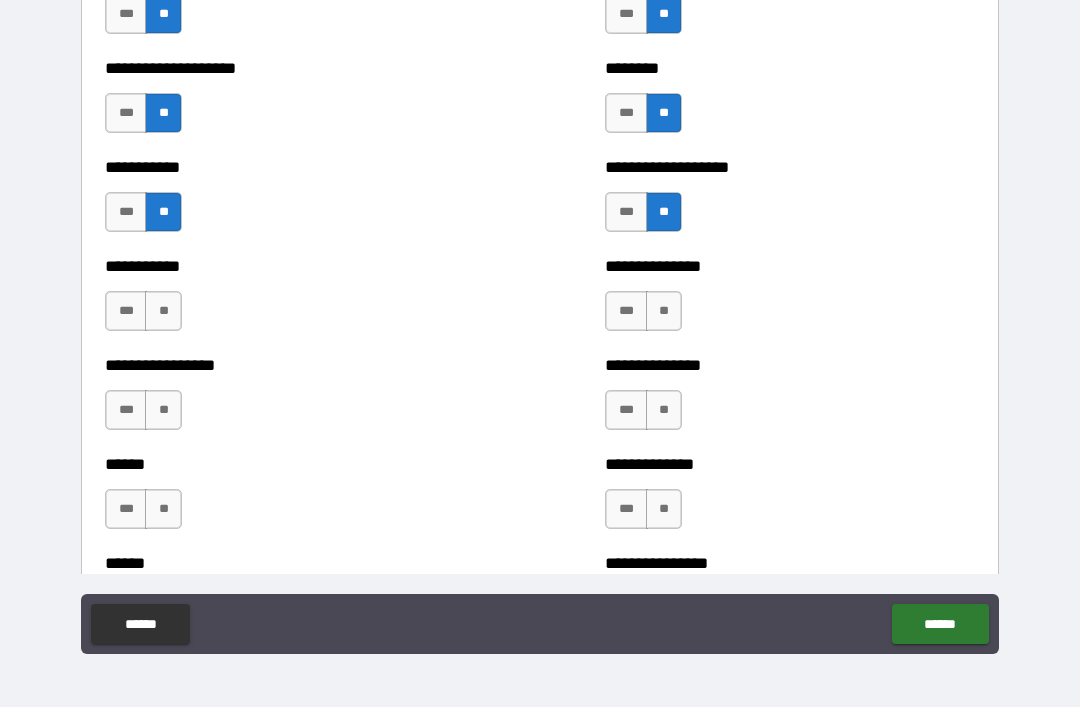 scroll, scrollTop: 2541, scrollLeft: 0, axis: vertical 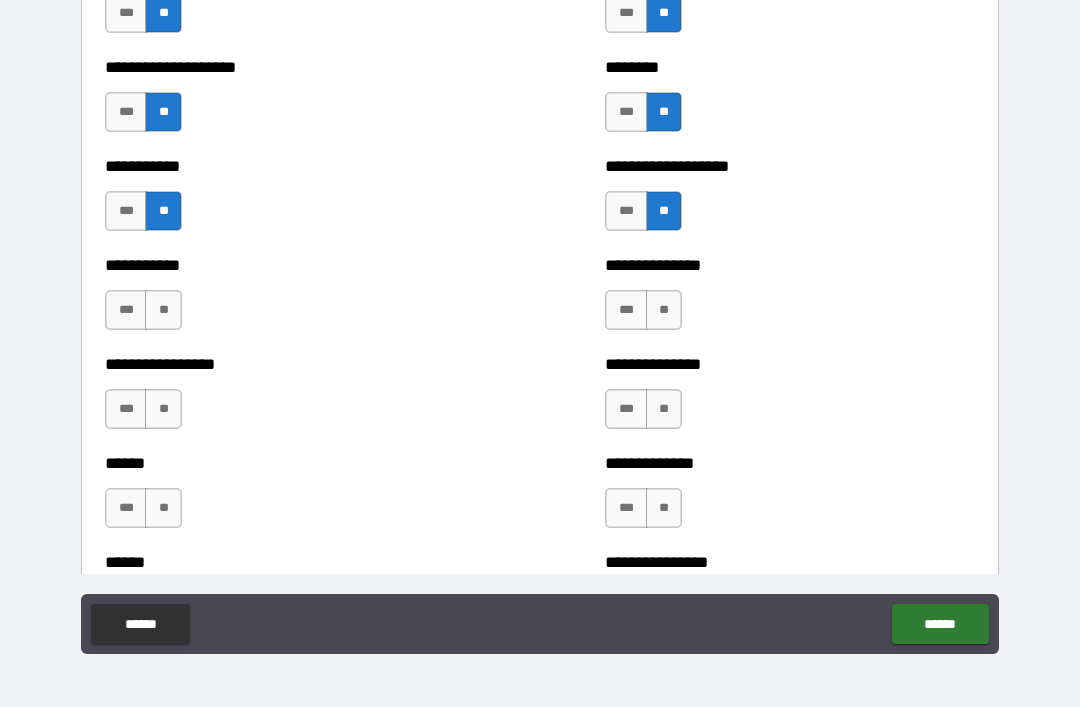 click on "**" at bounding box center [163, 310] 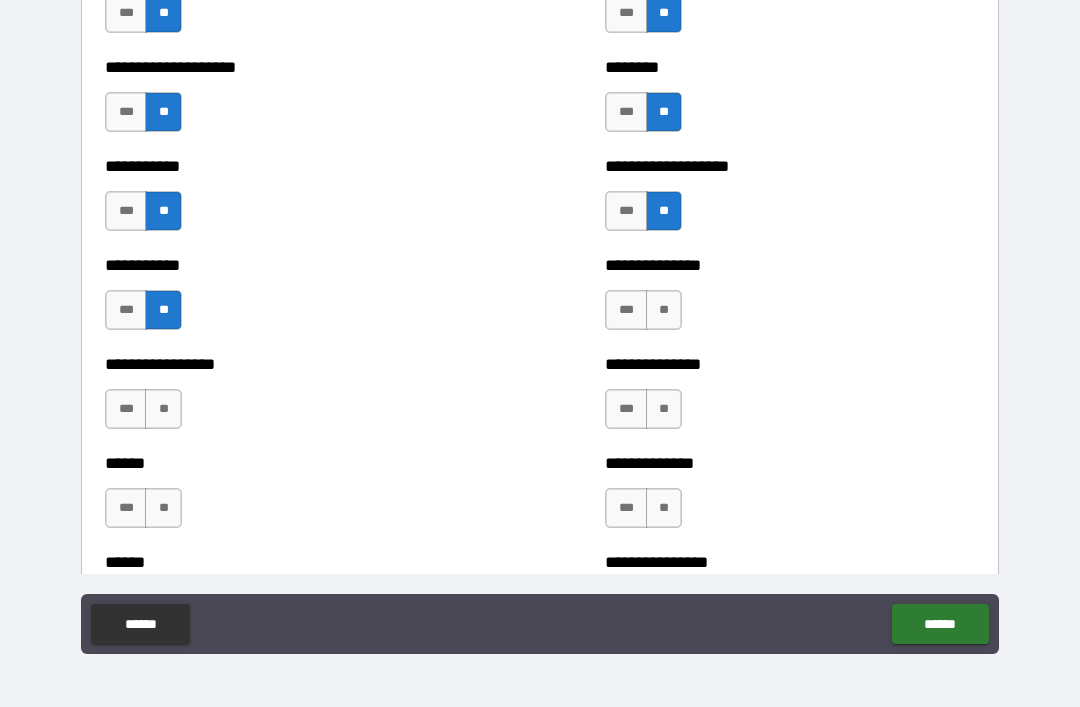 click on "**" at bounding box center (163, 409) 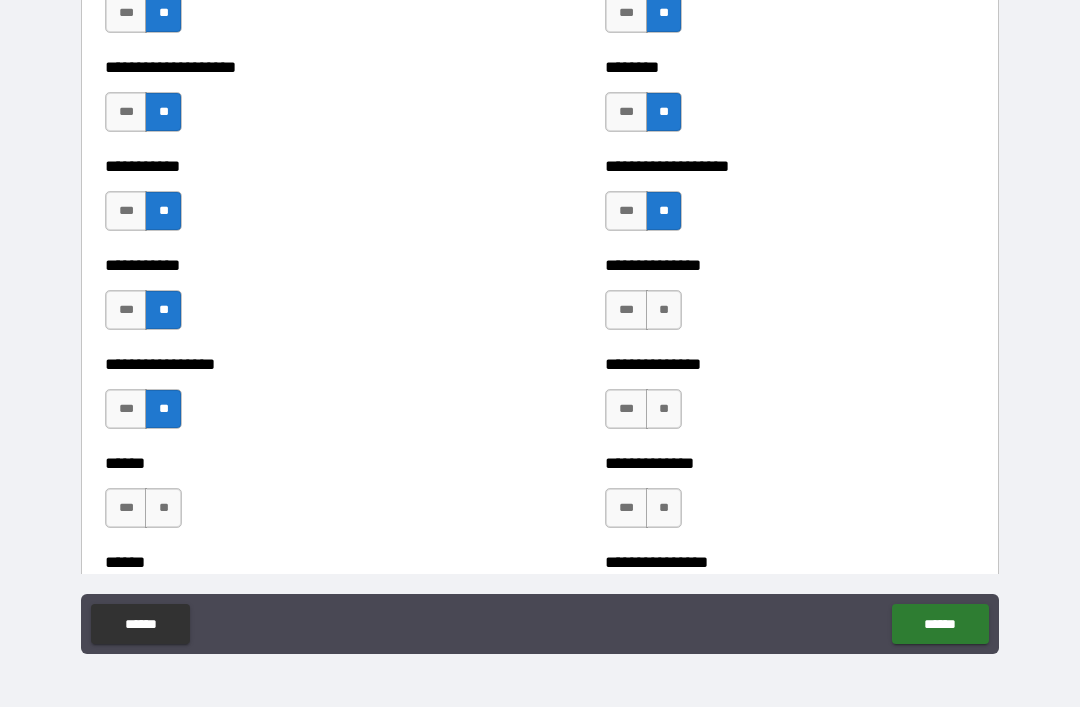 click on "**" at bounding box center [163, 508] 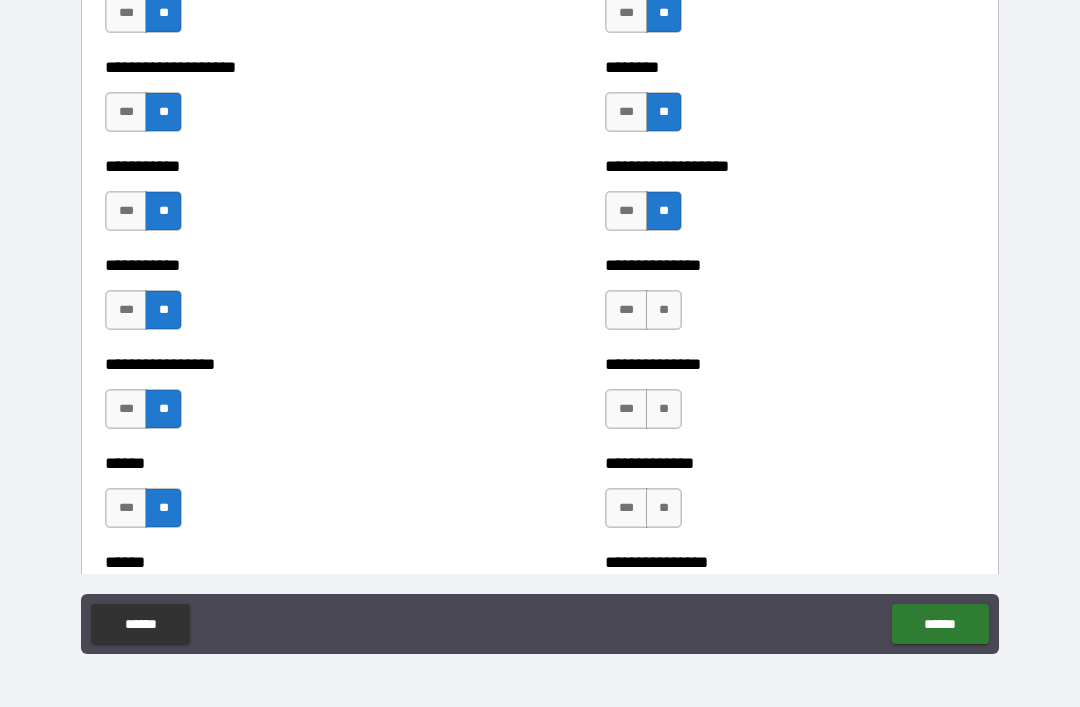 click on "**" at bounding box center [664, 310] 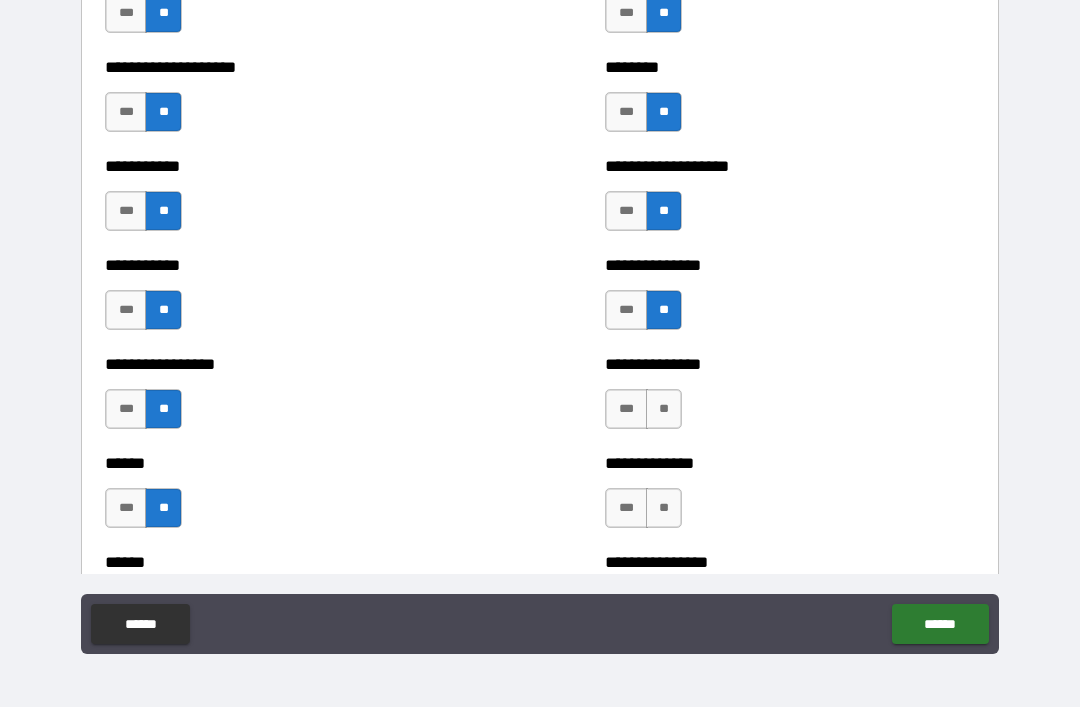click on "**" at bounding box center [664, 409] 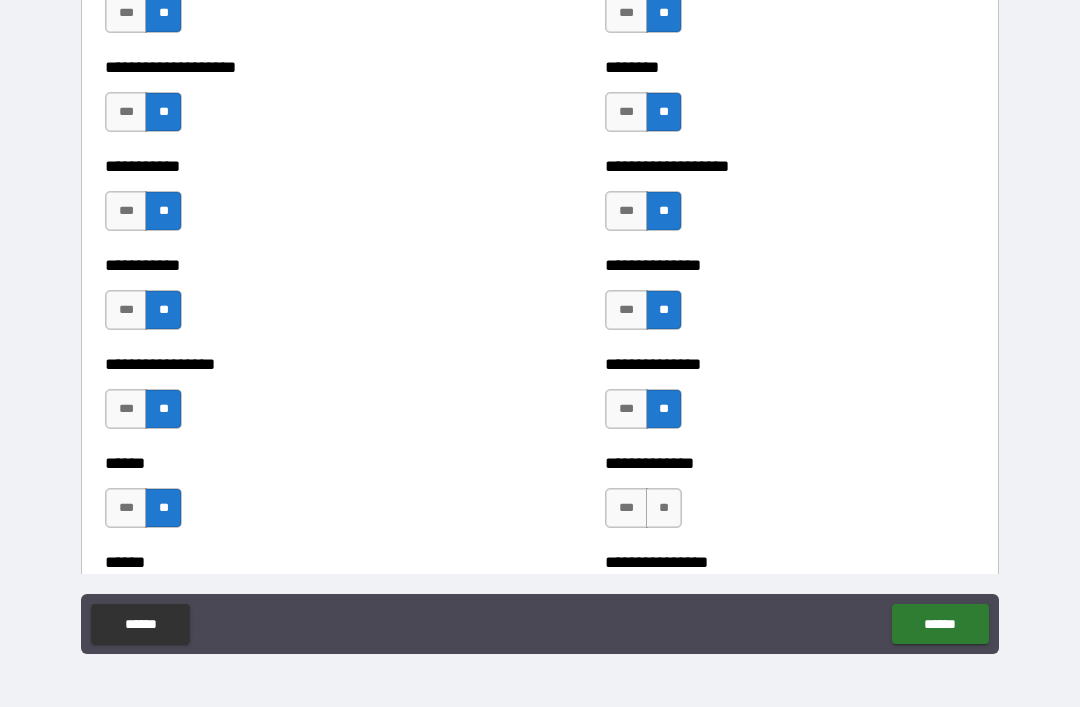 click on "**" at bounding box center [664, 508] 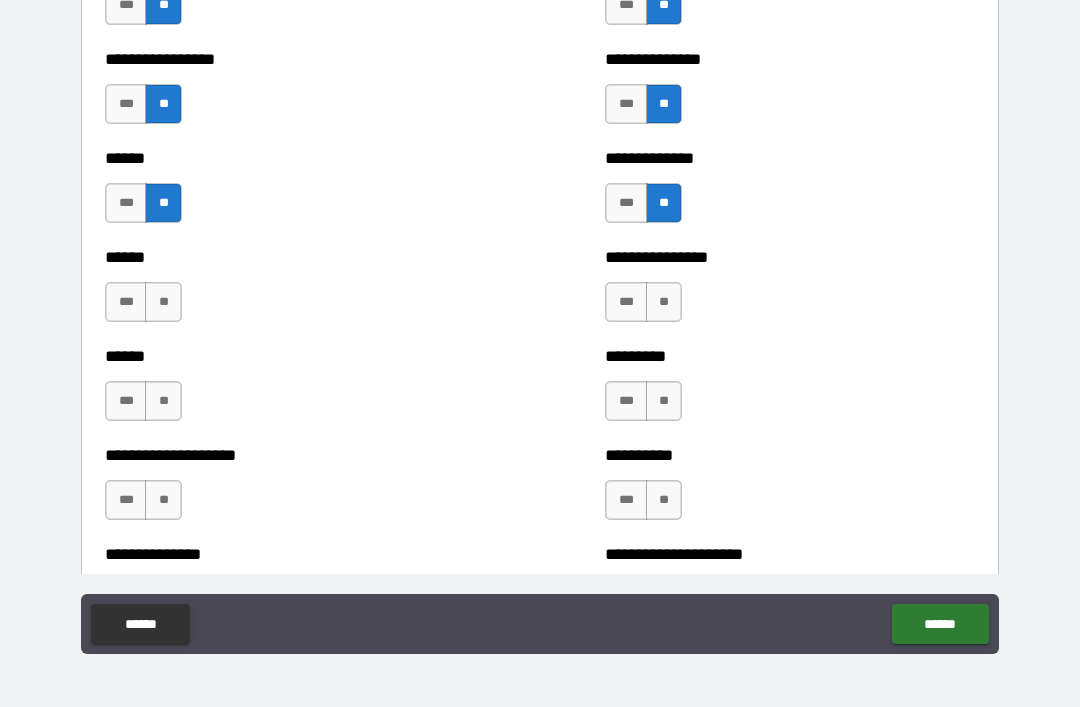 scroll, scrollTop: 2851, scrollLeft: 0, axis: vertical 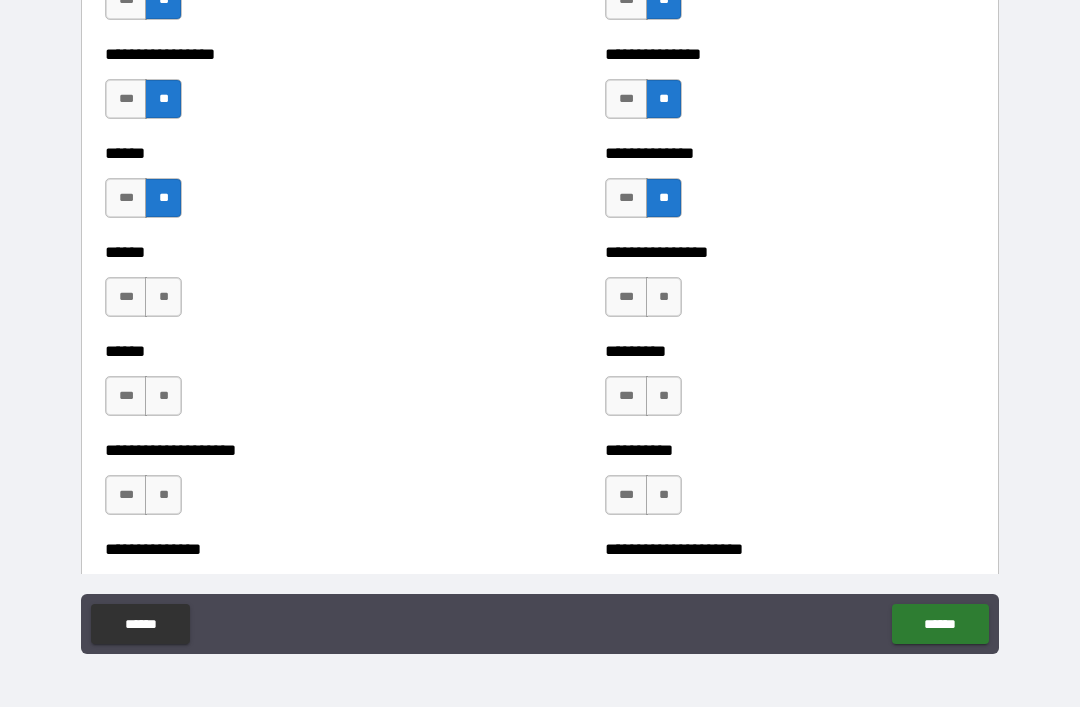 click on "**" at bounding box center (664, 297) 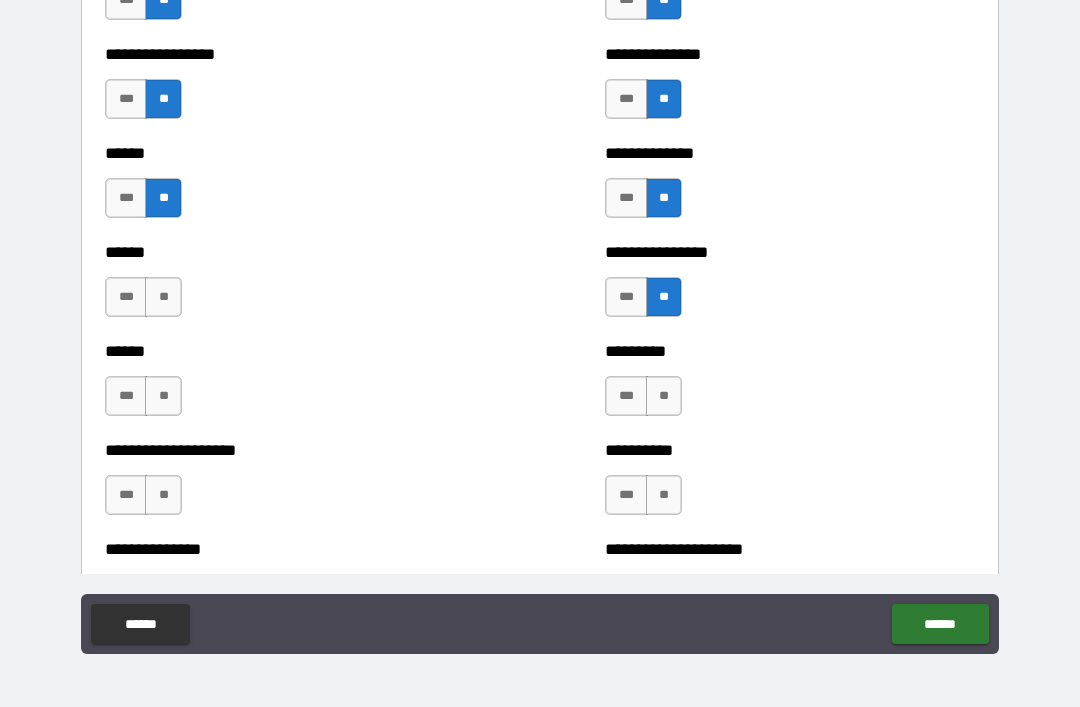 click on "**" at bounding box center (664, 396) 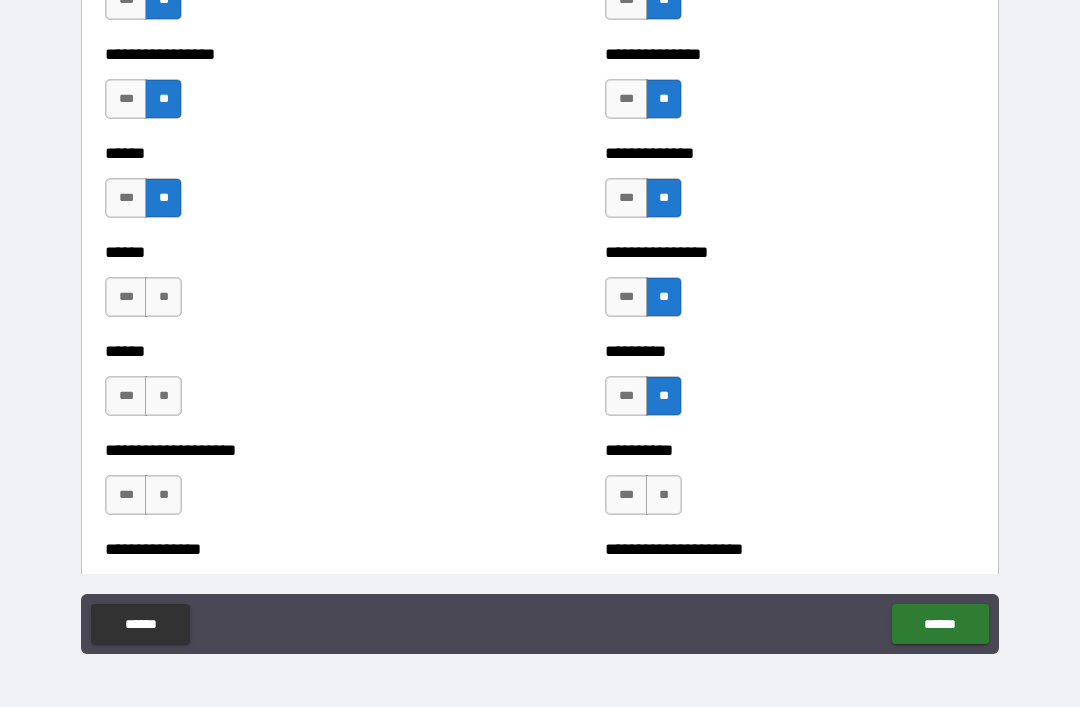 click on "**" at bounding box center (664, 495) 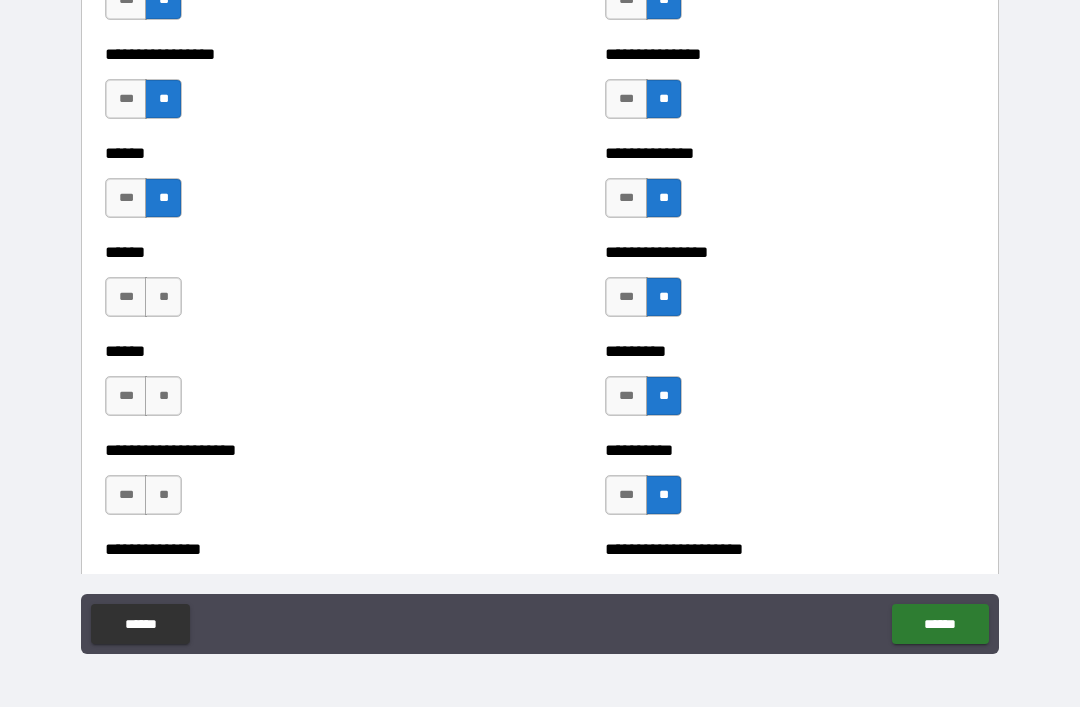 click on "**" at bounding box center [163, 297] 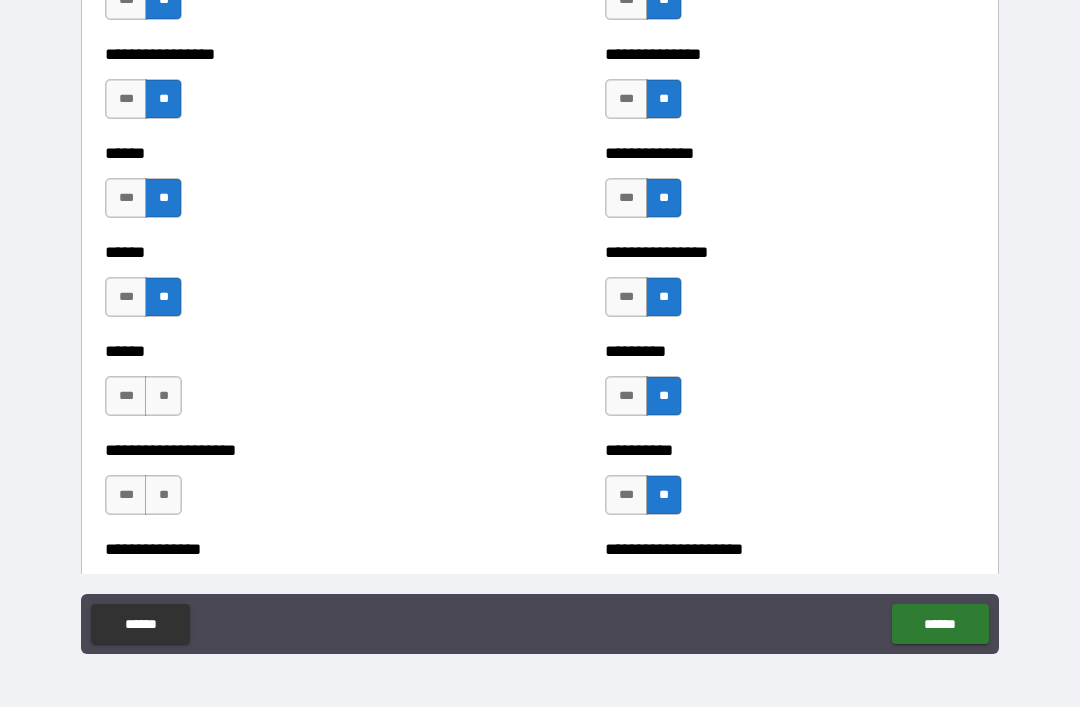 click on "**" at bounding box center [163, 396] 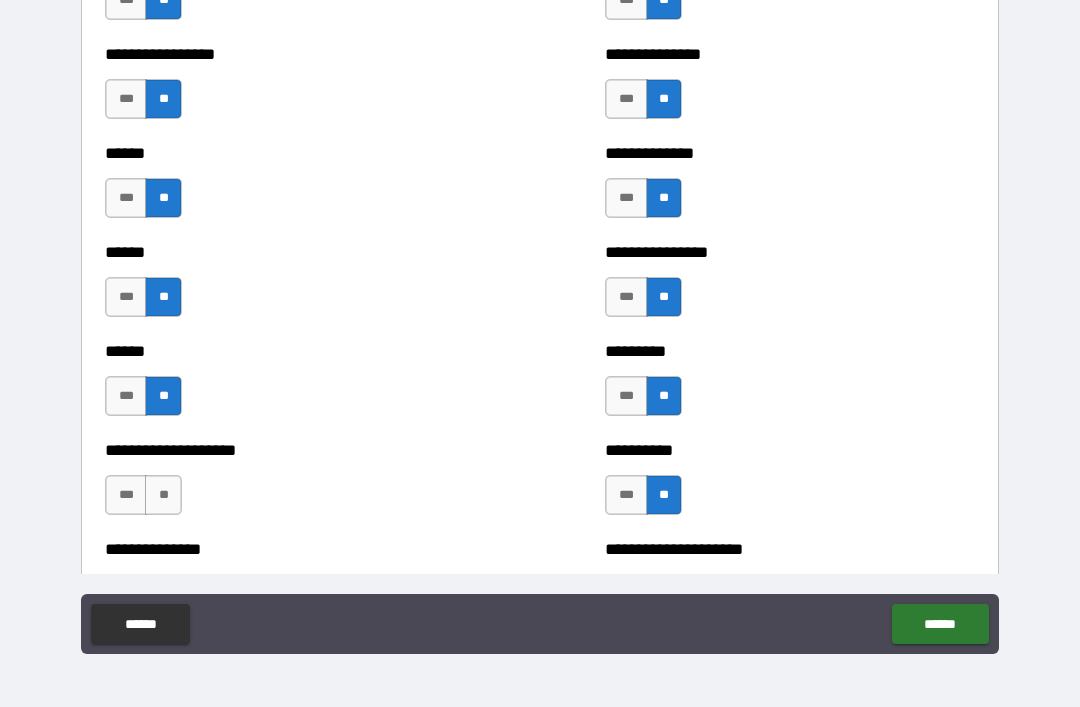 click on "**" at bounding box center [163, 495] 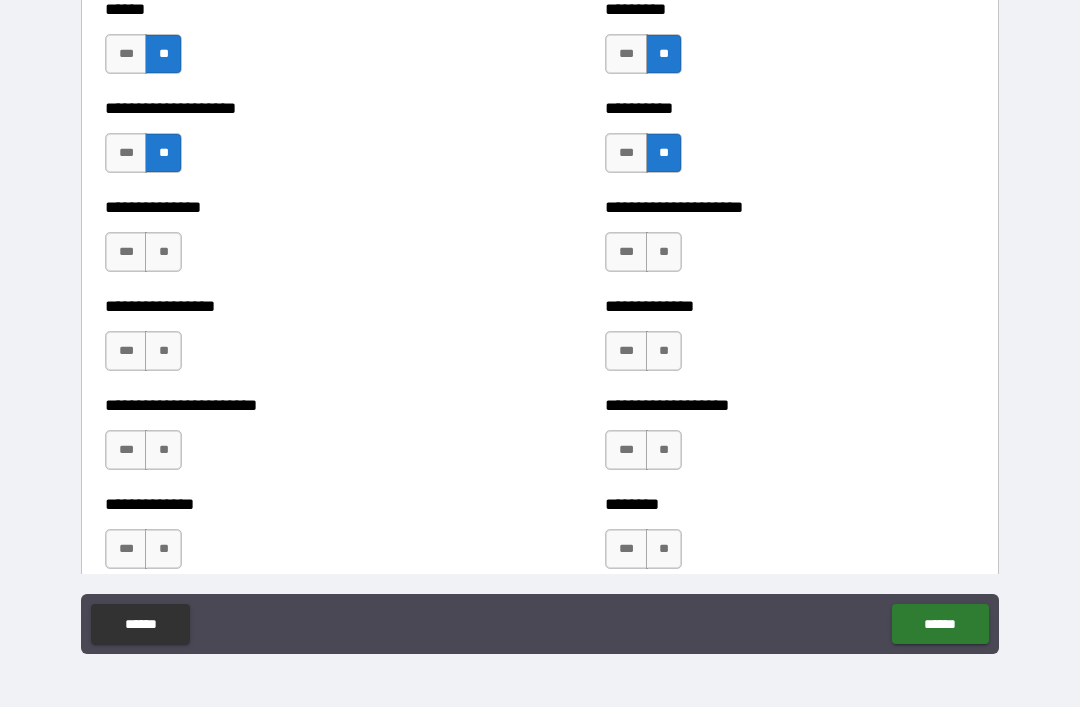 scroll, scrollTop: 3200, scrollLeft: 0, axis: vertical 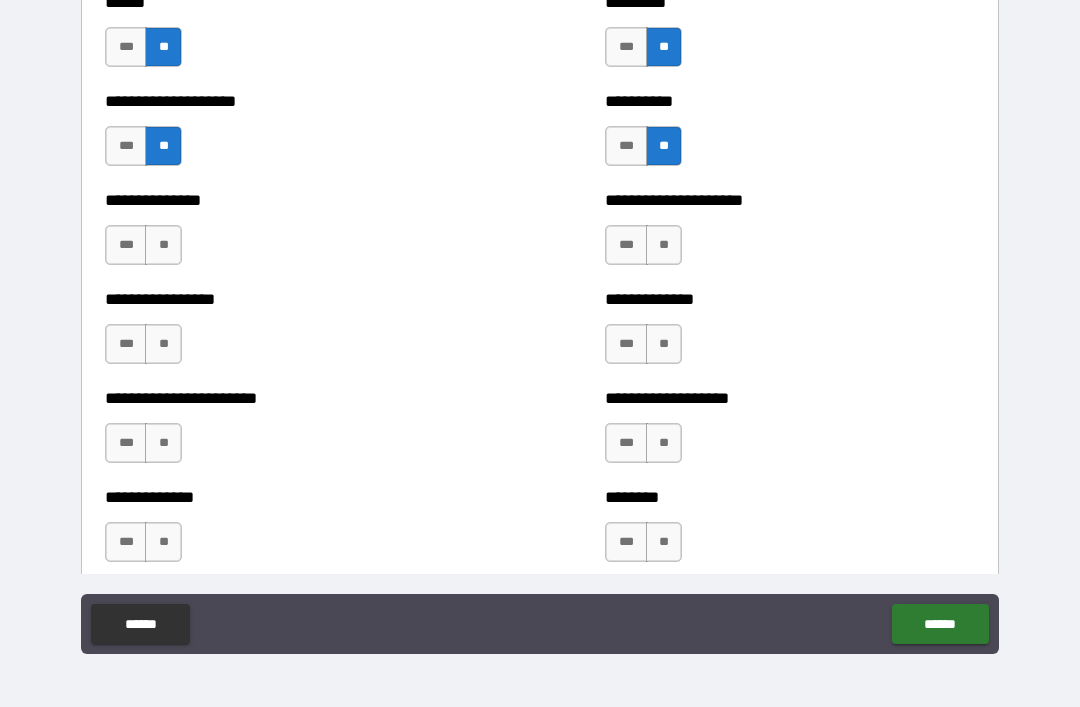 click on "**" at bounding box center (163, 245) 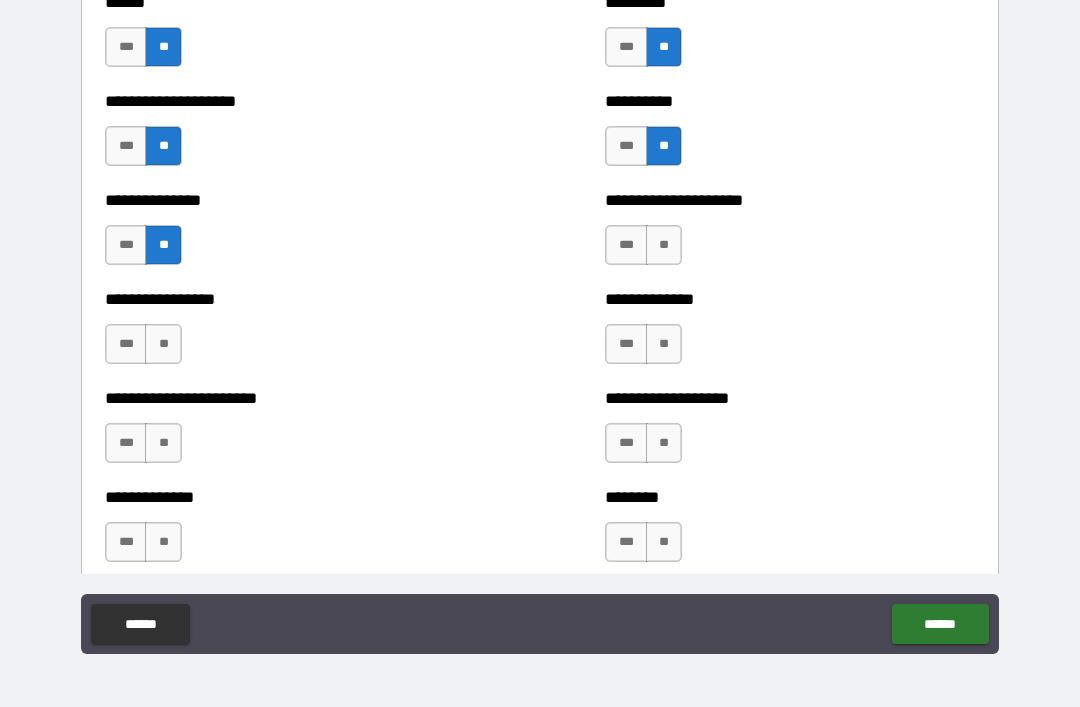 click on "**" at bounding box center [163, 344] 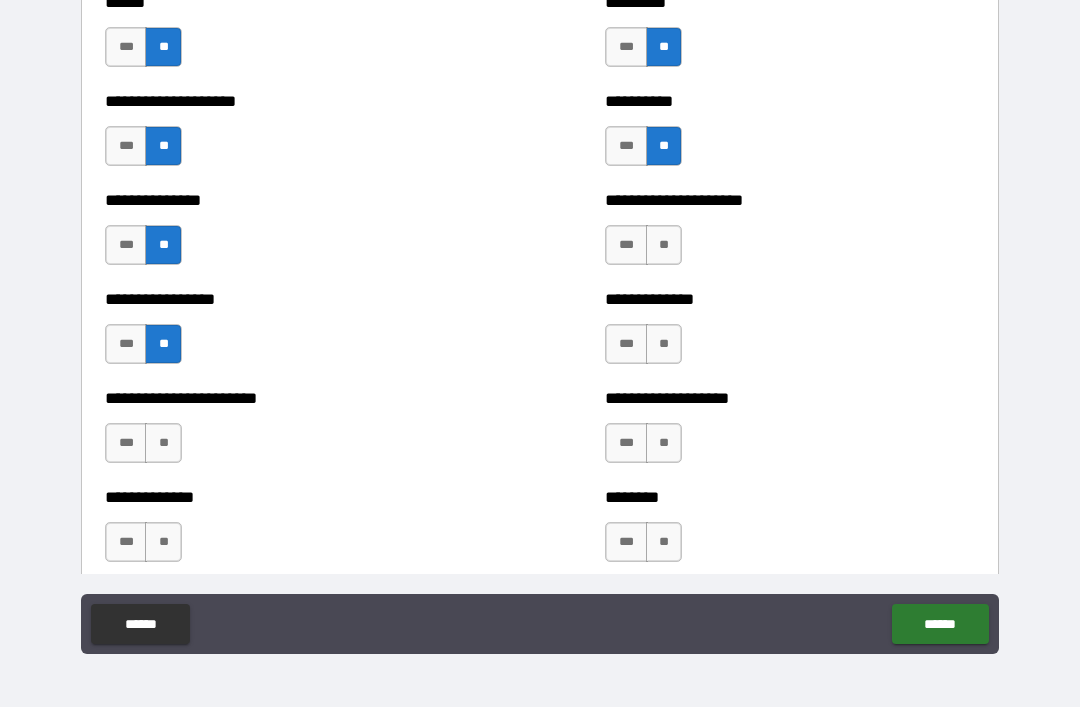 click on "**" at bounding box center [163, 443] 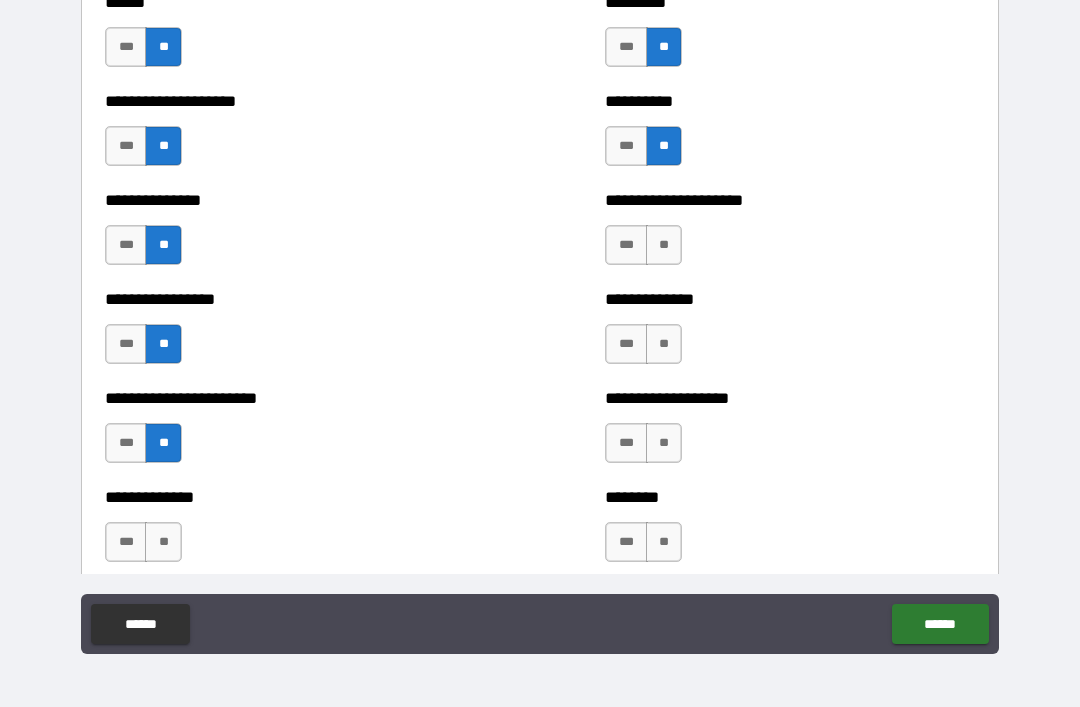 click on "**" at bounding box center [163, 542] 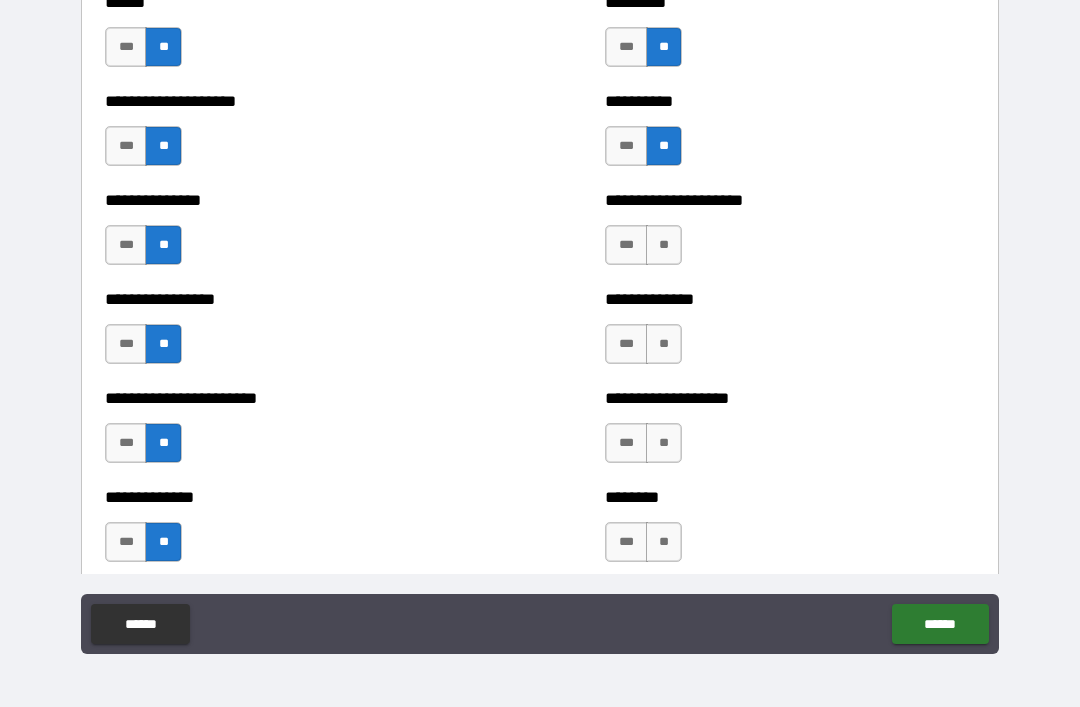 click on "**" at bounding box center [664, 245] 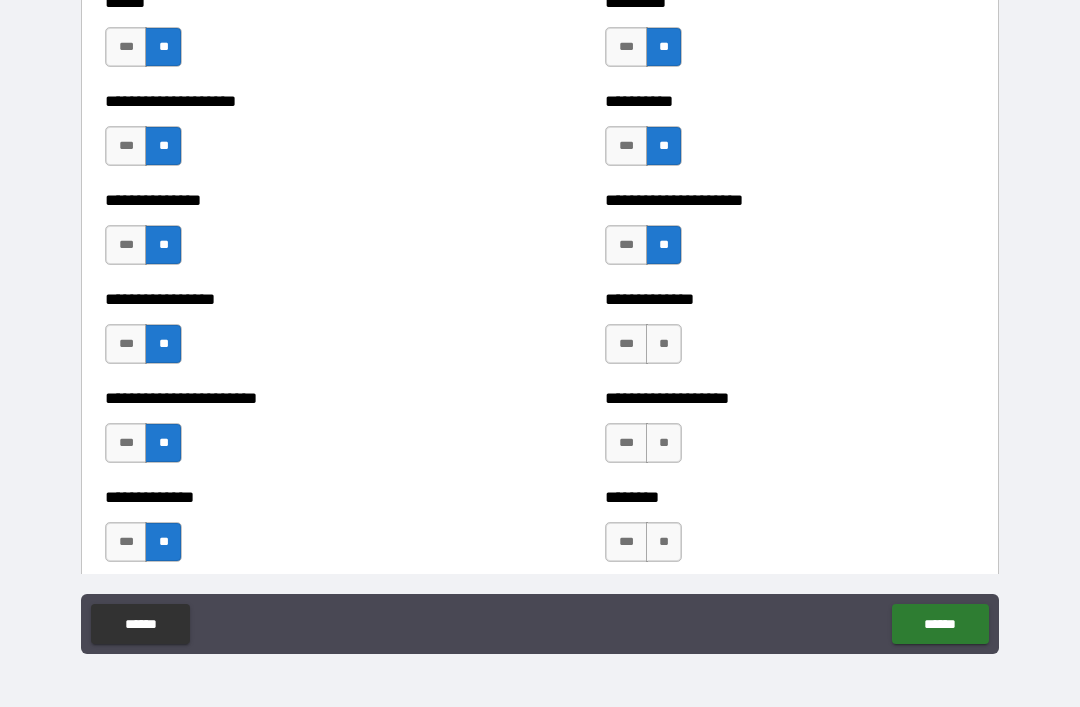 click on "**" at bounding box center [664, 344] 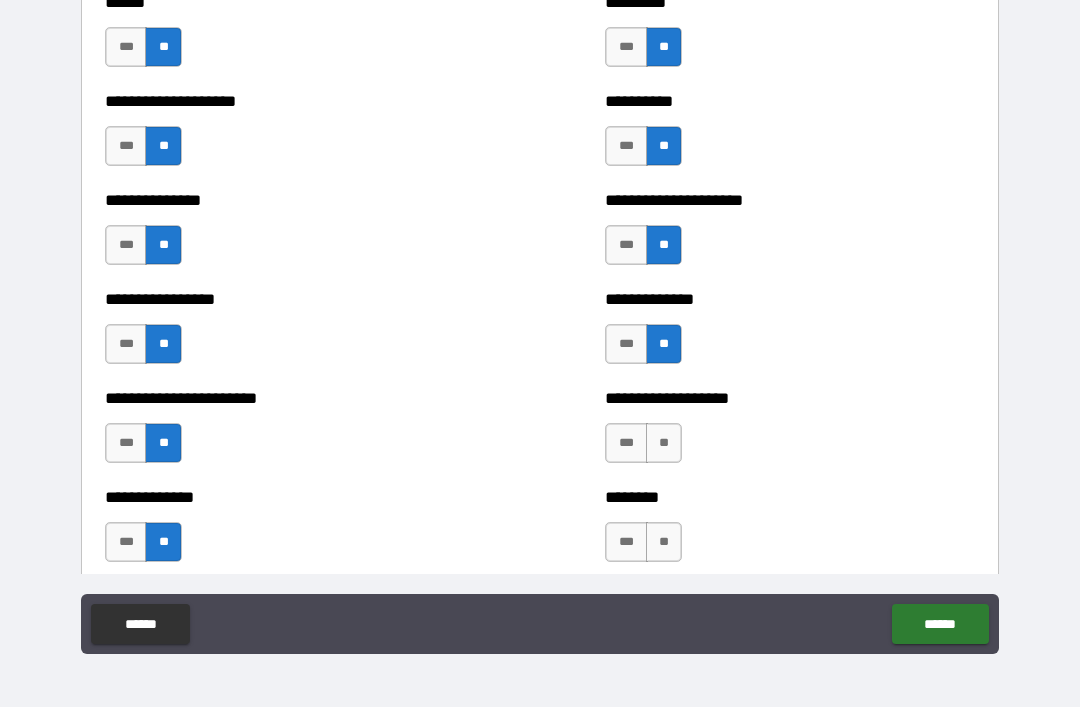click on "**" at bounding box center [664, 443] 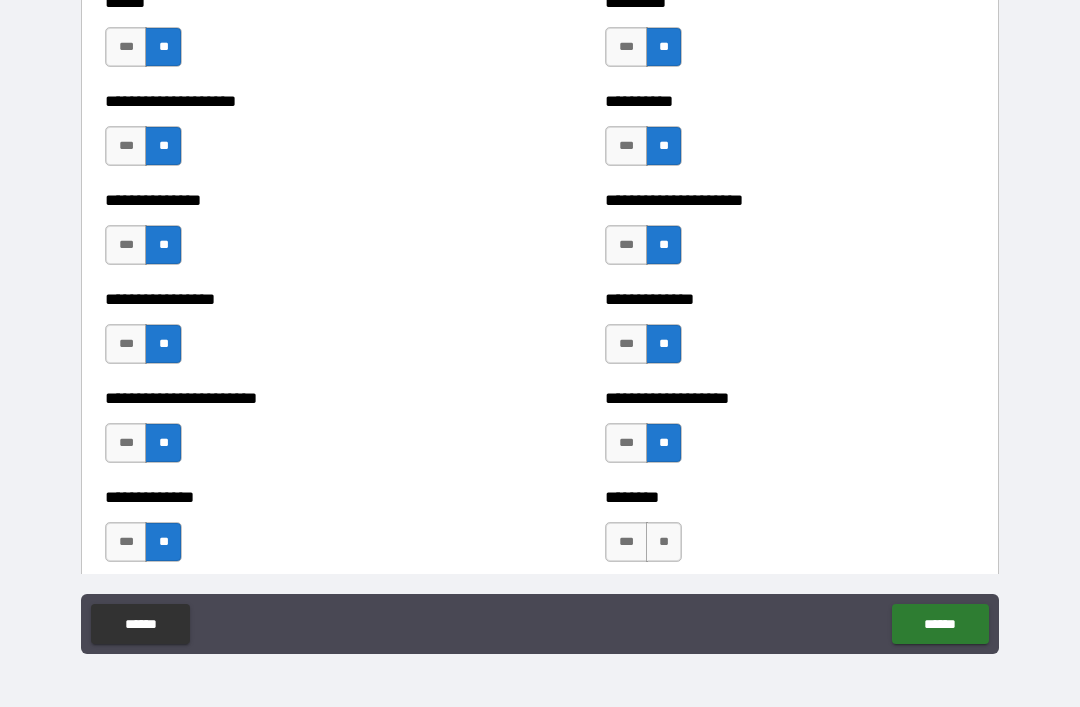 click on "******** *** **" at bounding box center (790, 532) 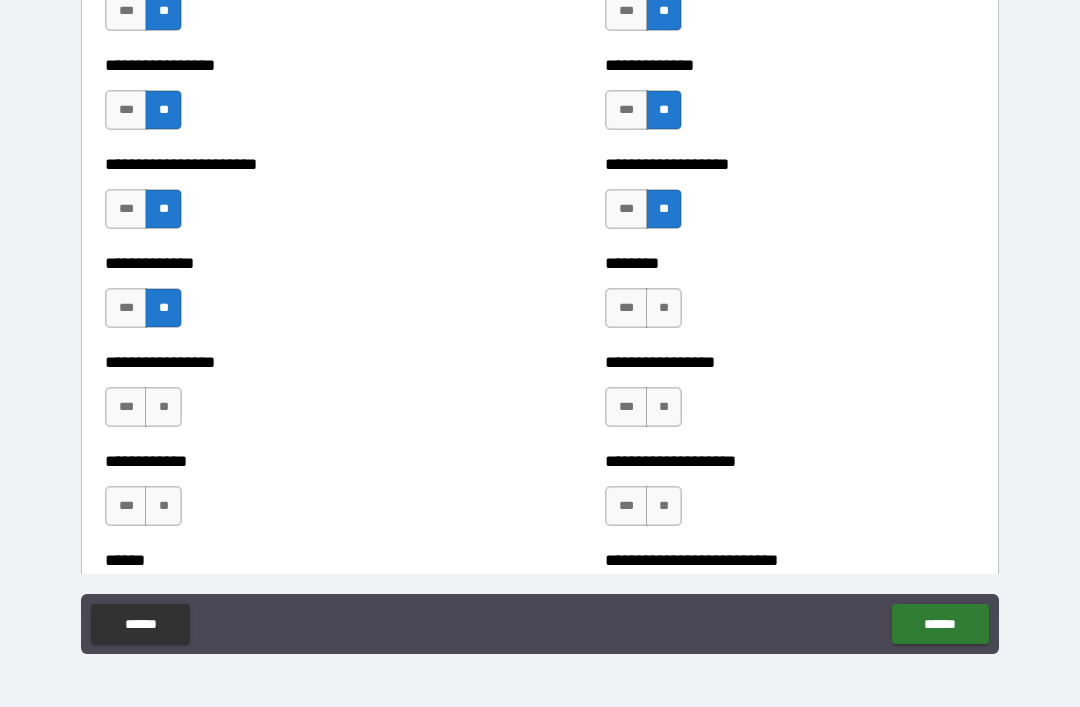 scroll, scrollTop: 3441, scrollLeft: 0, axis: vertical 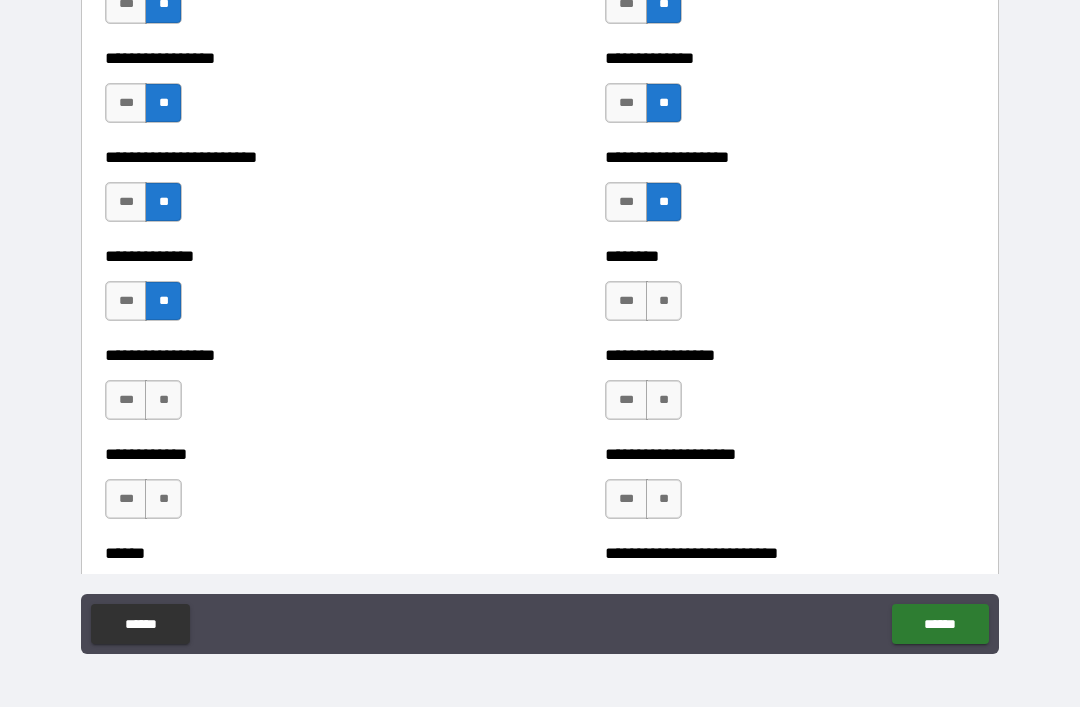 click on "**" at bounding box center [664, 301] 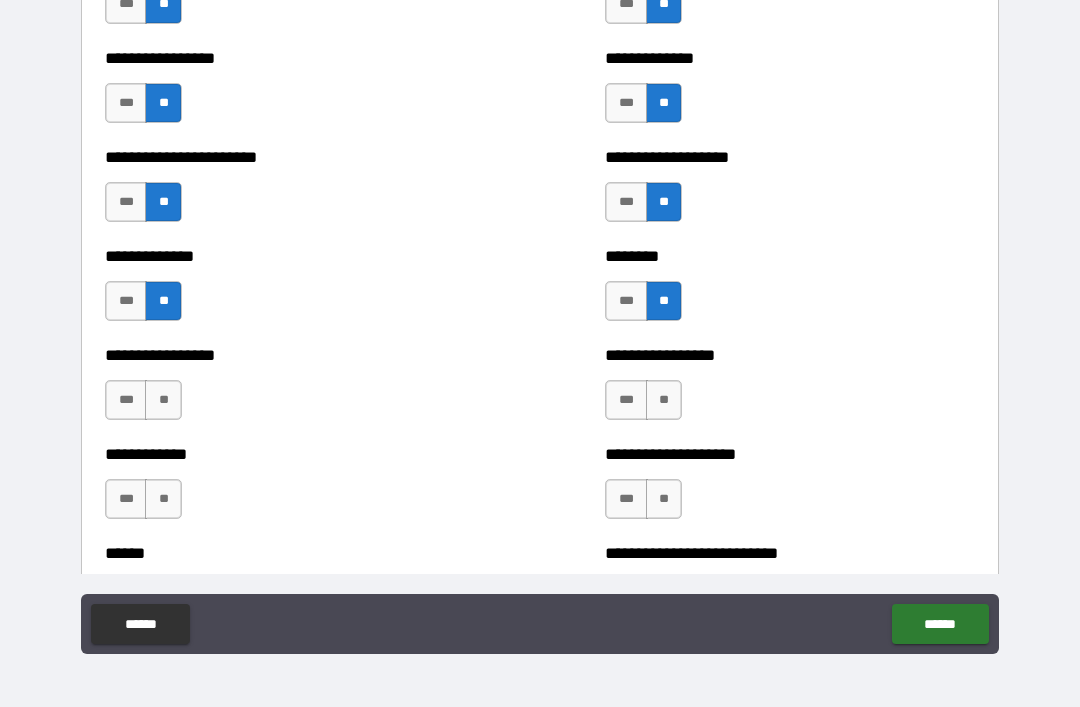 click on "**" at bounding box center (664, 400) 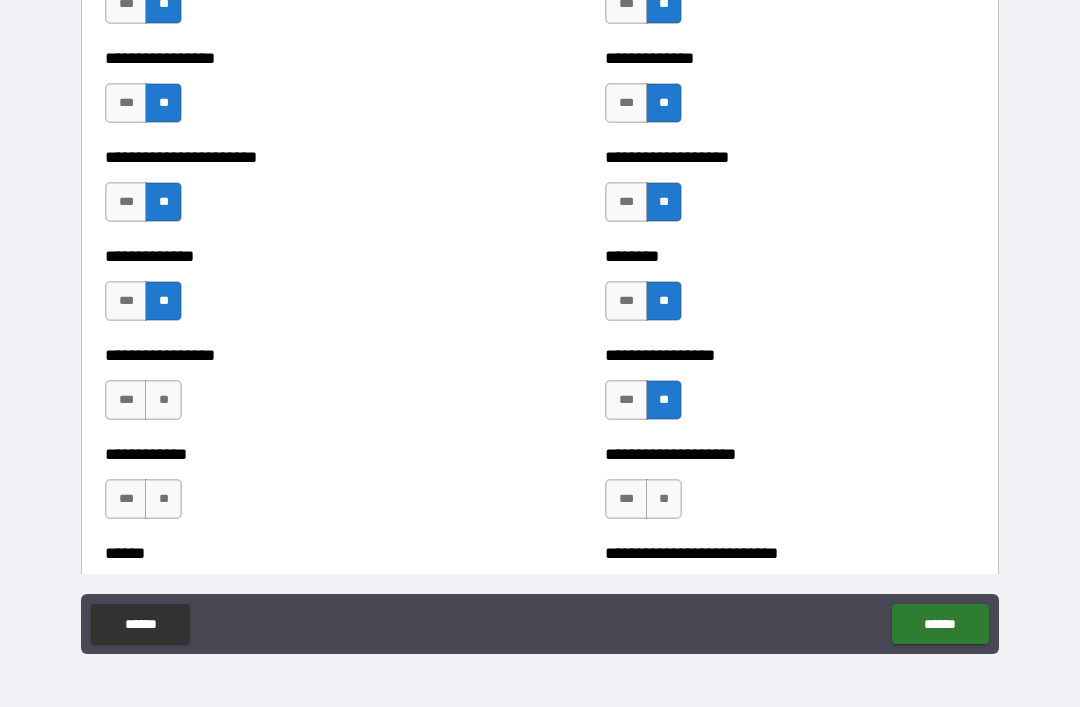 click on "**" at bounding box center (664, 499) 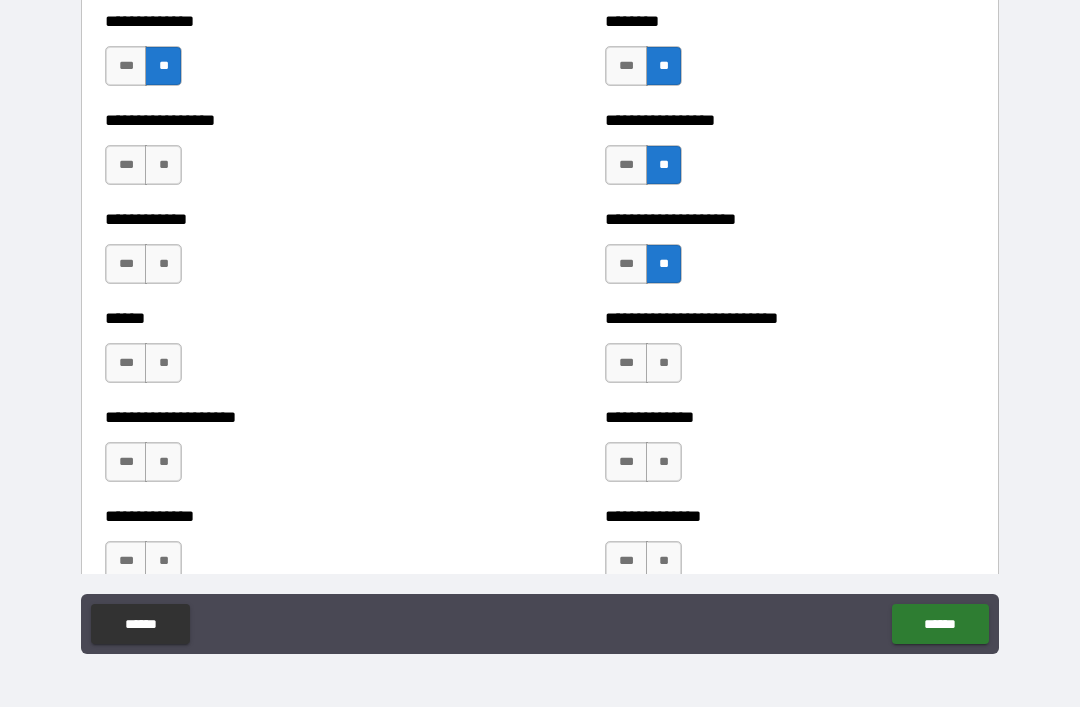 scroll, scrollTop: 3677, scrollLeft: 0, axis: vertical 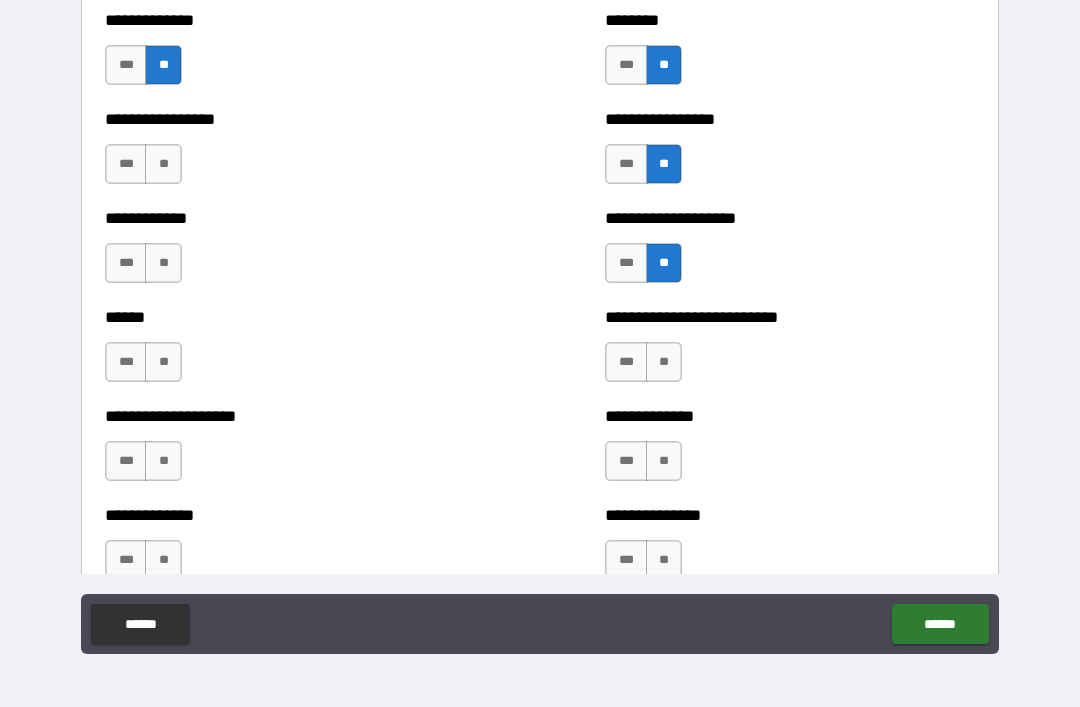 click on "**" at bounding box center (163, 164) 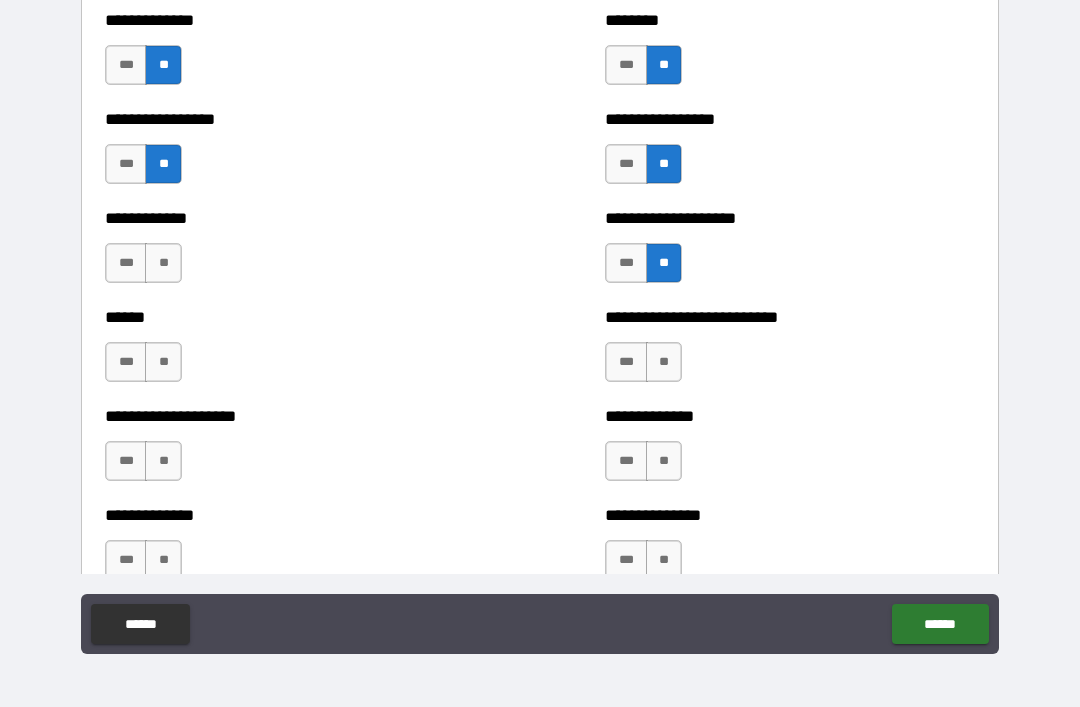 click on "**" at bounding box center (163, 263) 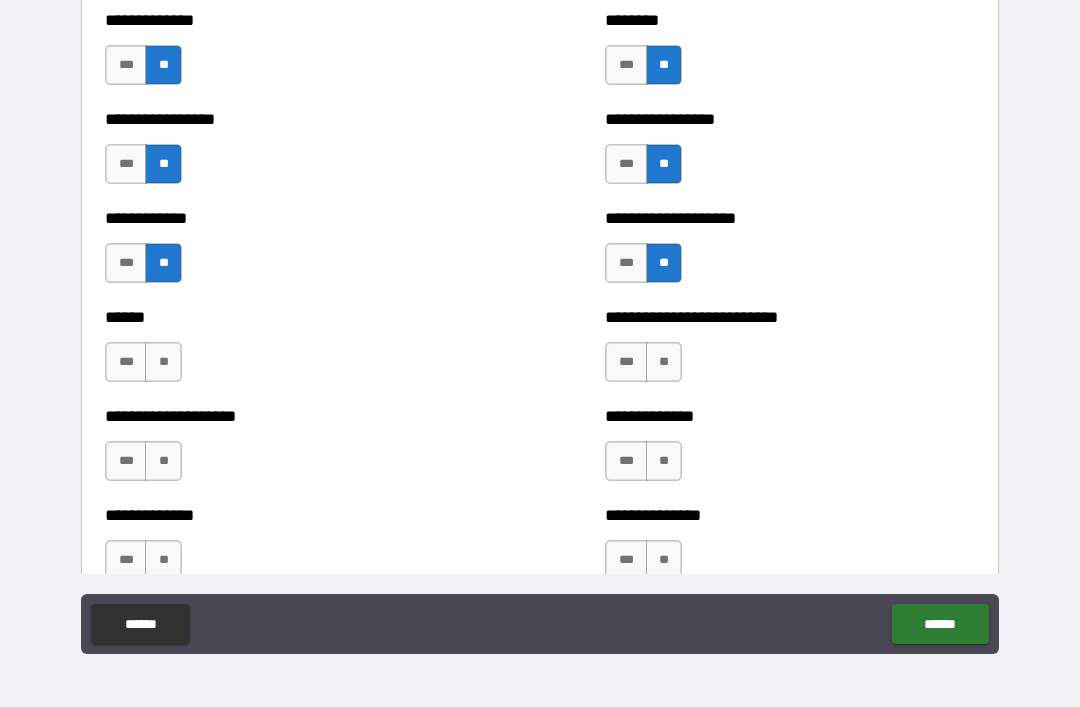 click on "**" at bounding box center [163, 362] 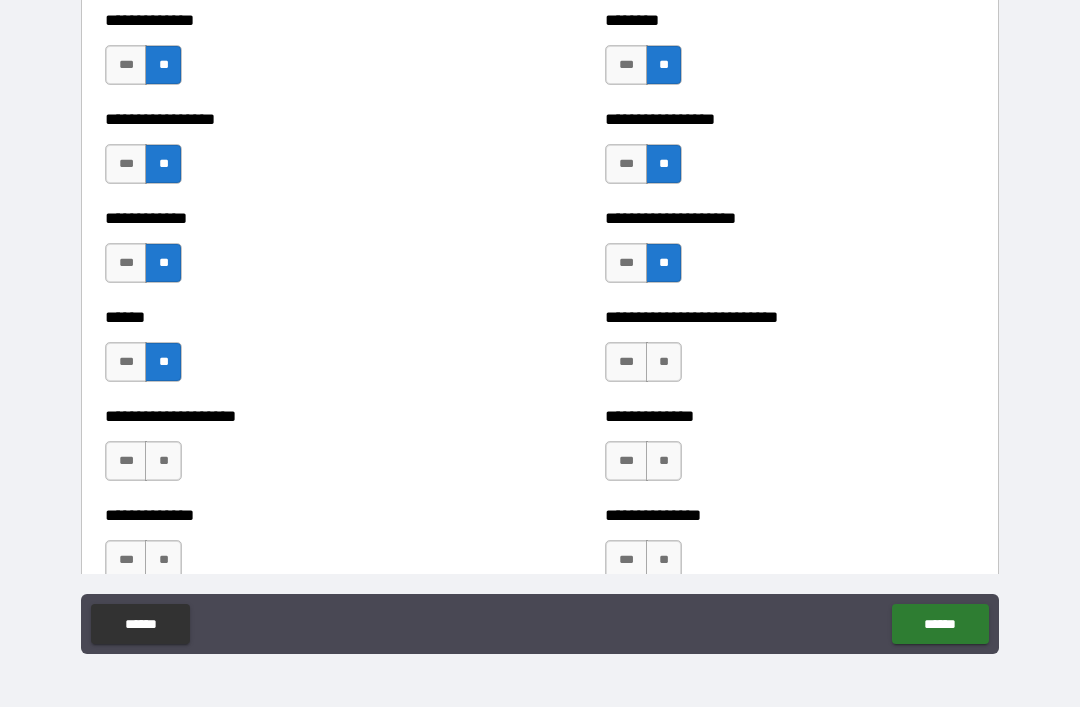click on "**" at bounding box center (163, 461) 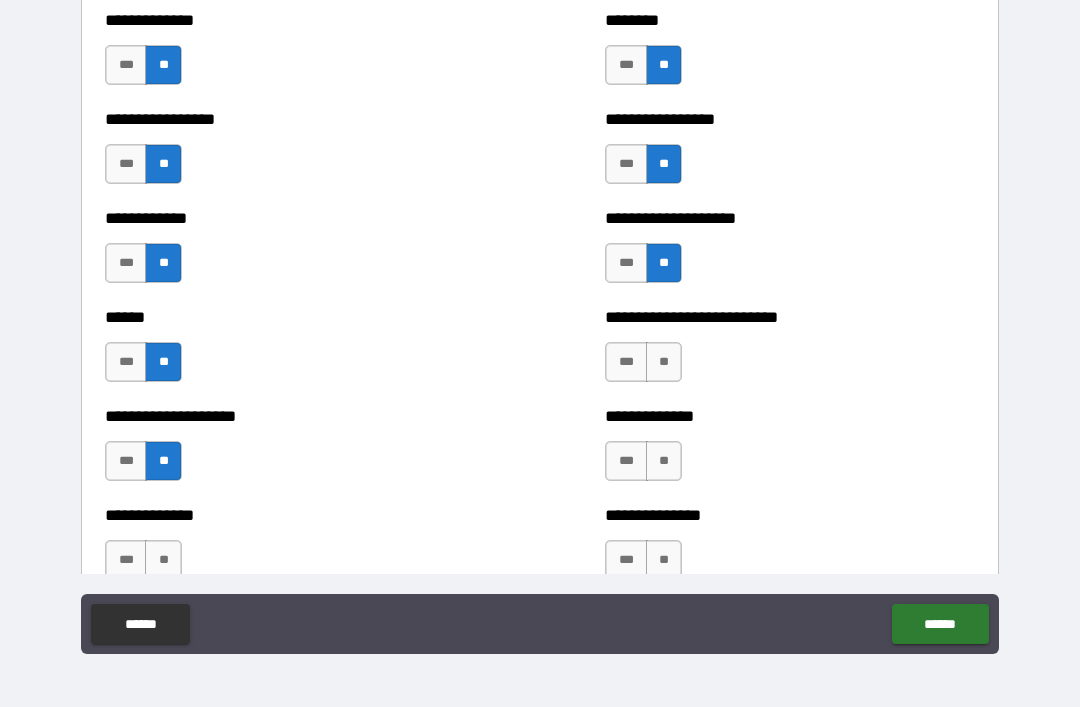 click on "**" at bounding box center (163, 560) 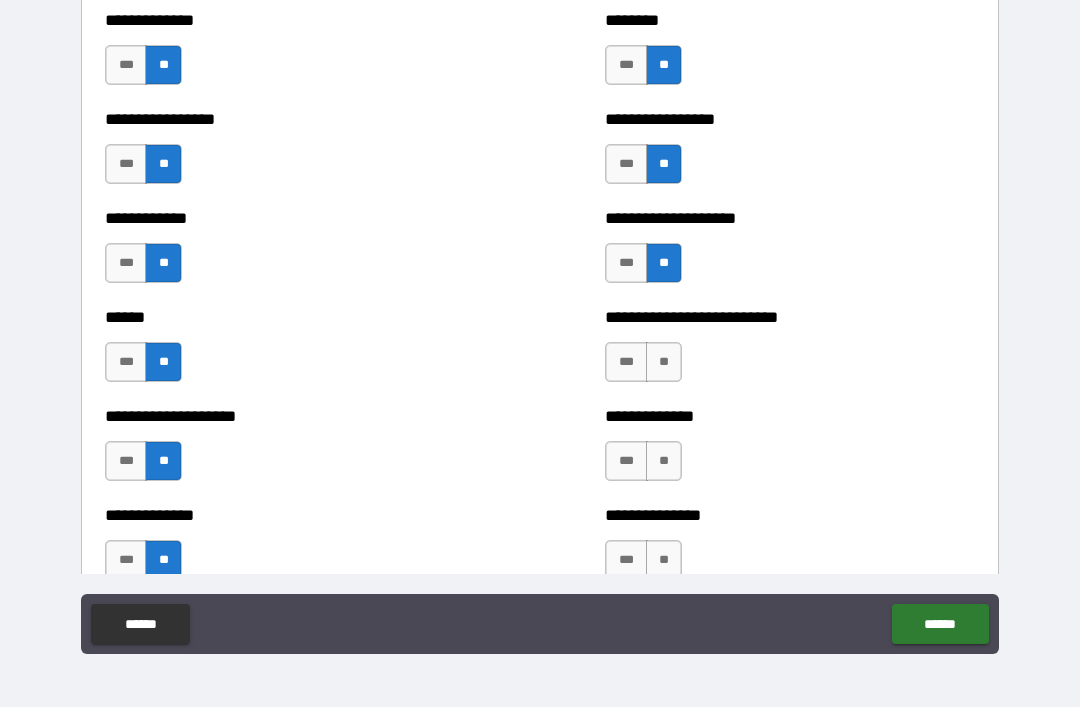 click on "**" at bounding box center [664, 362] 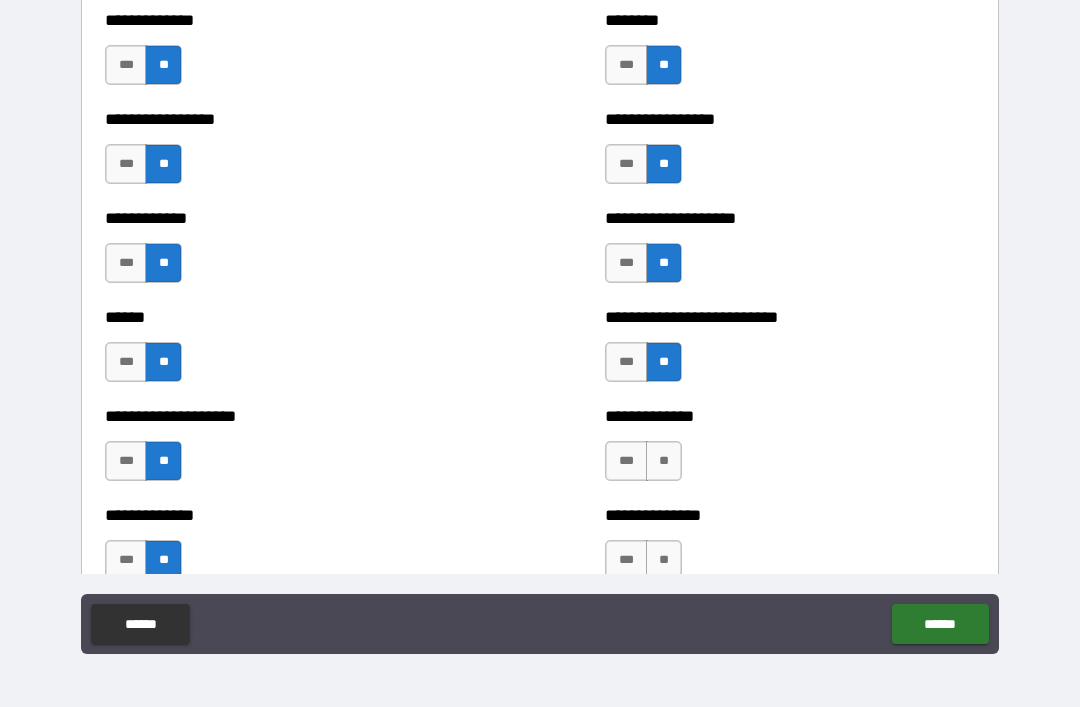 click on "**" at bounding box center [664, 461] 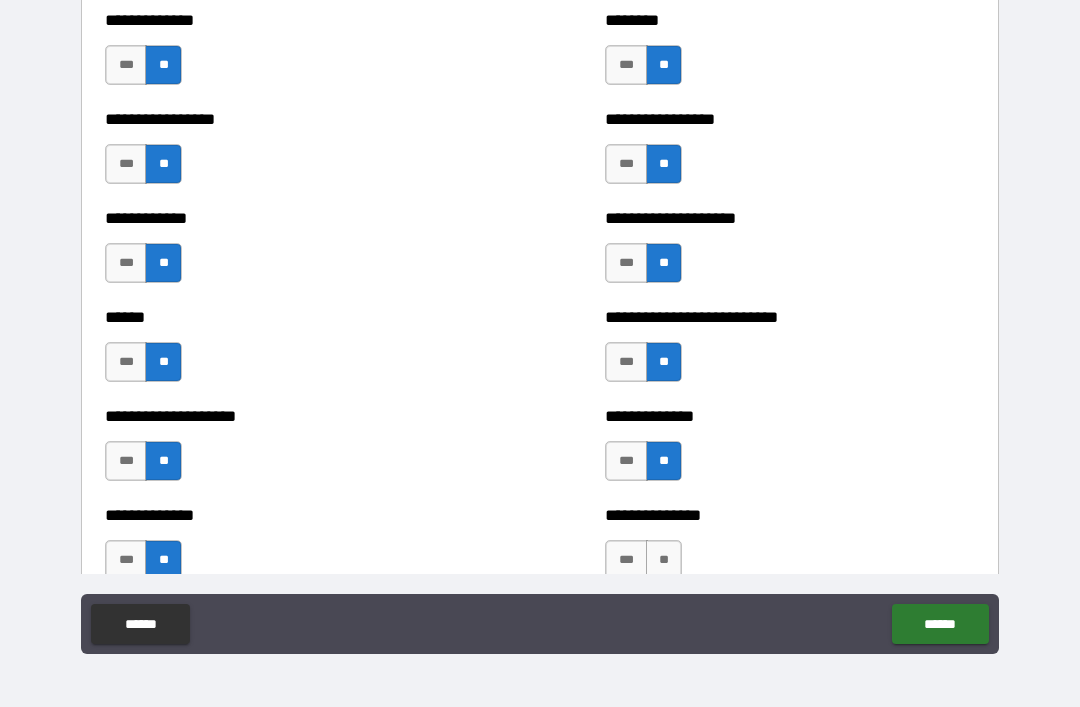 click on "**" at bounding box center [664, 560] 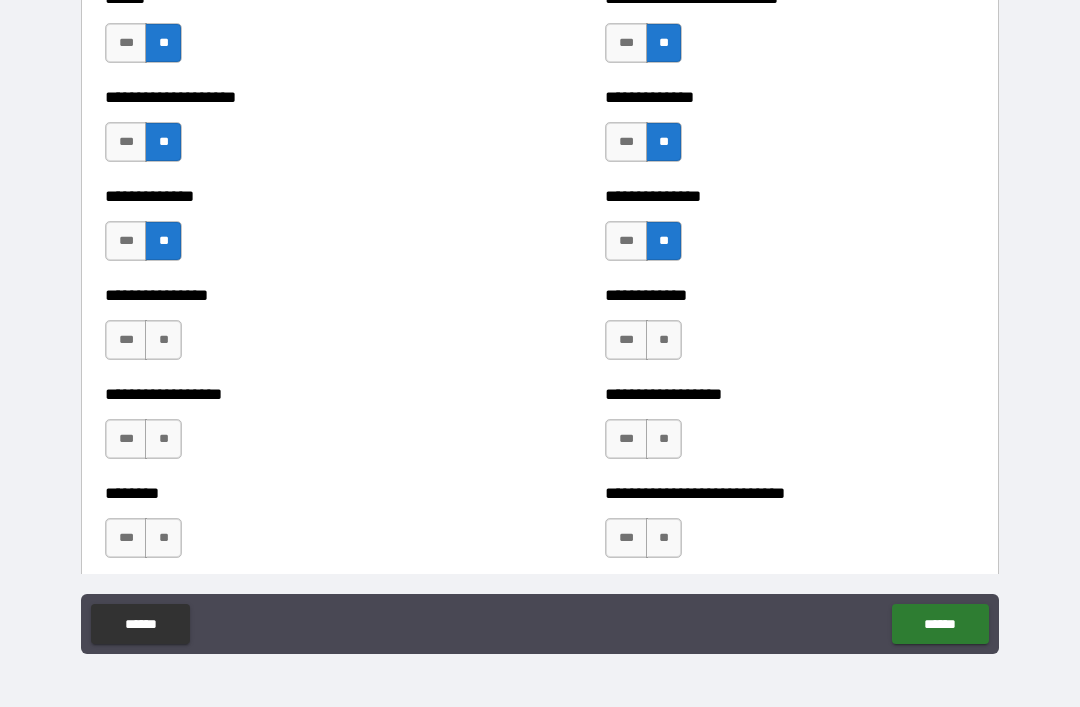 scroll, scrollTop: 4002, scrollLeft: 0, axis: vertical 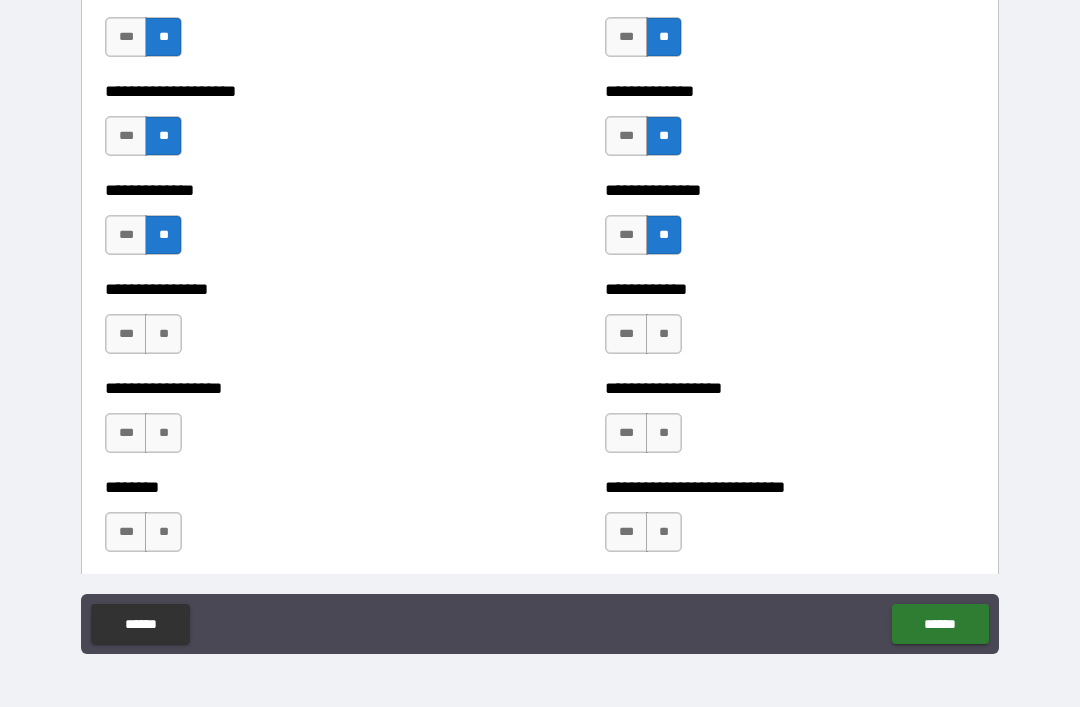 click on "**" at bounding box center (664, 334) 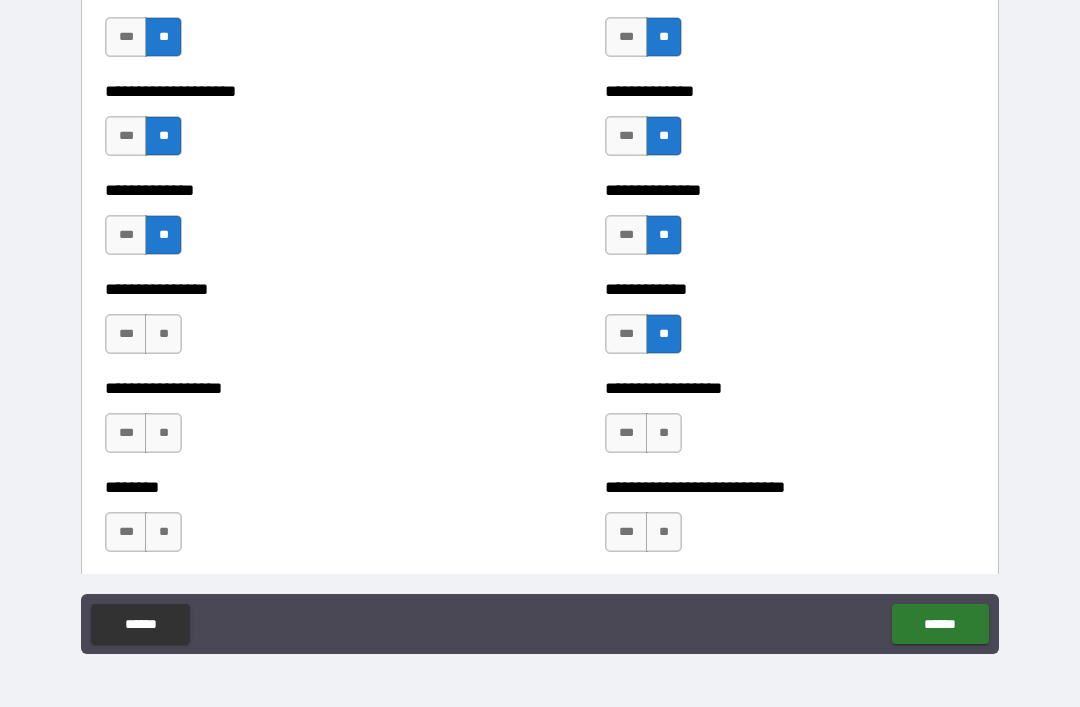 click on "**" at bounding box center (664, 433) 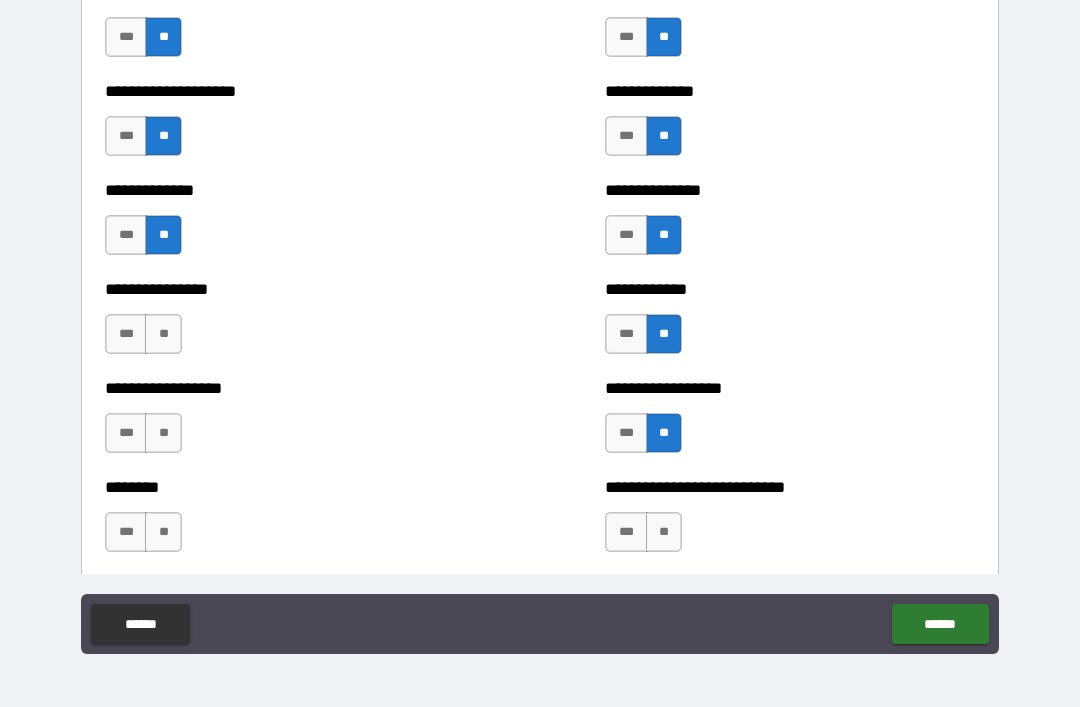 click on "**" at bounding box center [664, 532] 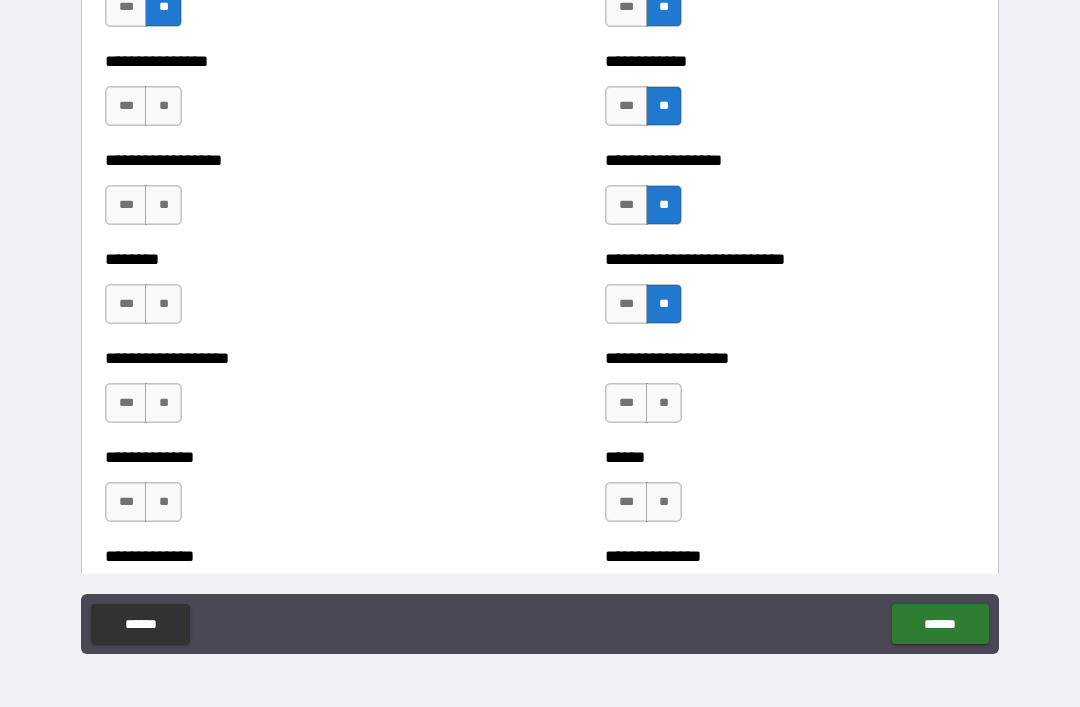 scroll, scrollTop: 4236, scrollLeft: 0, axis: vertical 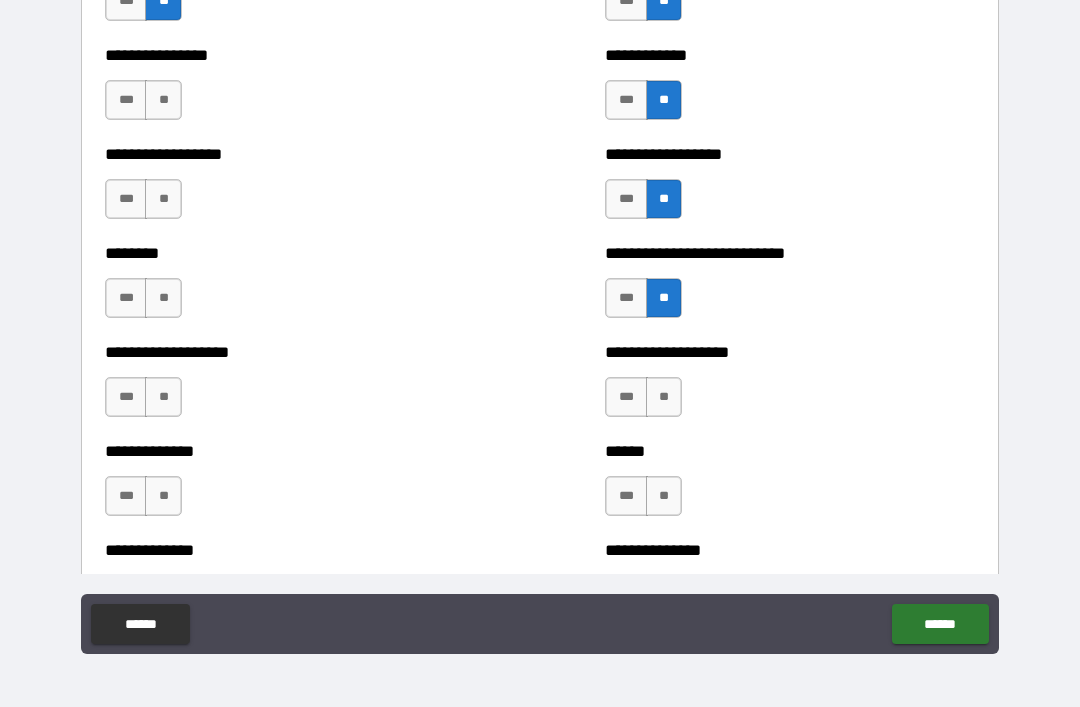 click on "**" at bounding box center (163, 100) 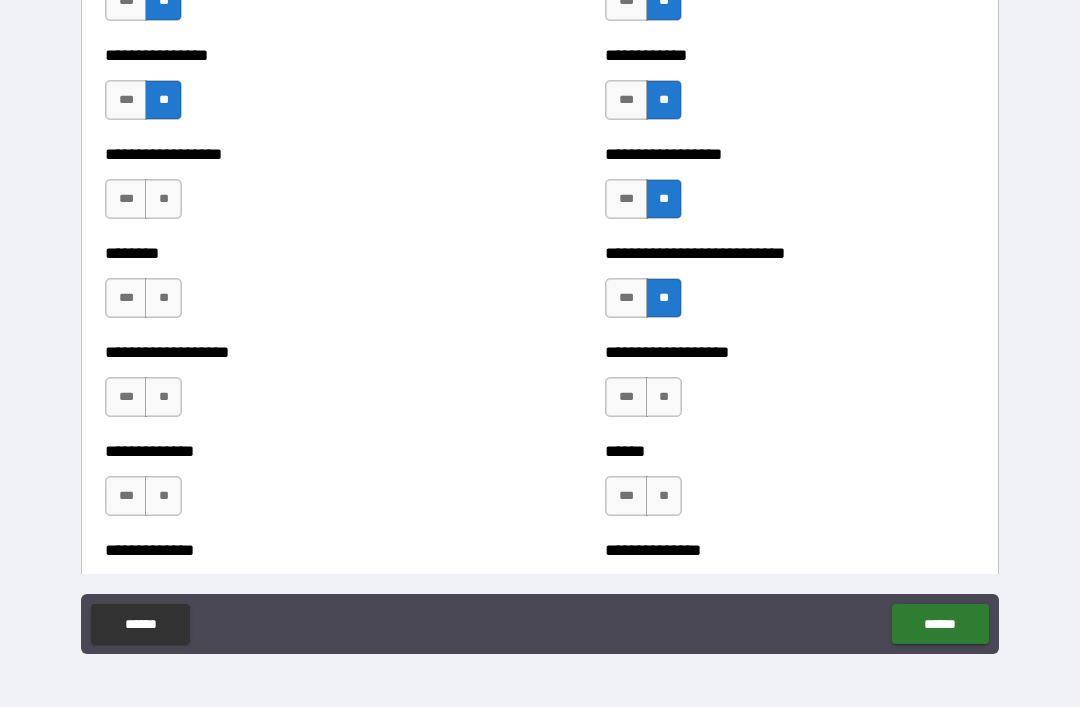 click on "**********" at bounding box center (290, 189) 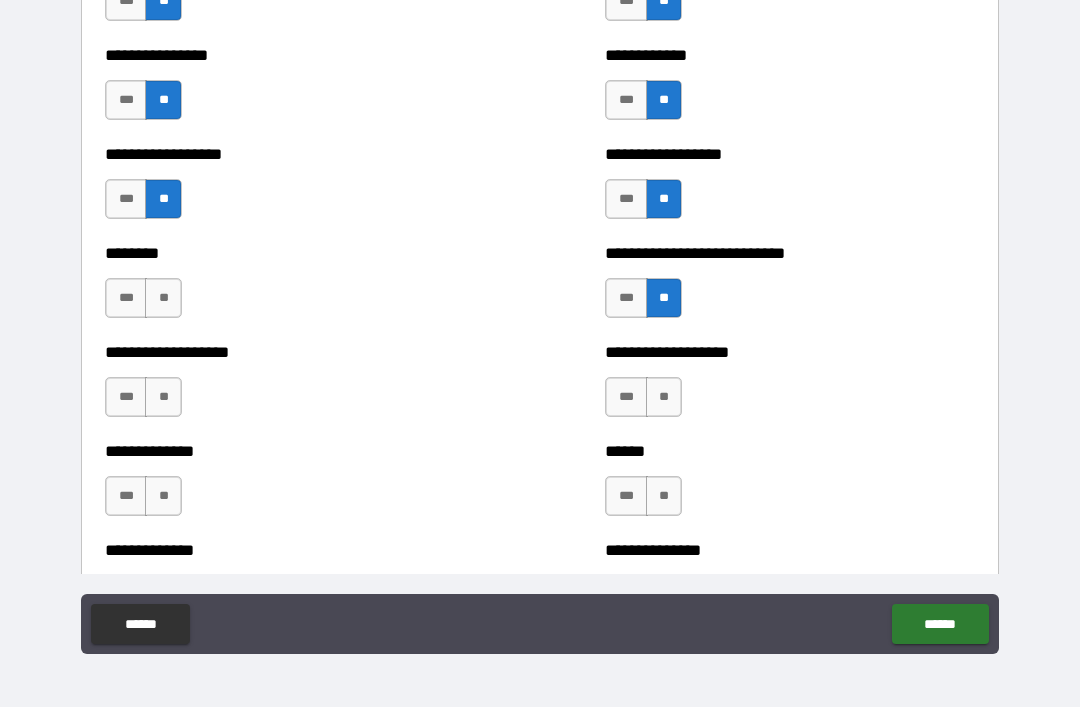 click on "**" at bounding box center (163, 298) 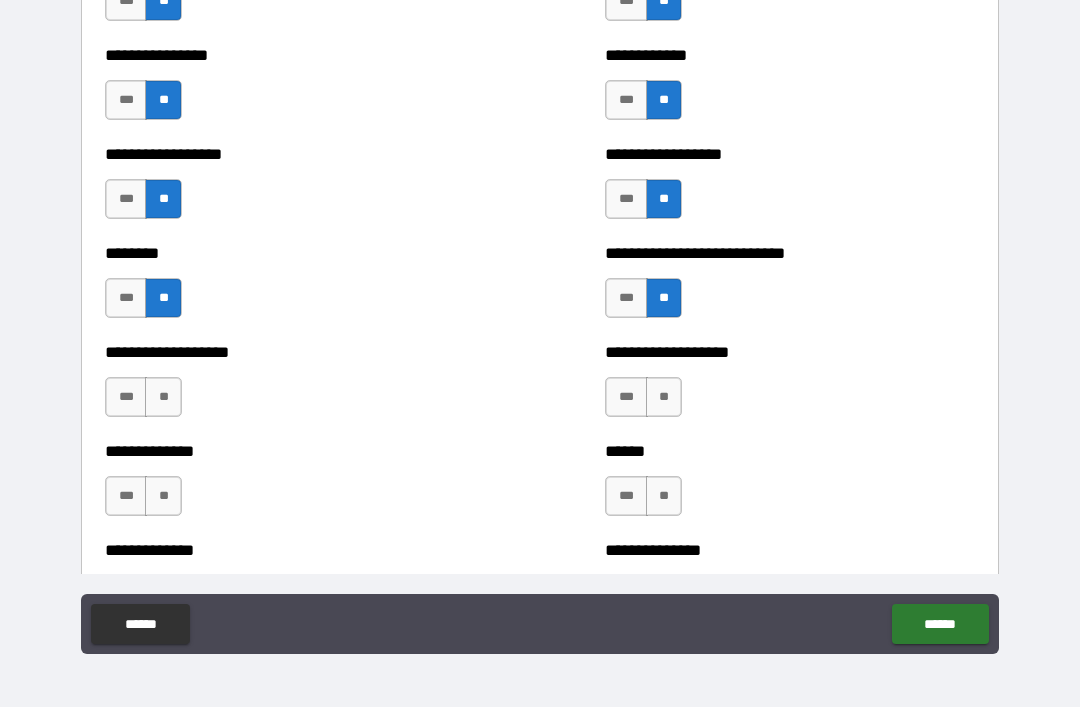 click on "**" at bounding box center (163, 397) 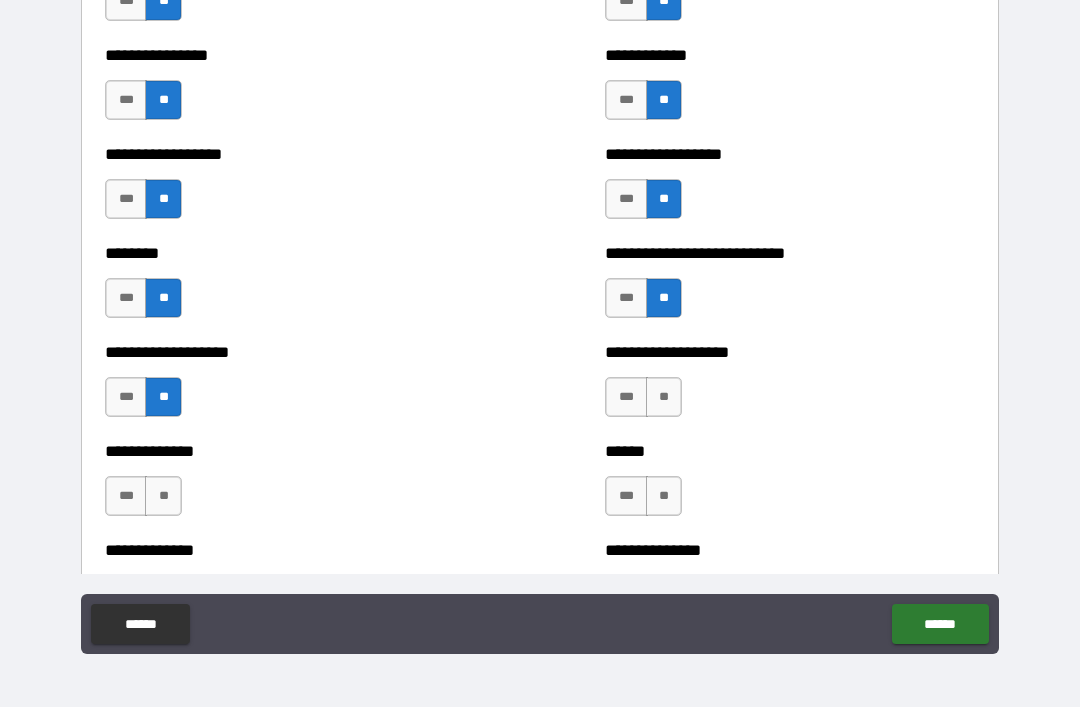 click on "**" at bounding box center [163, 496] 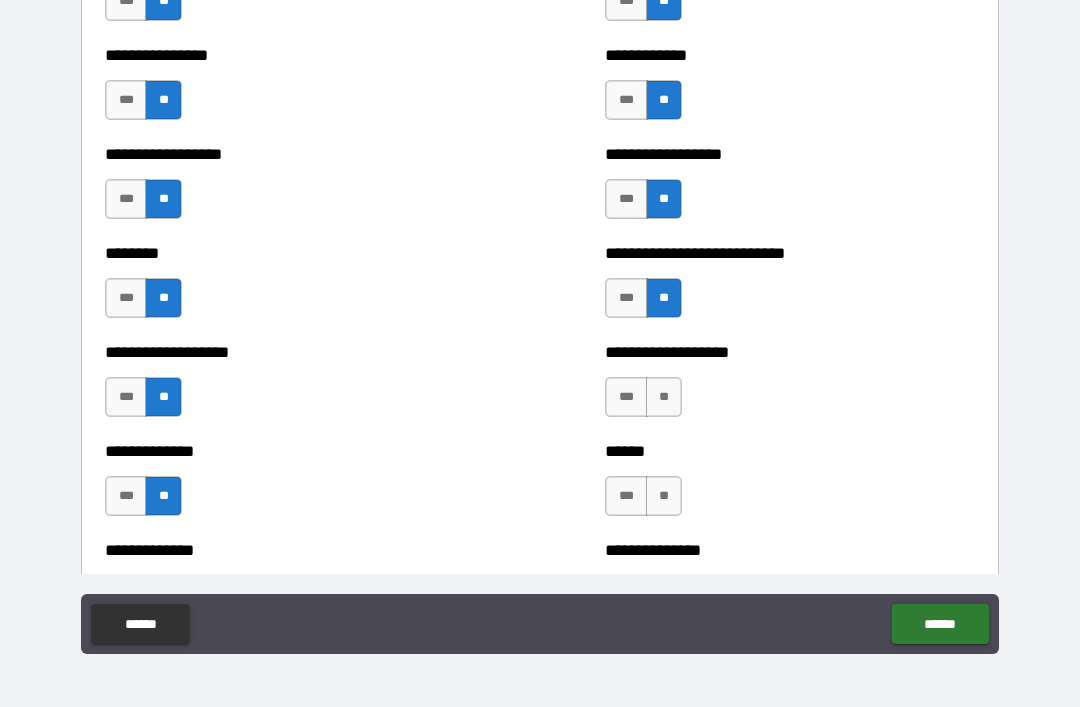 scroll, scrollTop: 4350, scrollLeft: 0, axis: vertical 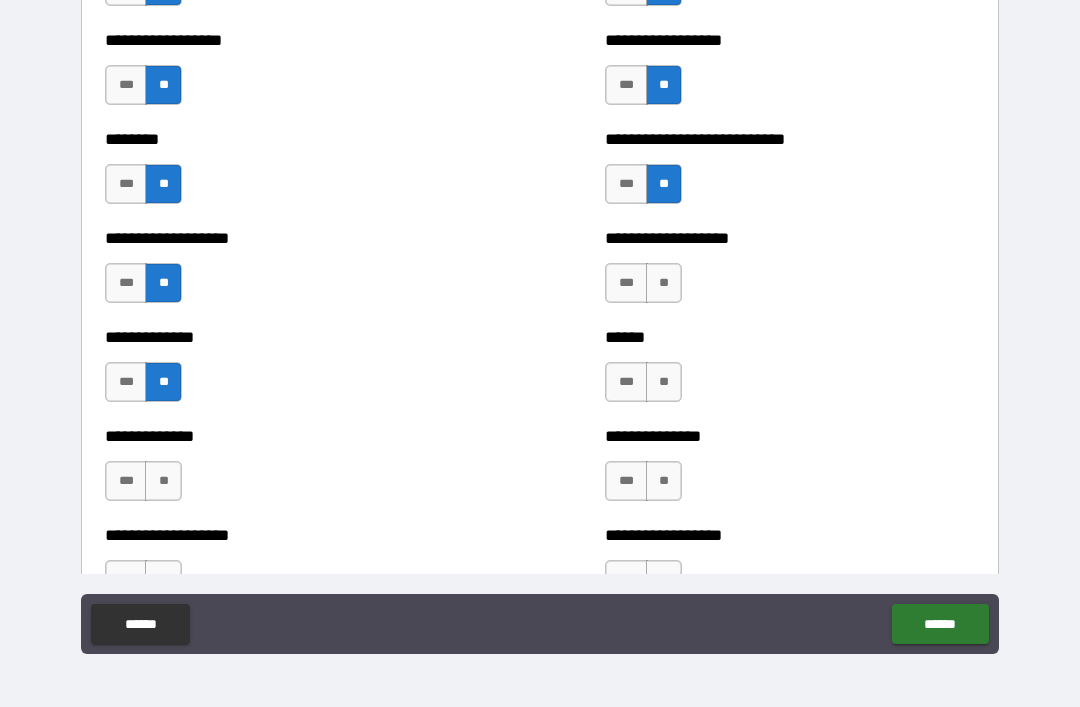 click on "**" at bounding box center [664, 283] 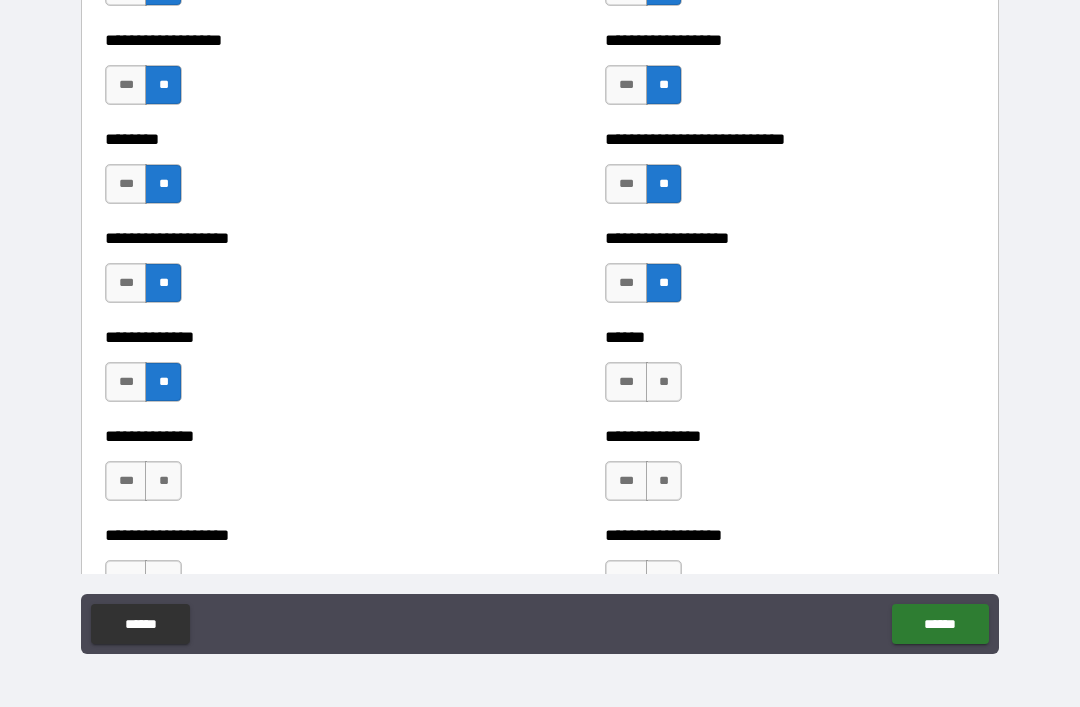 click on "**" at bounding box center [664, 382] 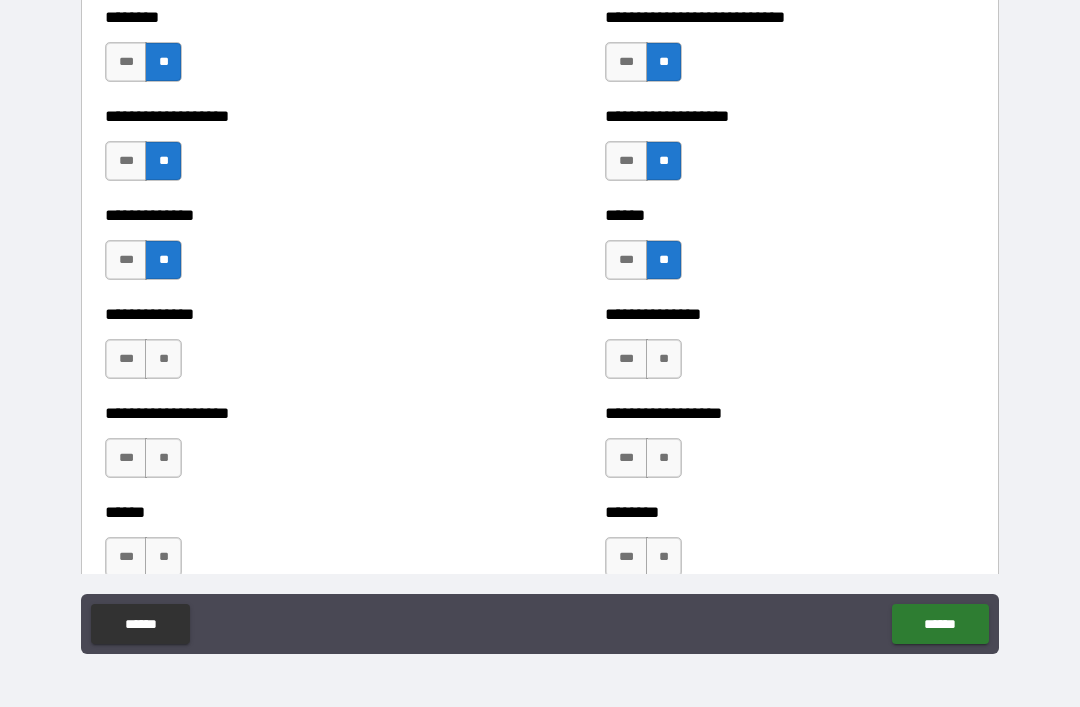 scroll, scrollTop: 4475, scrollLeft: 0, axis: vertical 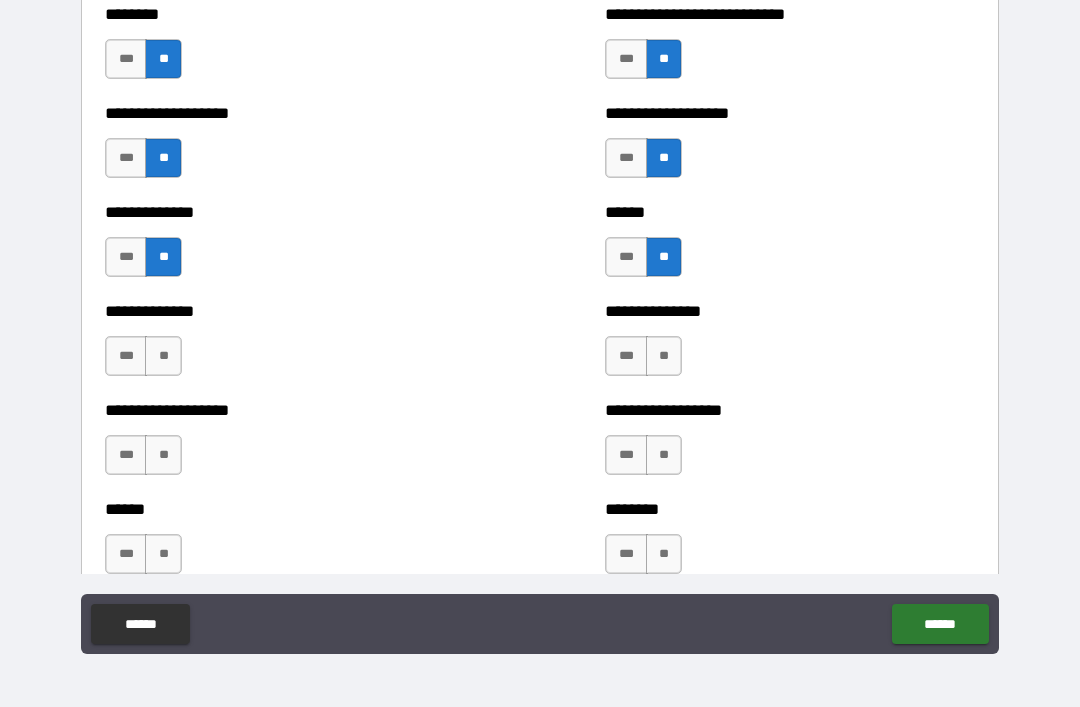 click on "**" at bounding box center (664, 356) 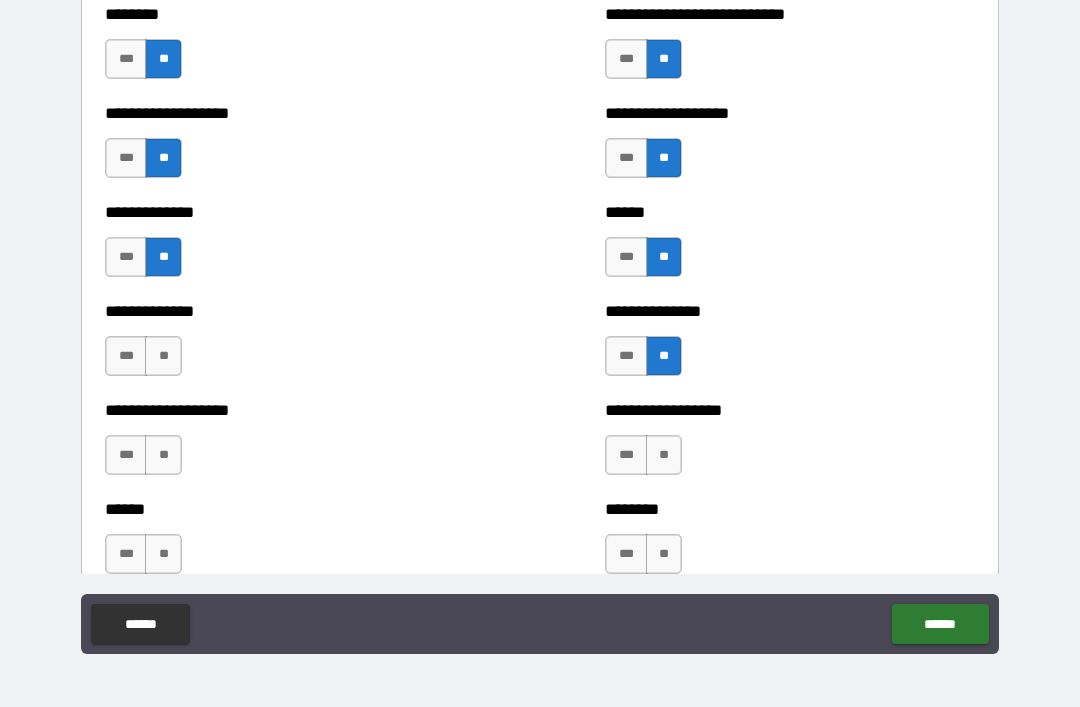click on "**" at bounding box center (664, 455) 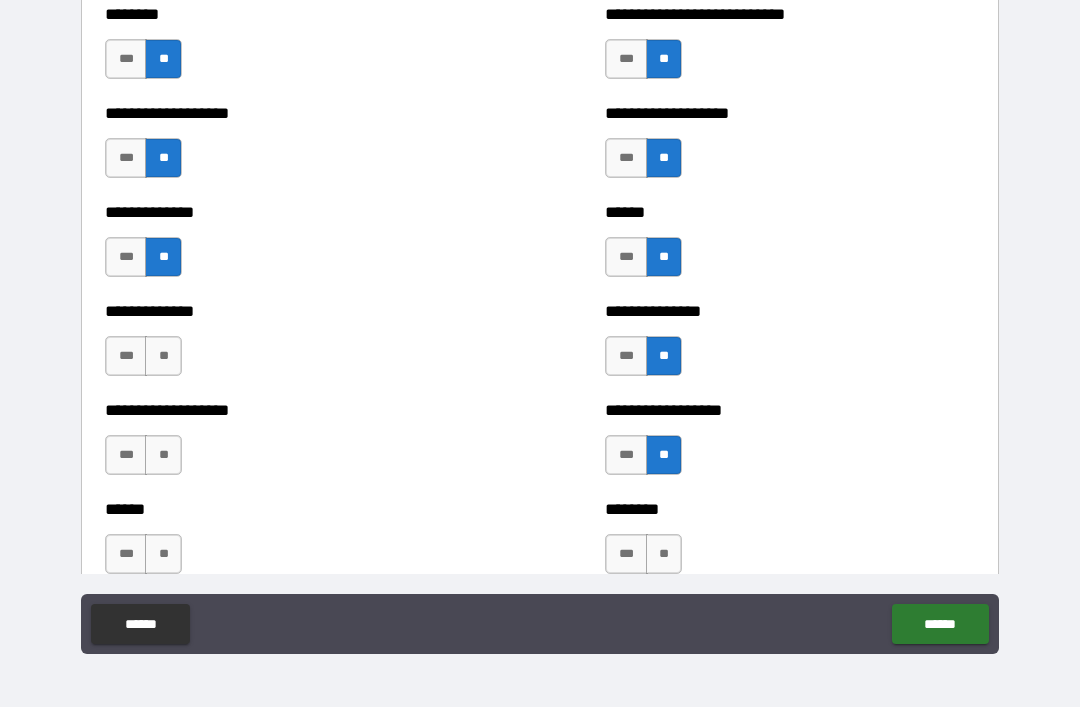 click on "**" at bounding box center (664, 554) 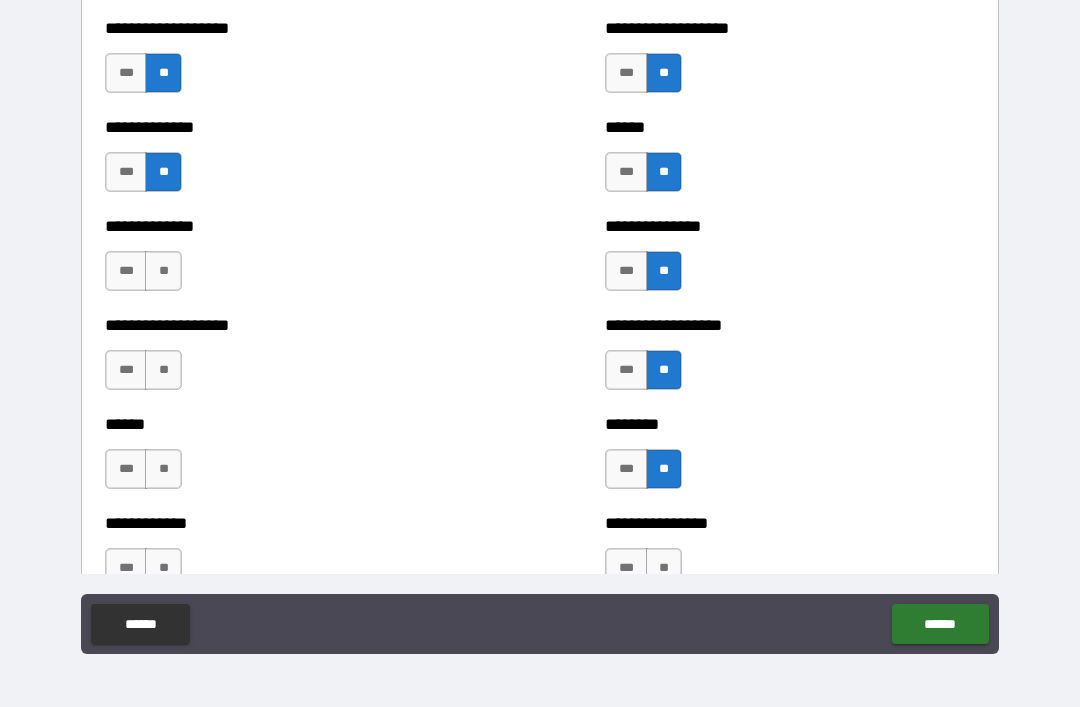 scroll, scrollTop: 4583, scrollLeft: 0, axis: vertical 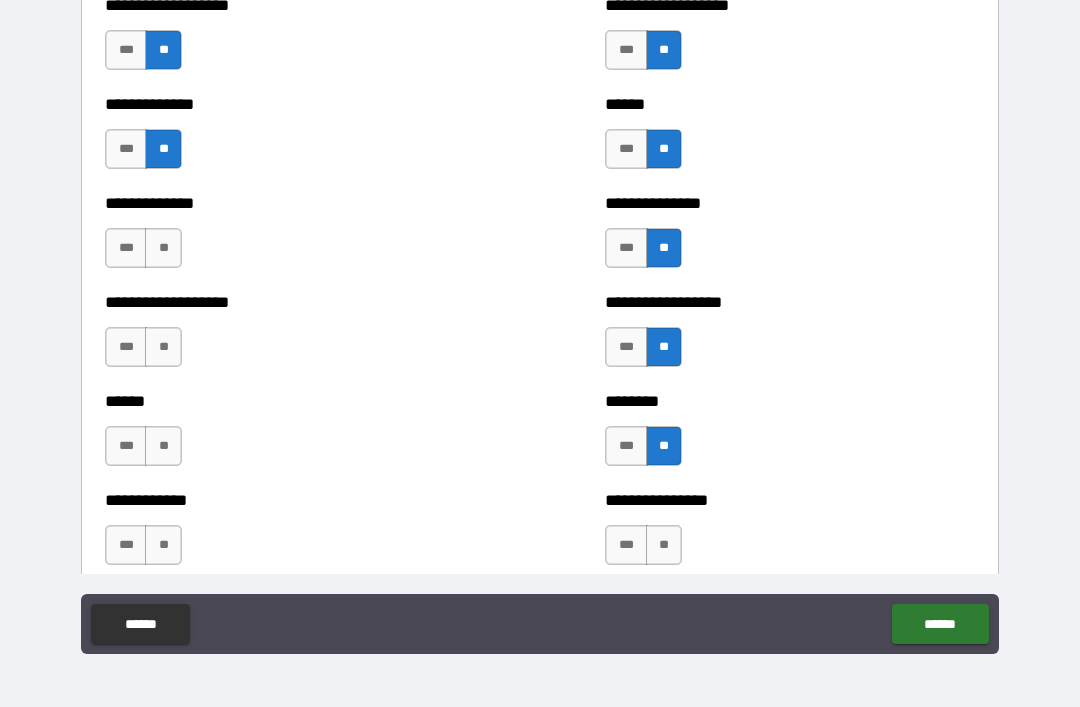 click on "**" at bounding box center (163, 248) 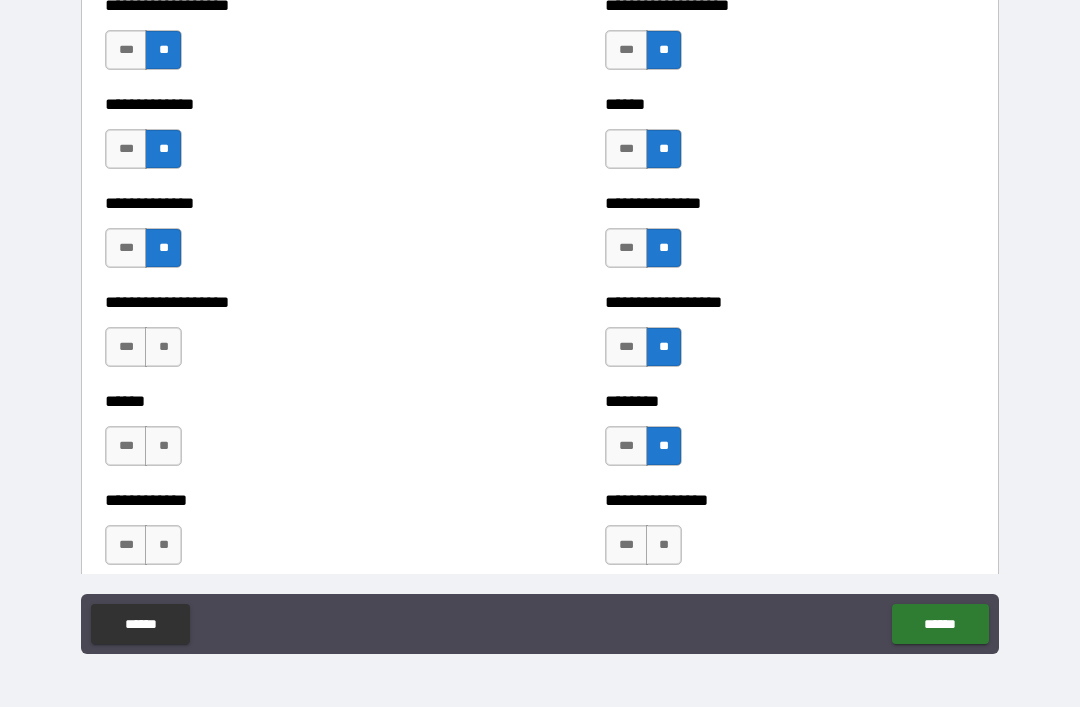 click on "**" at bounding box center (163, 347) 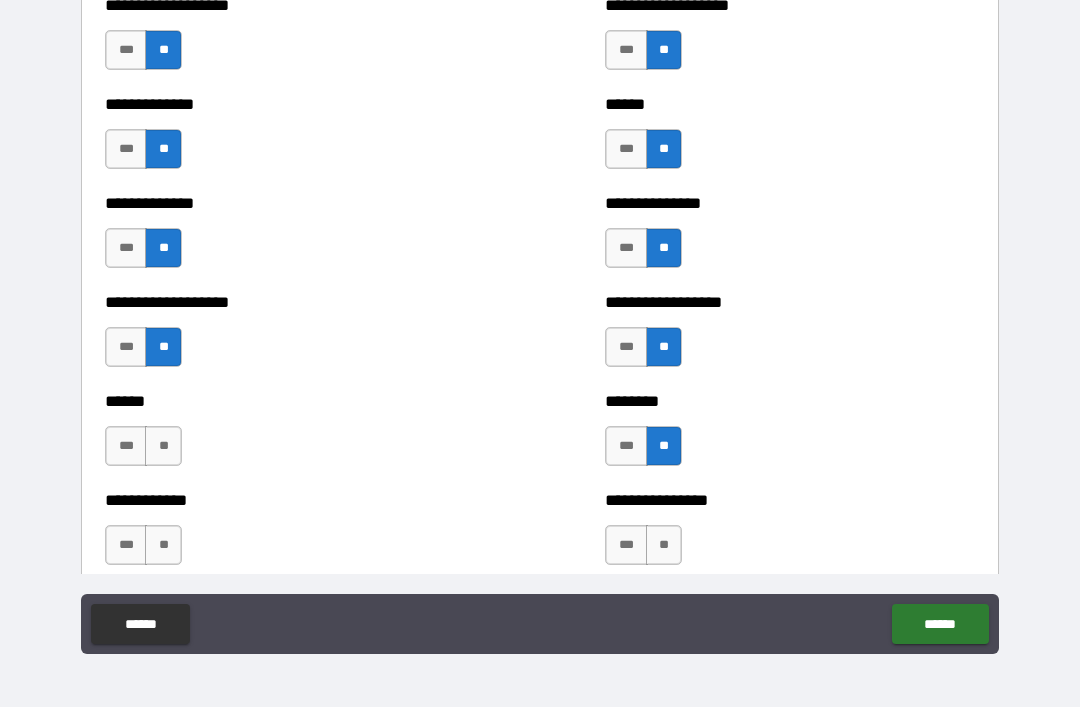 click on "**" at bounding box center (163, 446) 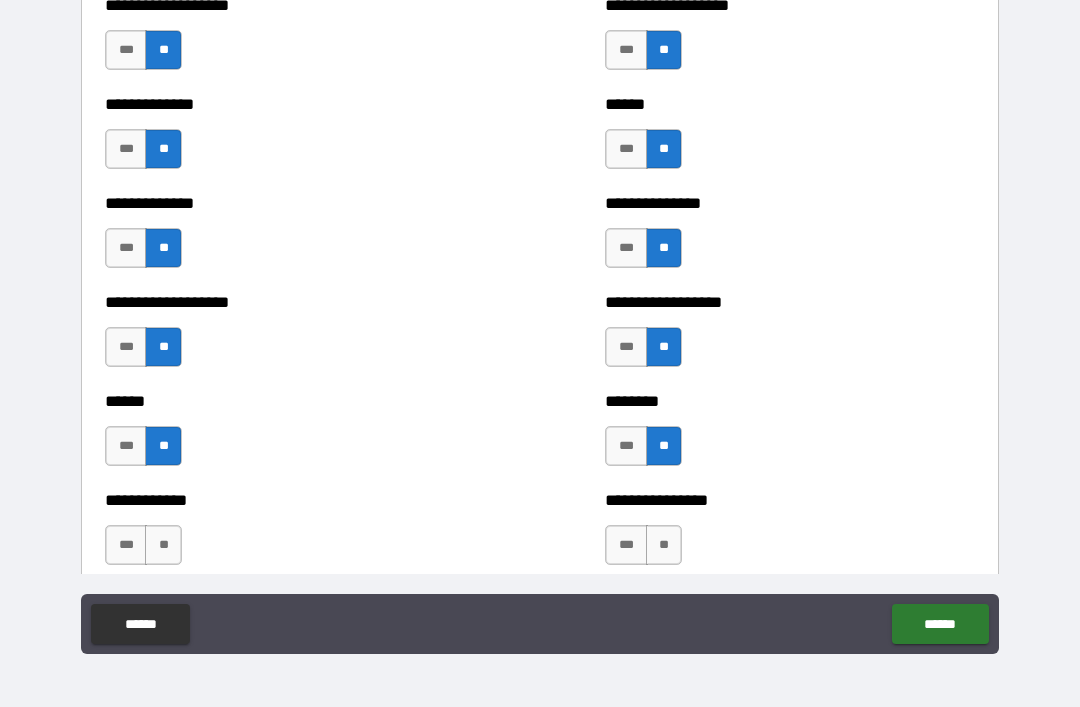 click on "**" at bounding box center (163, 545) 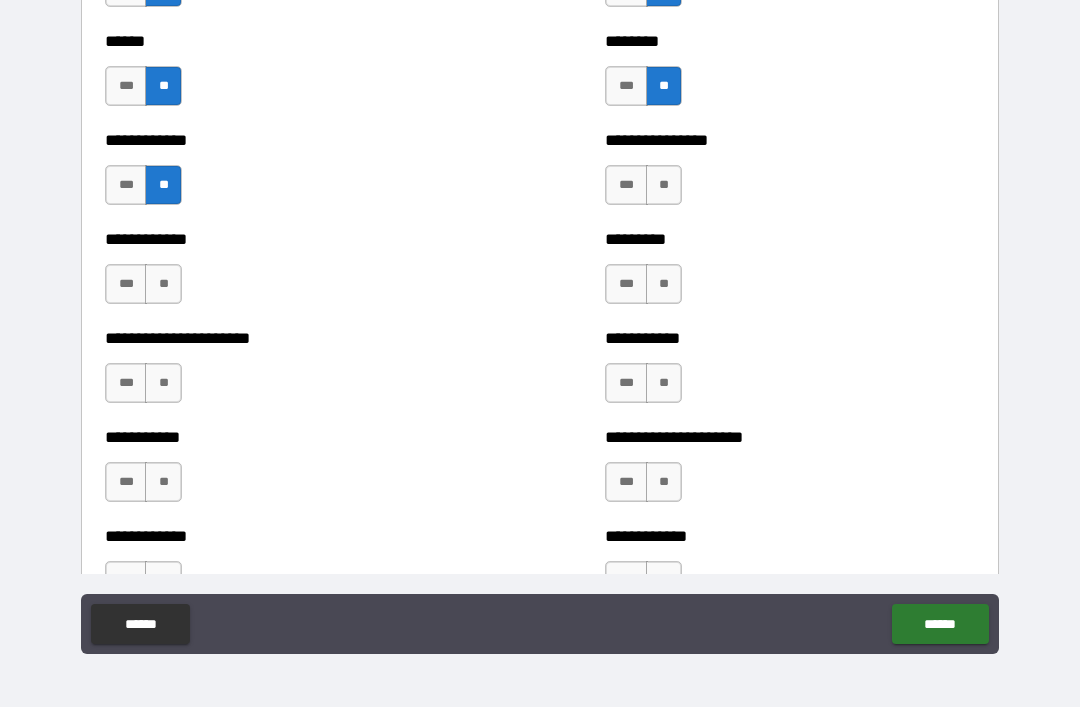 scroll, scrollTop: 4943, scrollLeft: 0, axis: vertical 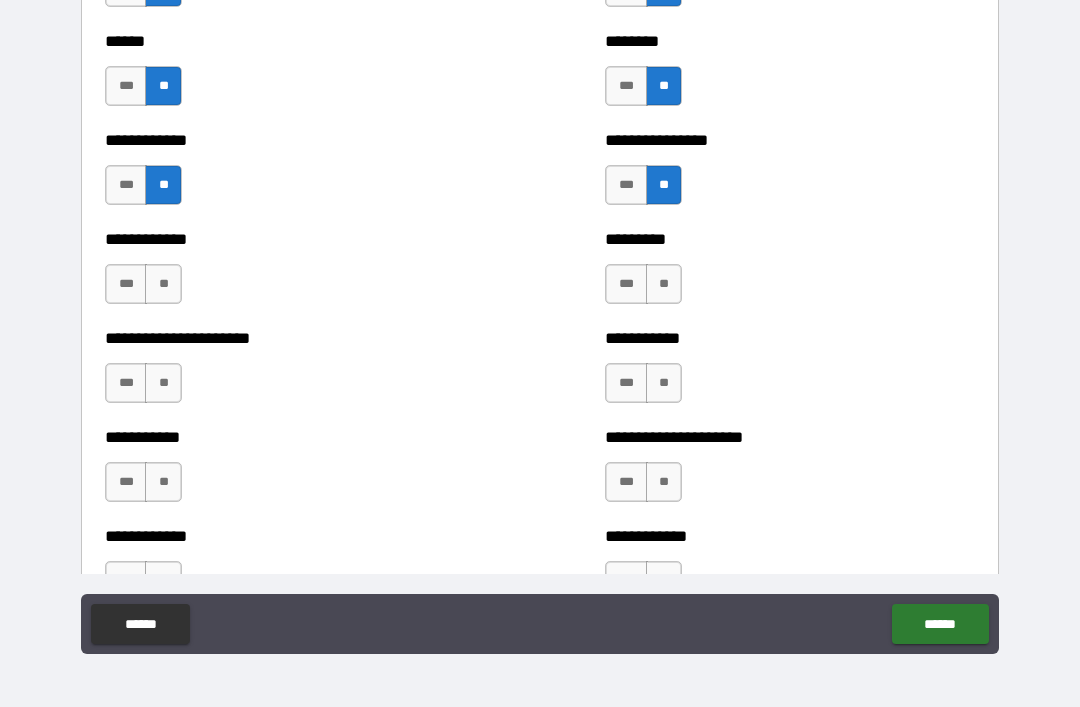 click on "**" at bounding box center [664, 284] 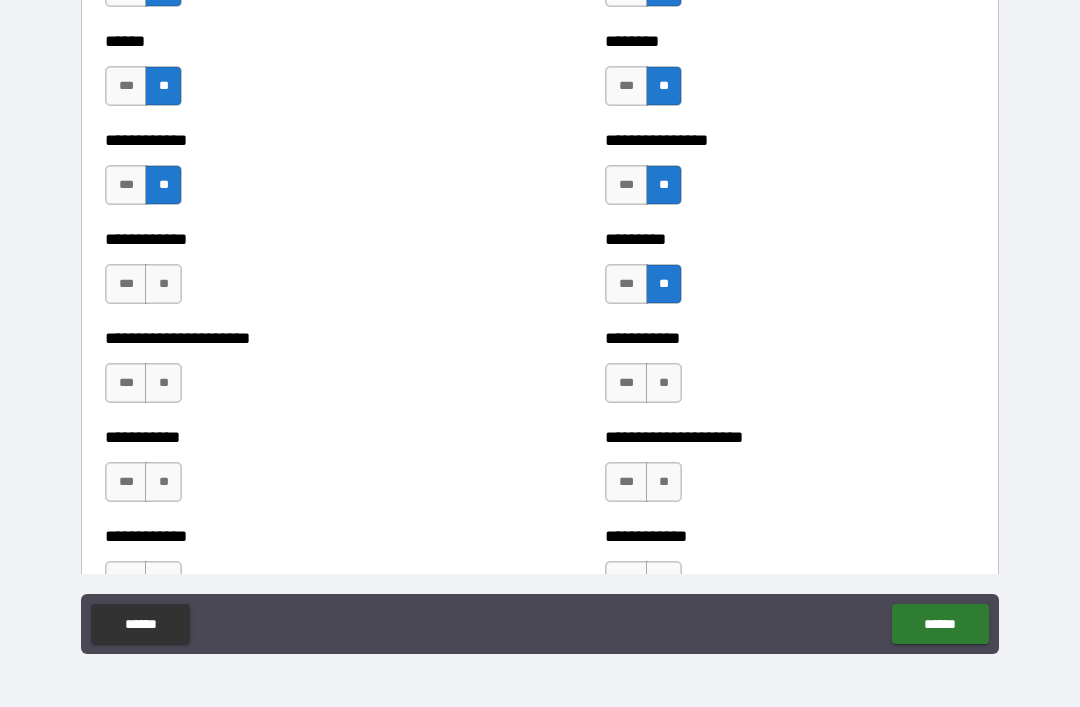 click on "**" at bounding box center (664, 383) 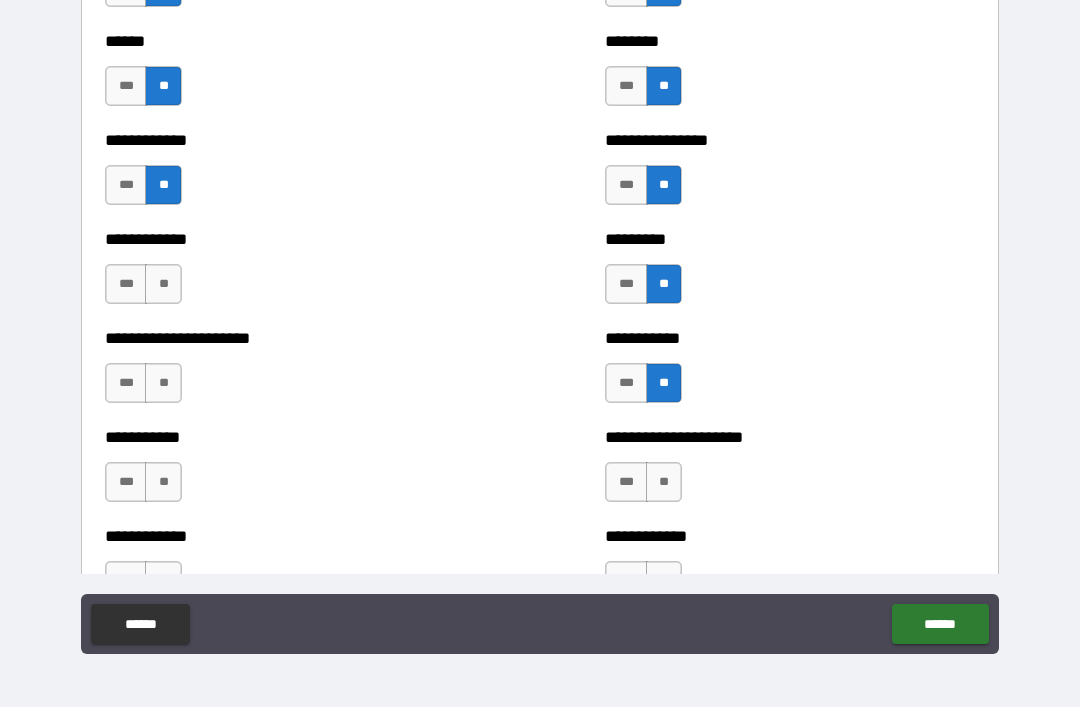 click on "**********" at bounding box center [790, 472] 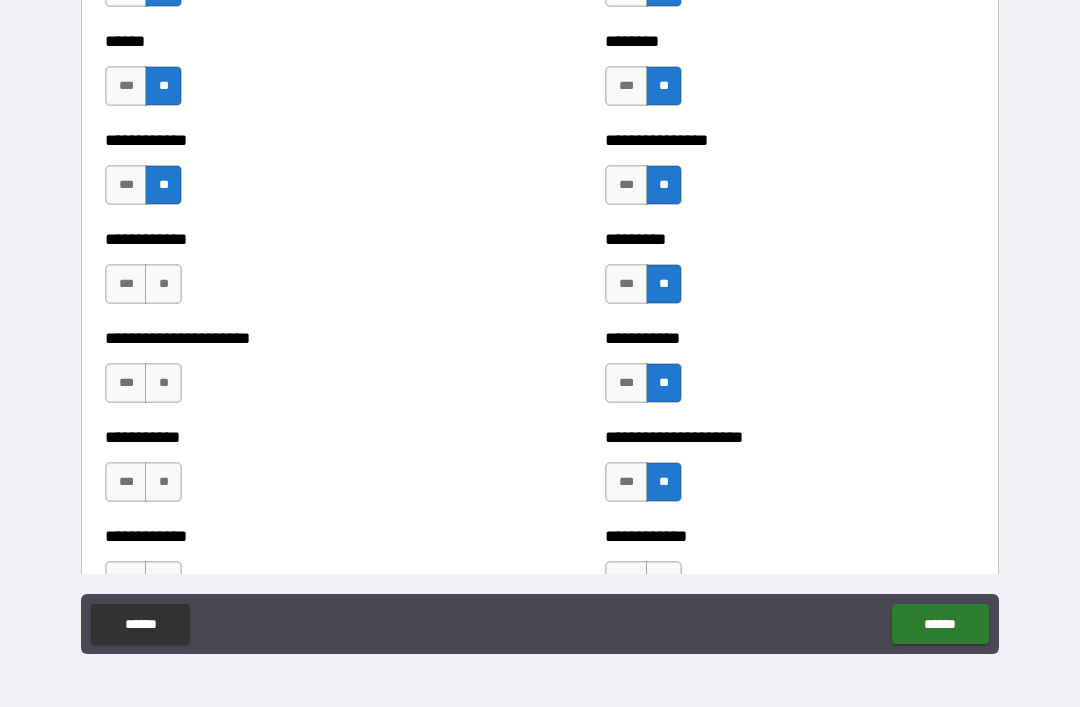 click on "**" at bounding box center (163, 284) 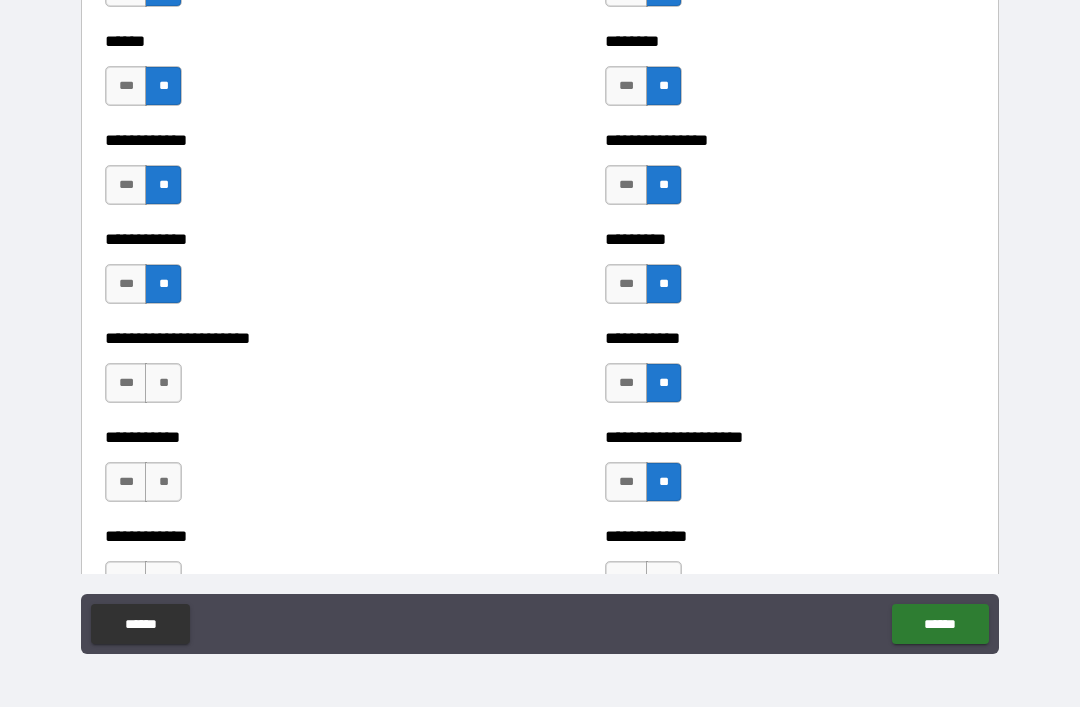 click on "**" at bounding box center (163, 383) 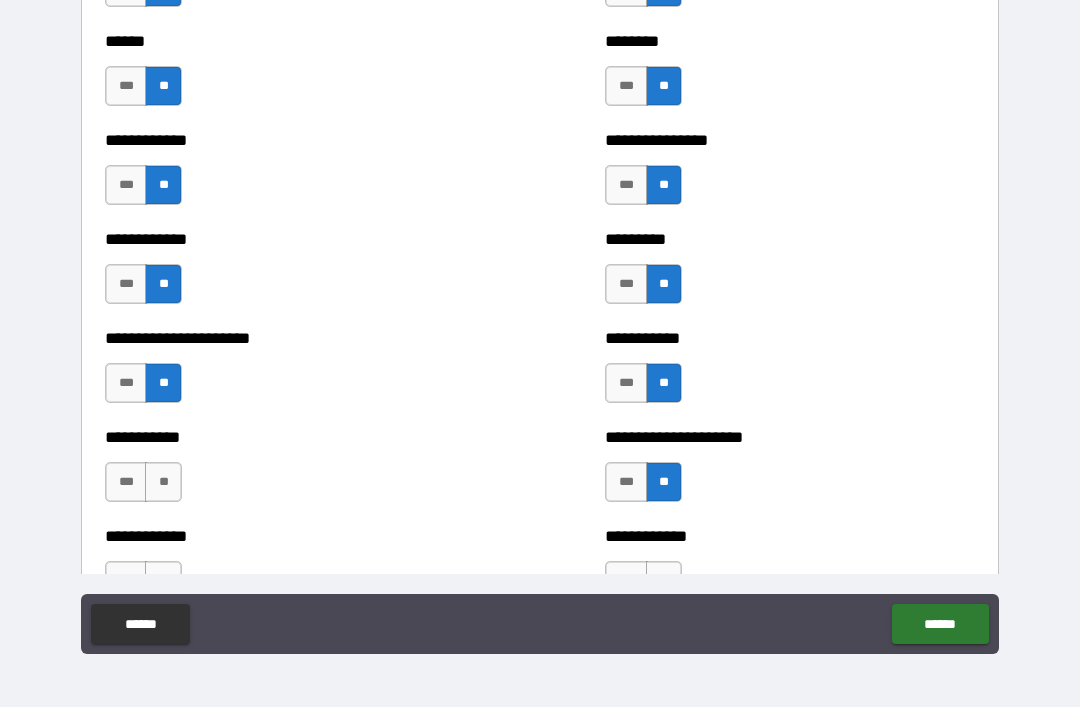 click on "**" at bounding box center (163, 482) 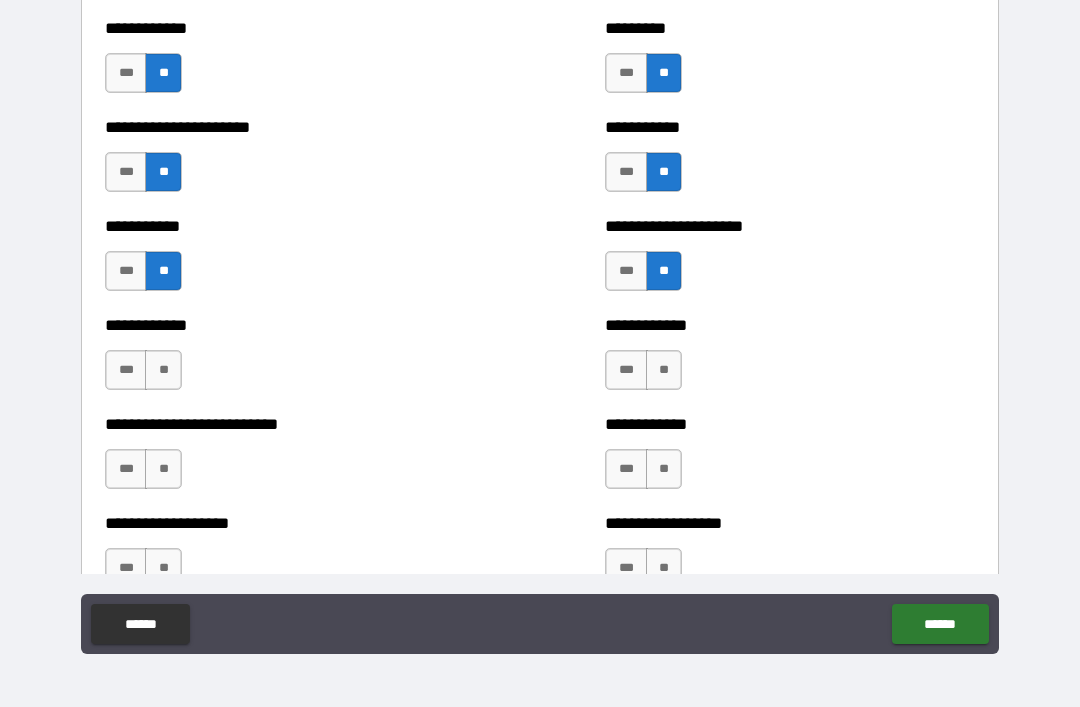 scroll, scrollTop: 5164, scrollLeft: 0, axis: vertical 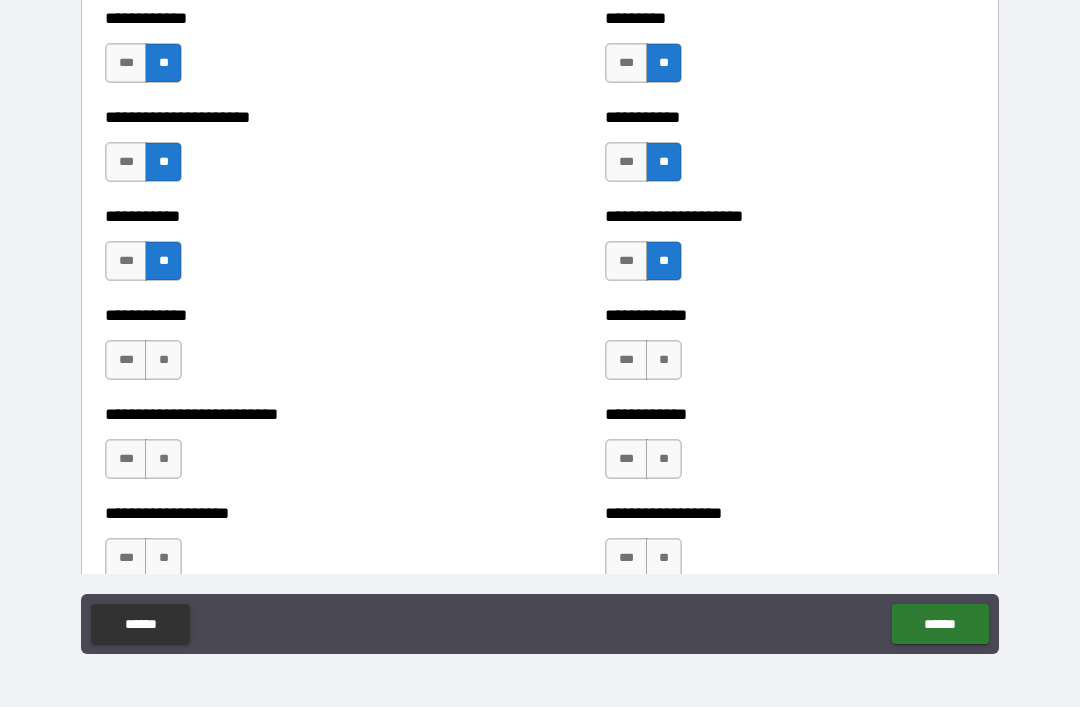 click on "**" at bounding box center [163, 360] 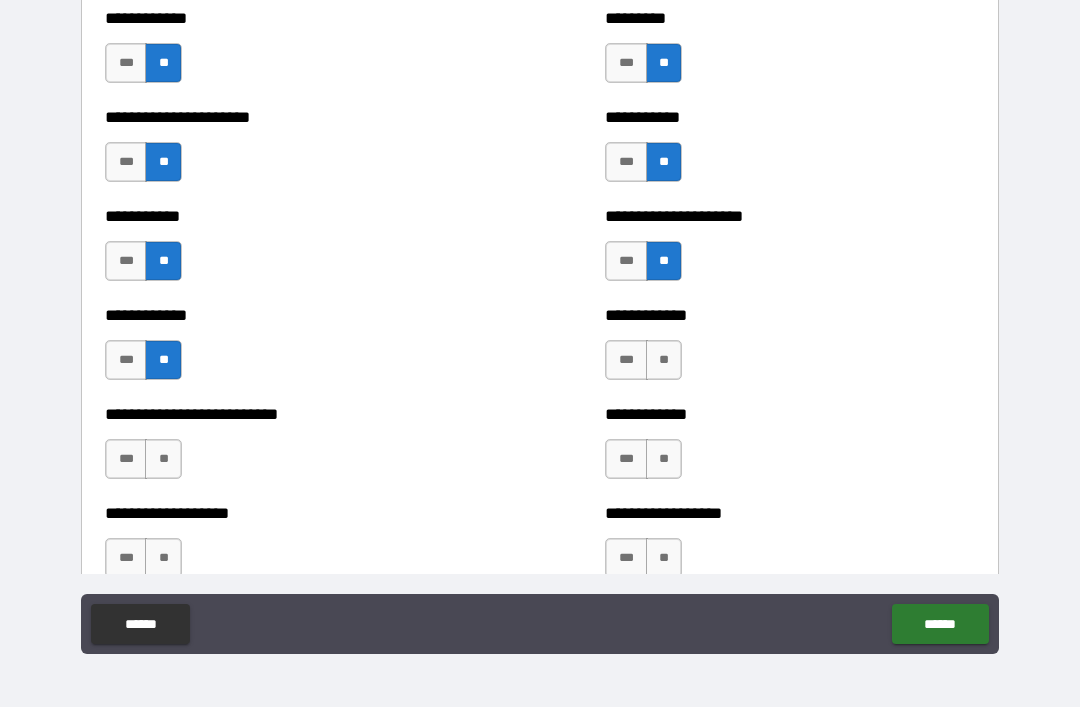 click on "**" at bounding box center (664, 360) 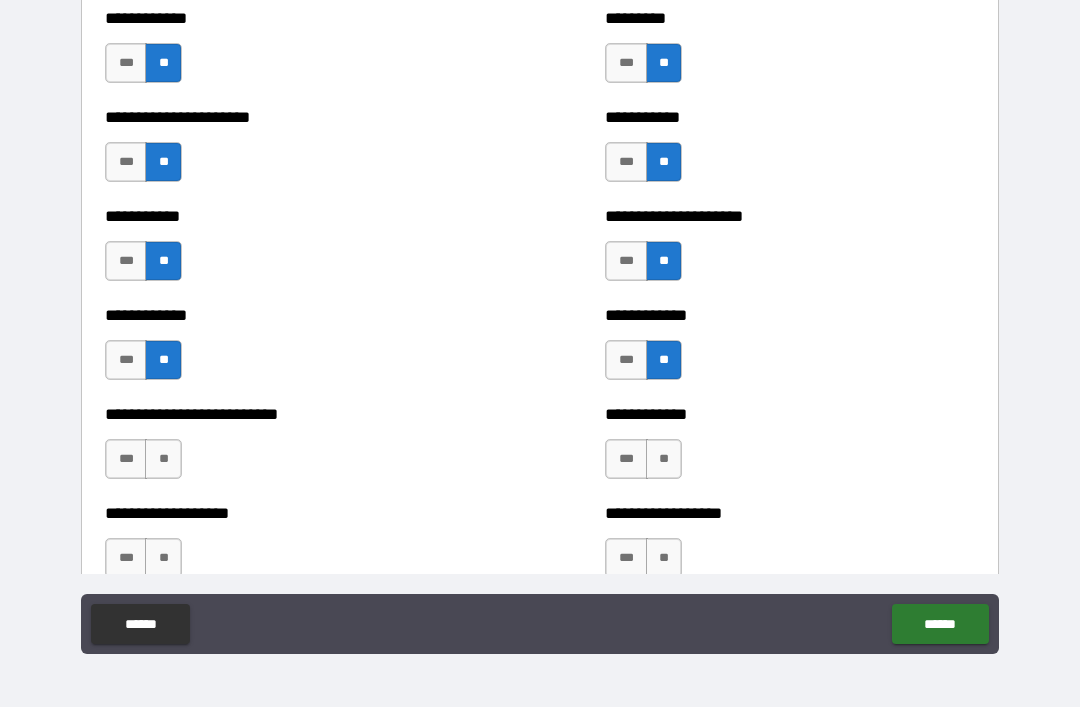click on "**" at bounding box center (664, 459) 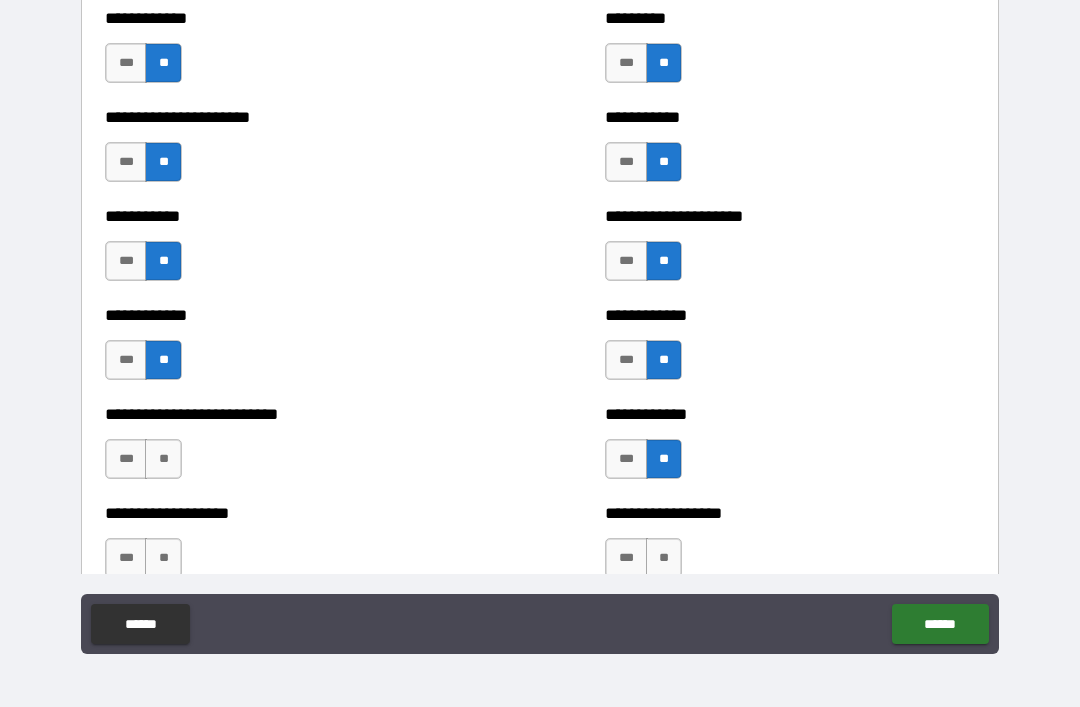 click on "**" at bounding box center [163, 459] 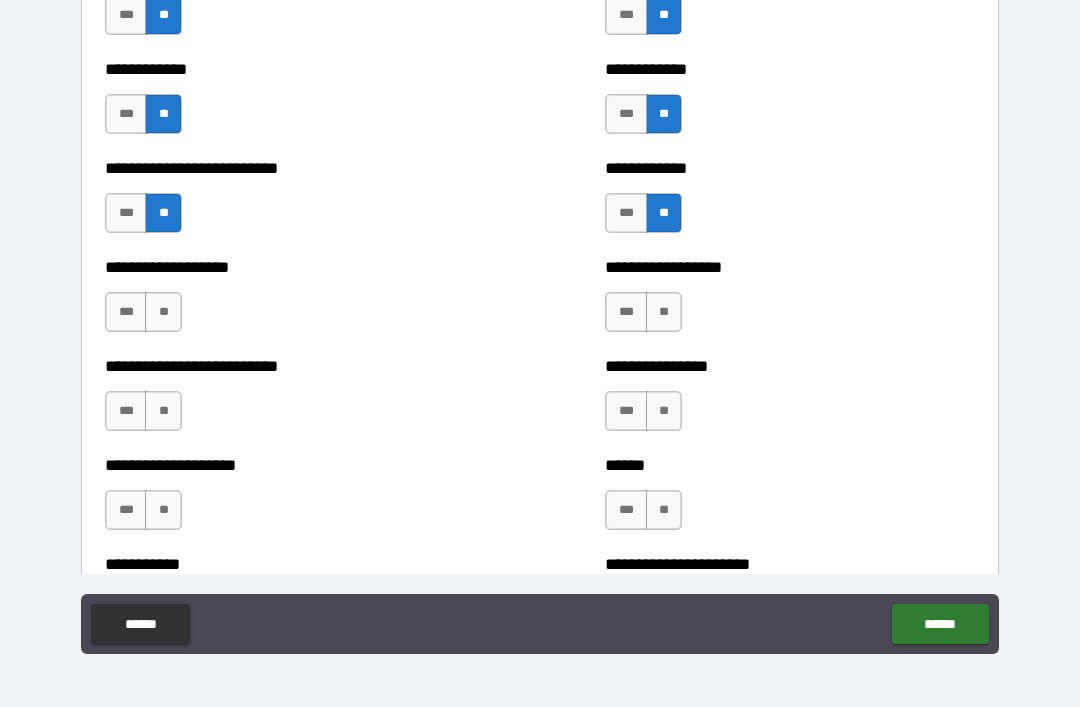 scroll, scrollTop: 5416, scrollLeft: 0, axis: vertical 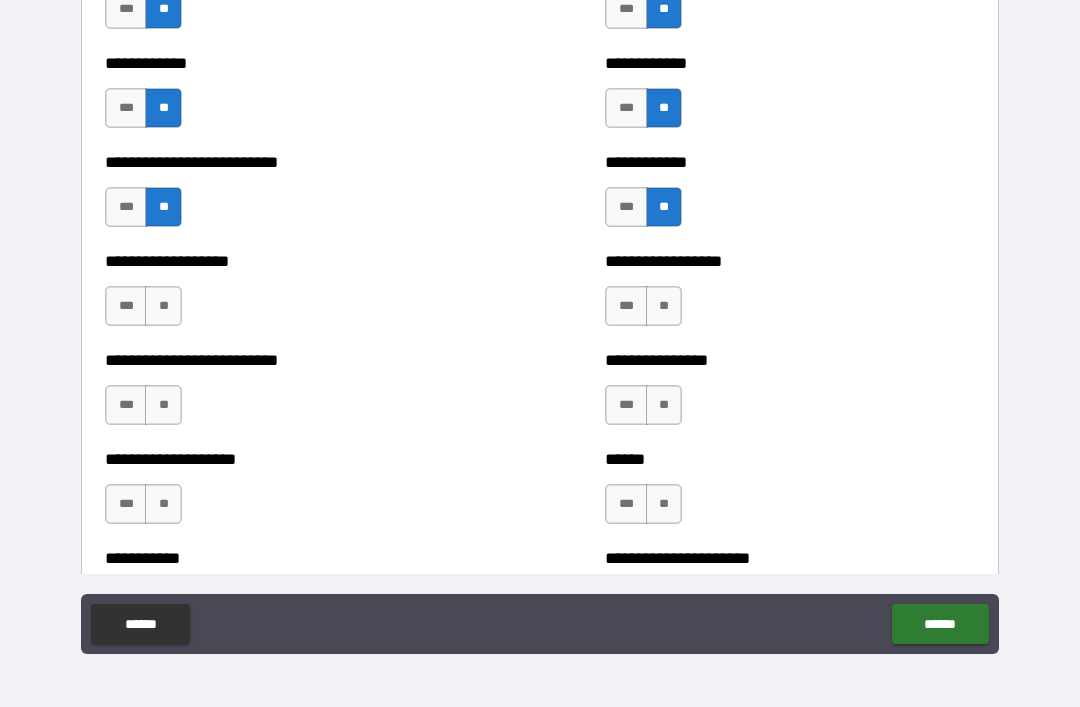 click on "**" at bounding box center (163, 306) 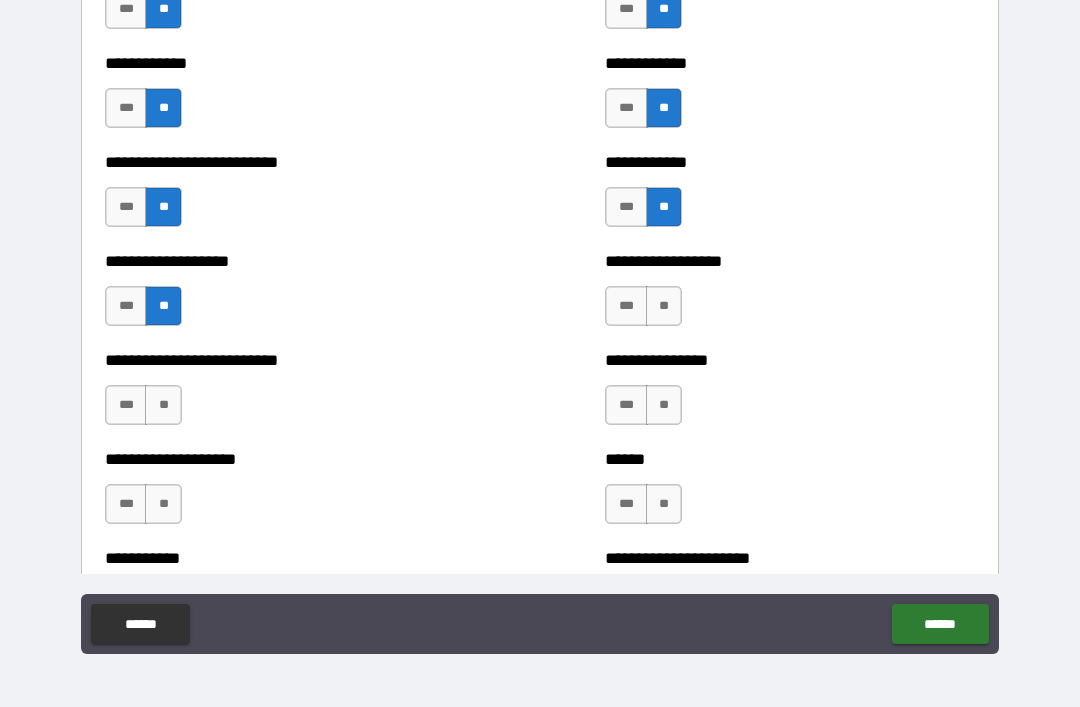 click on "**" at bounding box center [664, 306] 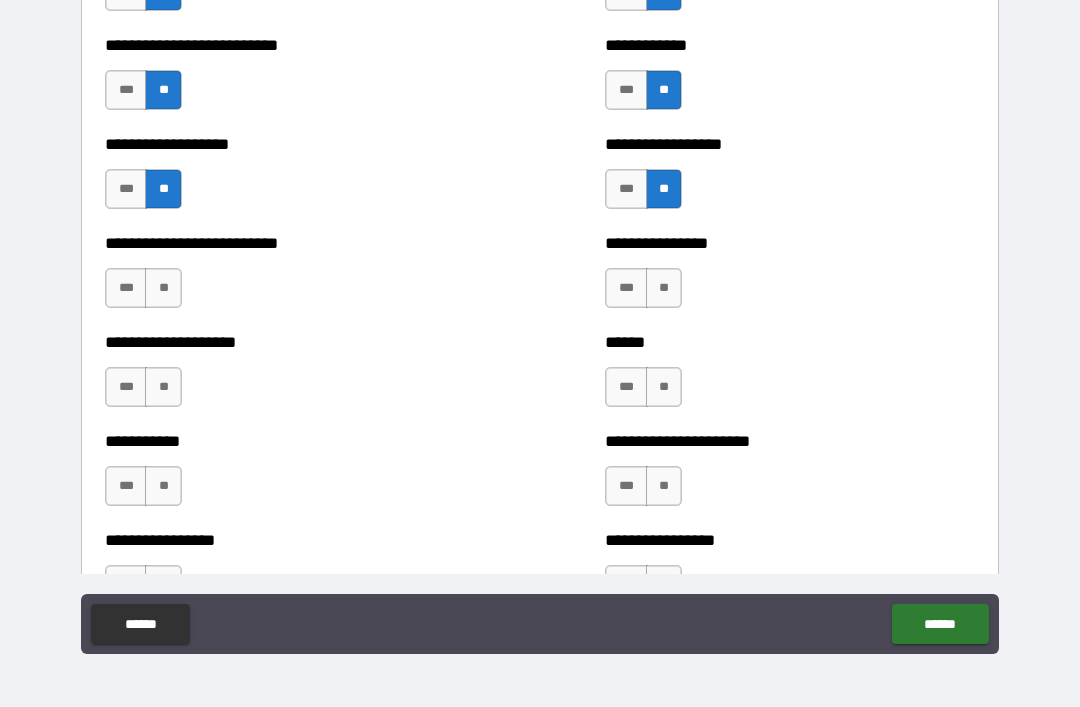 scroll, scrollTop: 5542, scrollLeft: 0, axis: vertical 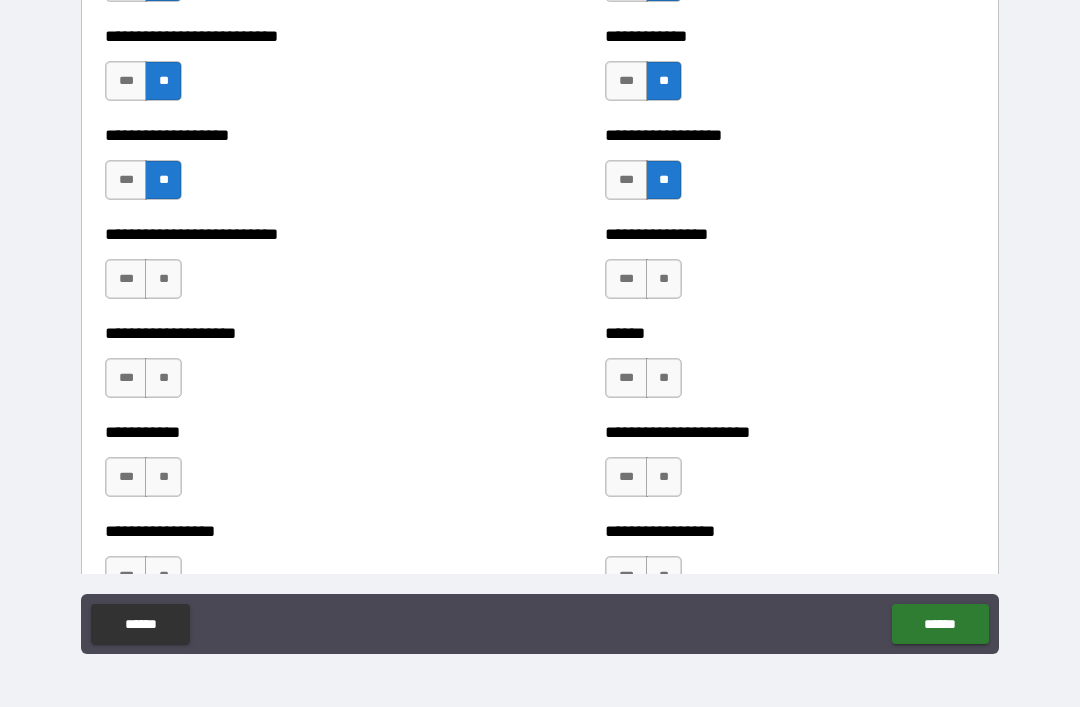 click on "**" at bounding box center (163, 279) 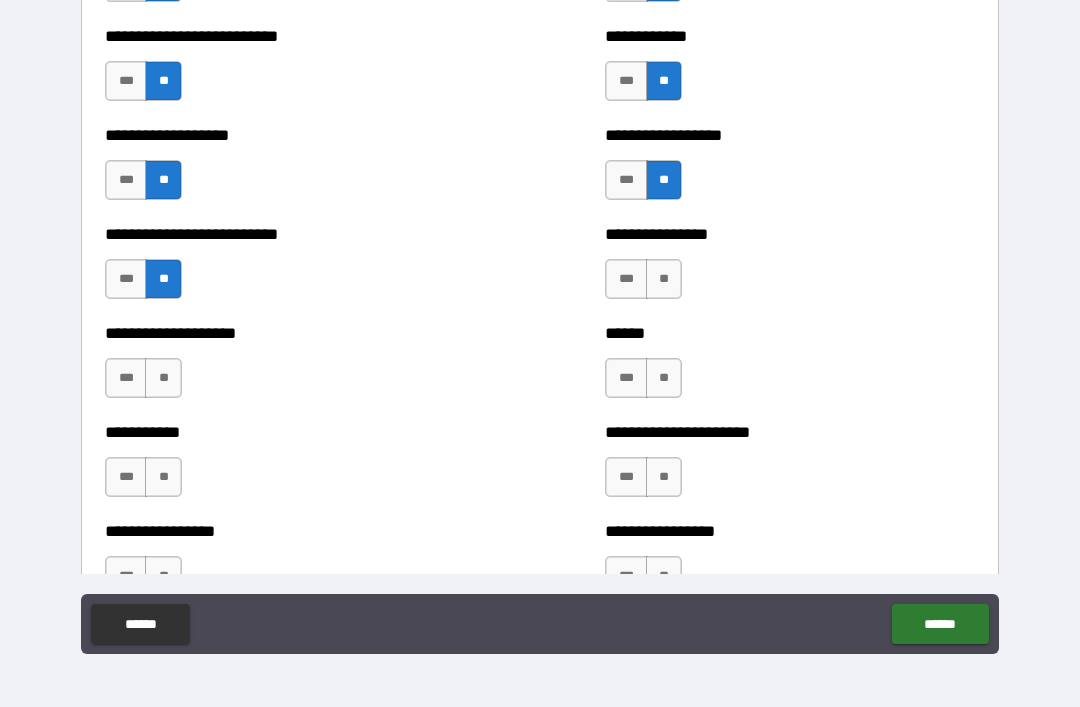 click on "*** **" at bounding box center [643, 279] 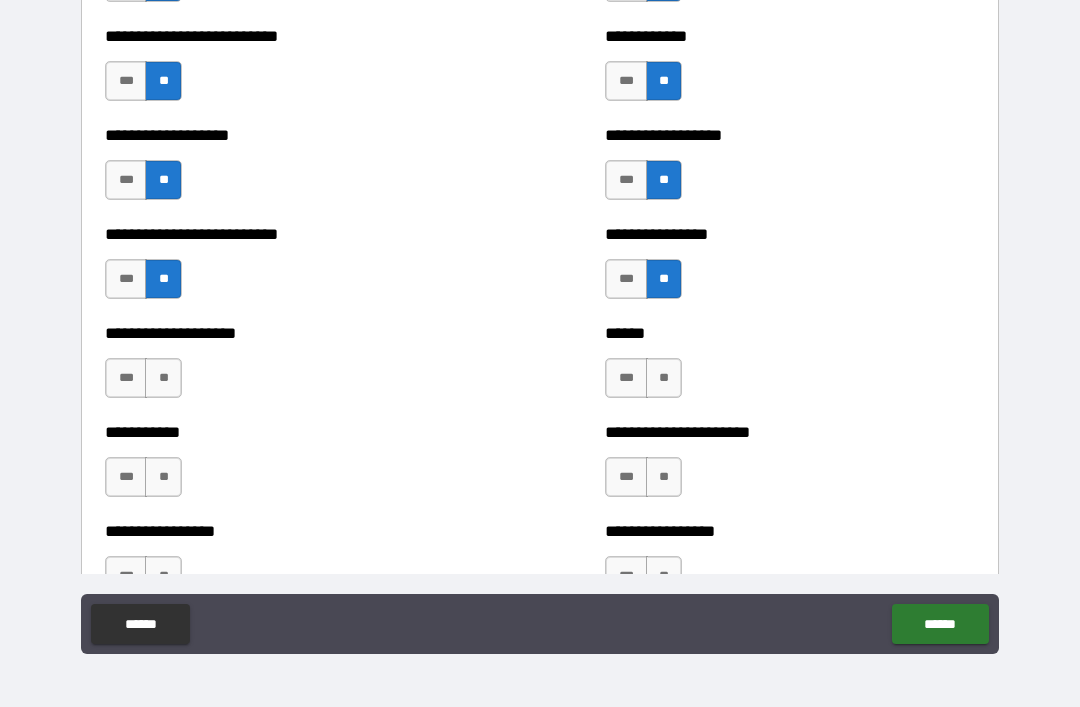 click on "**" at bounding box center [664, 378] 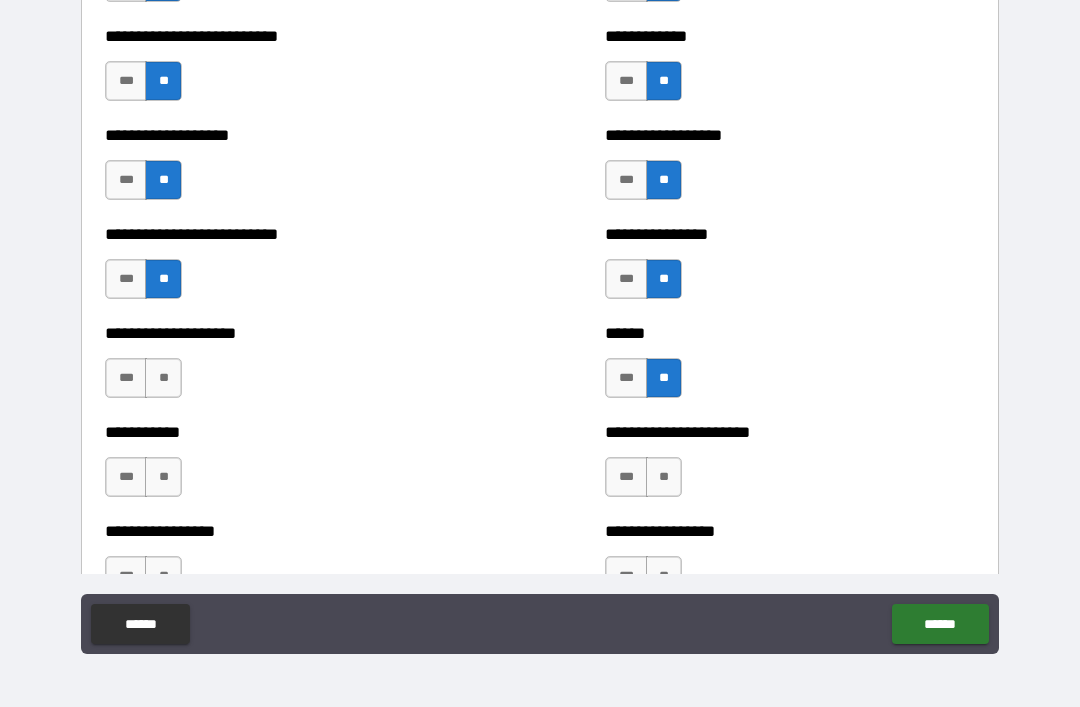 click on "**" at bounding box center (163, 378) 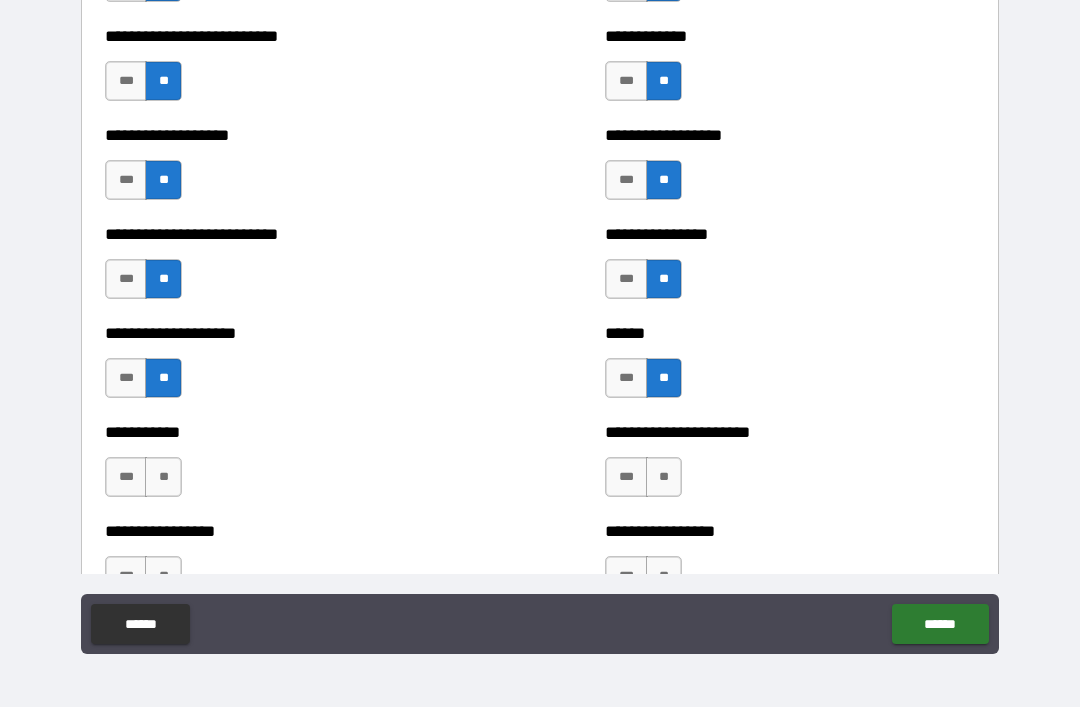 click on "**" at bounding box center [163, 477] 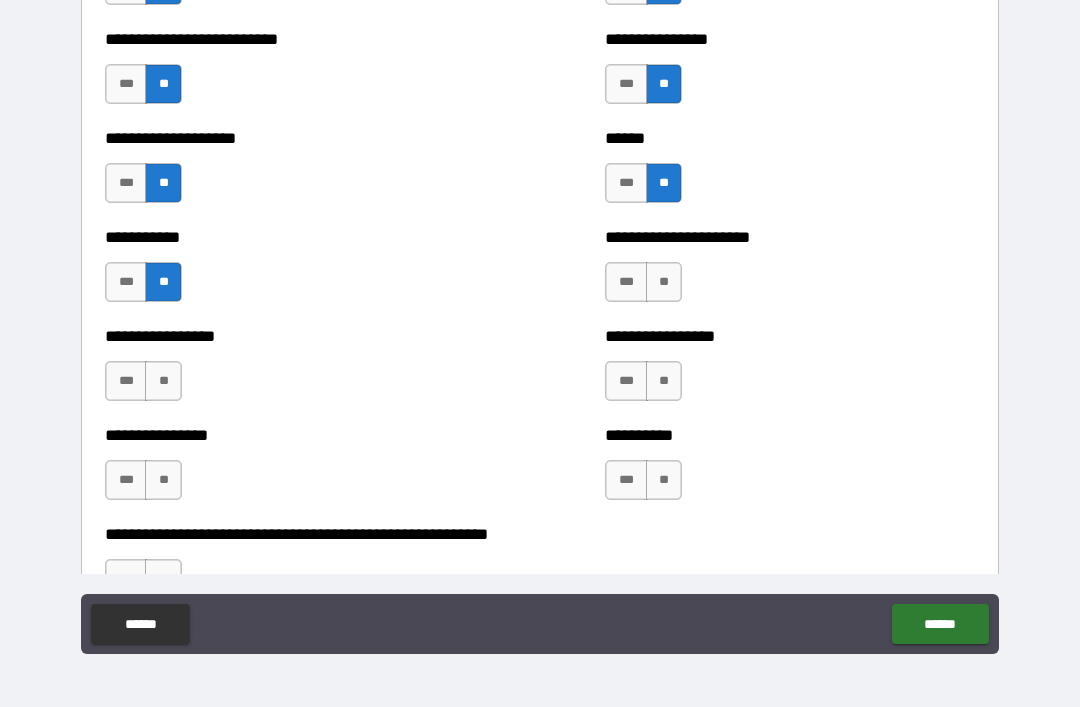 scroll, scrollTop: 5738, scrollLeft: 0, axis: vertical 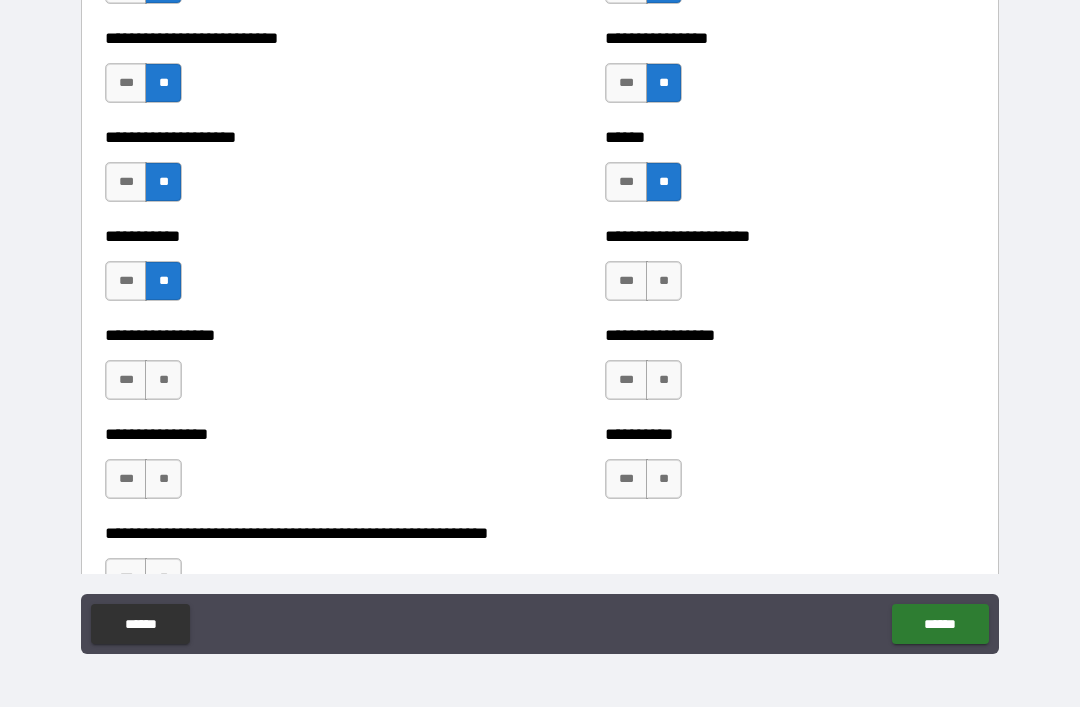 click on "**" at bounding box center [664, 281] 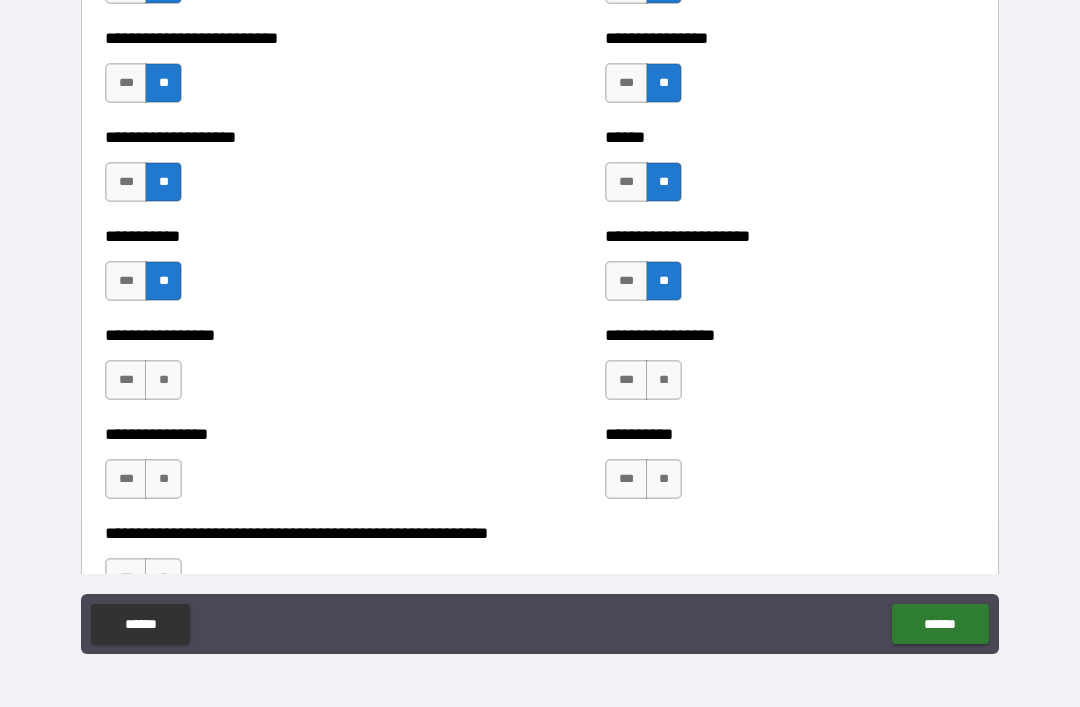 click on "**" at bounding box center (664, 380) 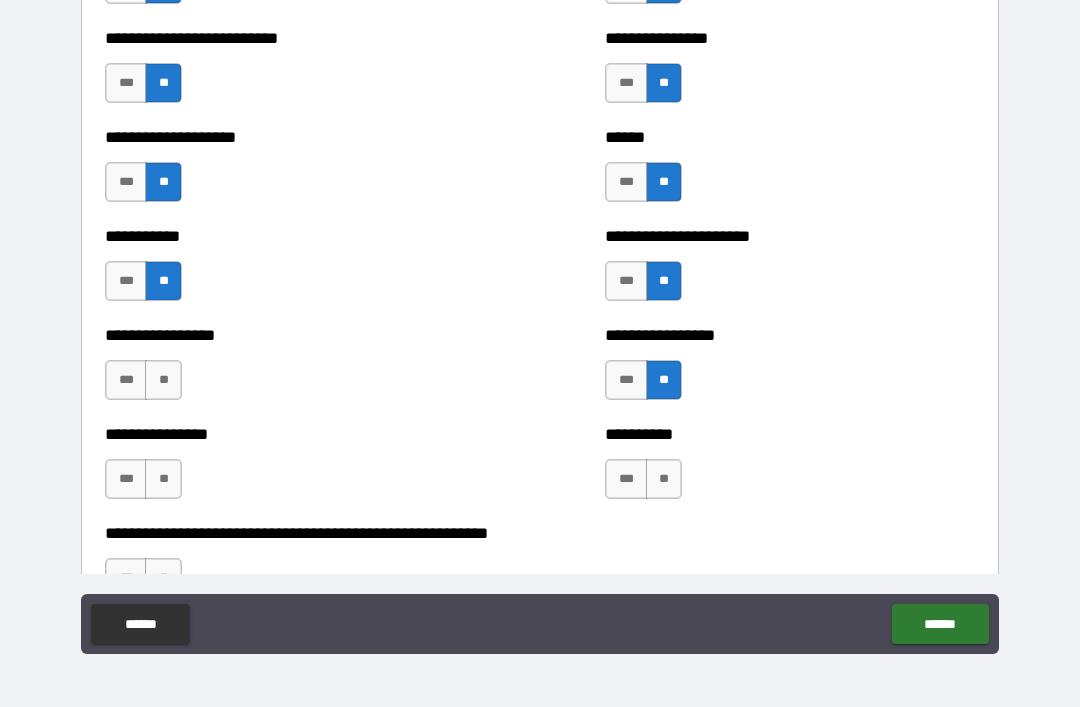 click on "**" at bounding box center (664, 479) 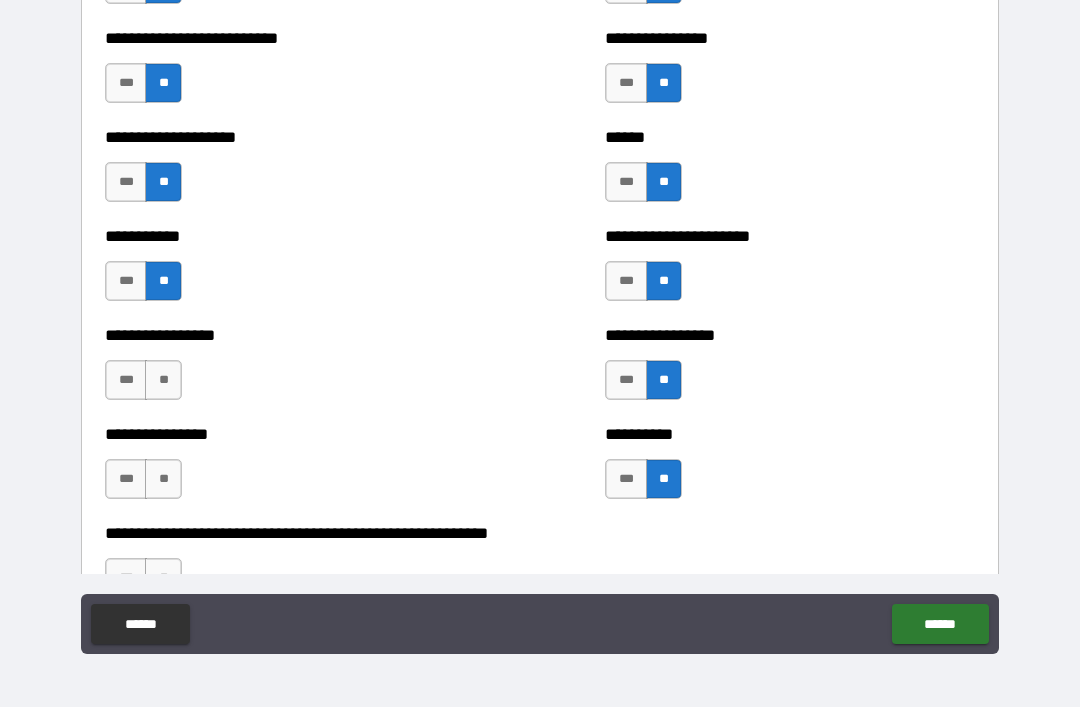 click on "**" at bounding box center [163, 380] 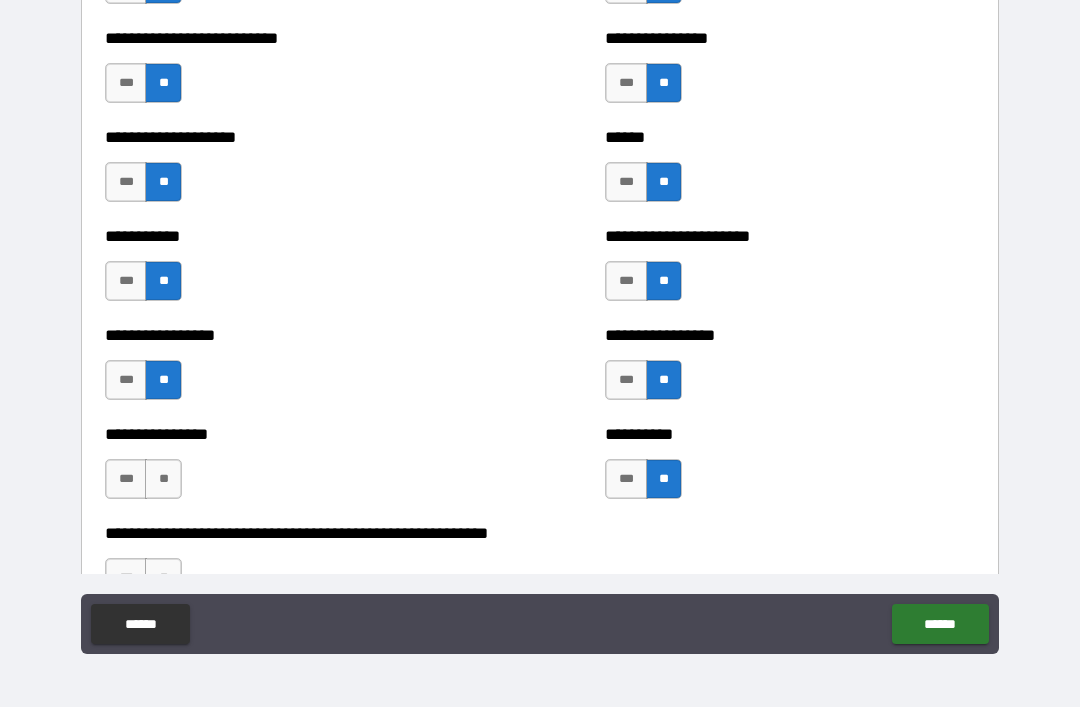 click on "**" at bounding box center [163, 479] 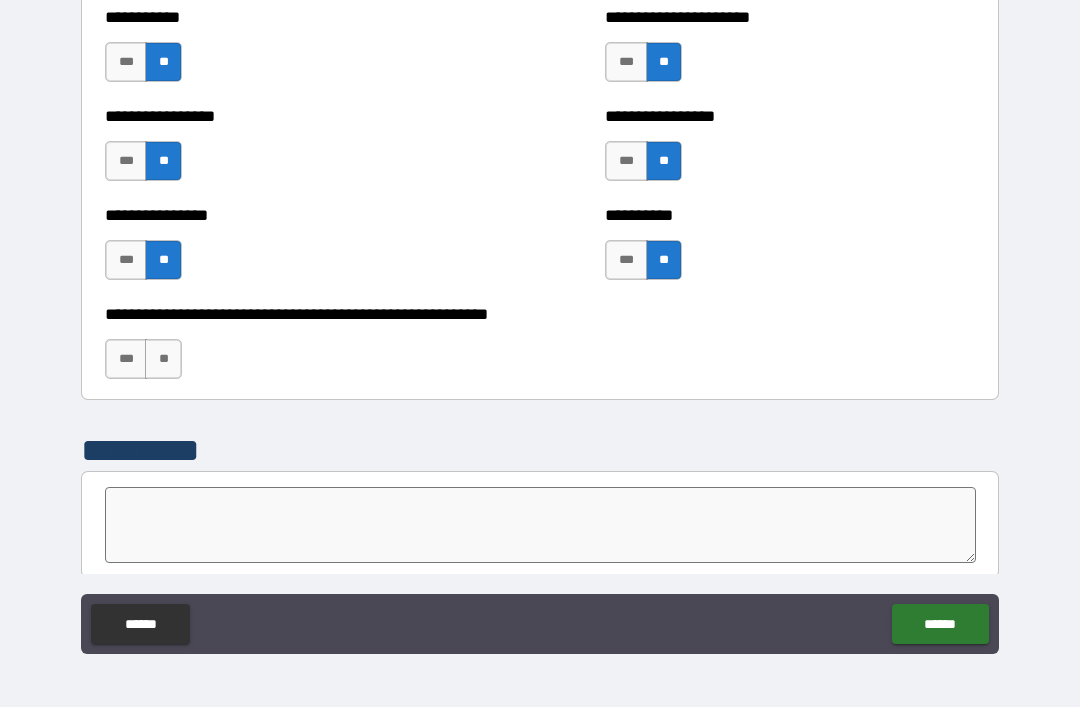 scroll, scrollTop: 5962, scrollLeft: 0, axis: vertical 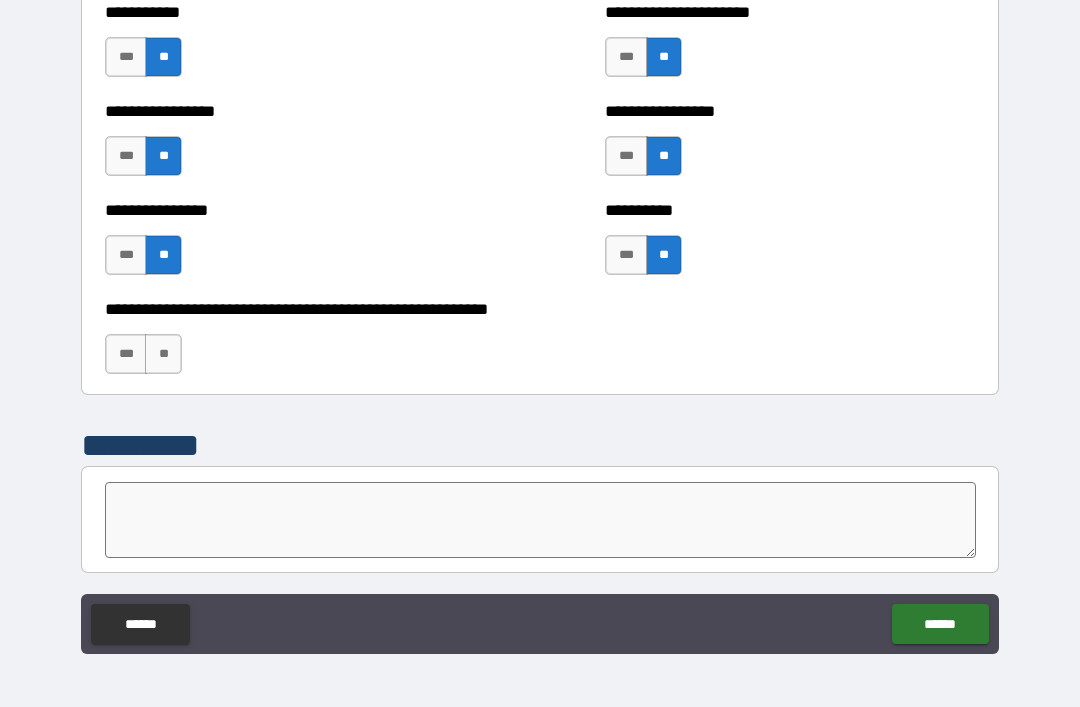 click on "**" at bounding box center (163, 354) 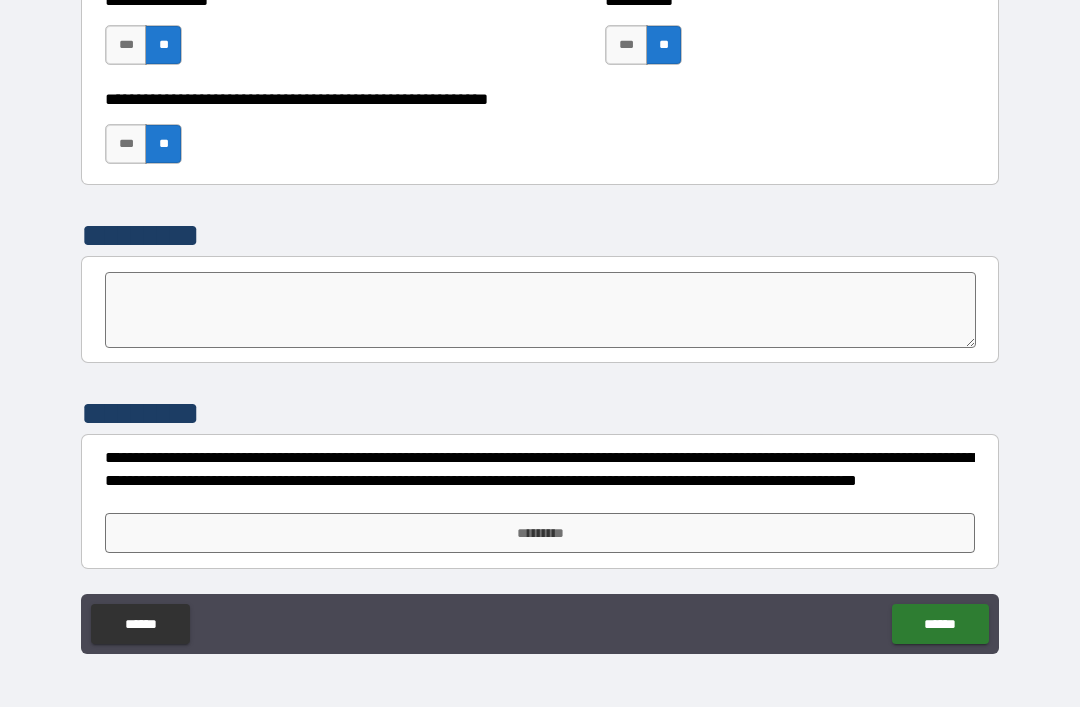 scroll, scrollTop: 6172, scrollLeft: 0, axis: vertical 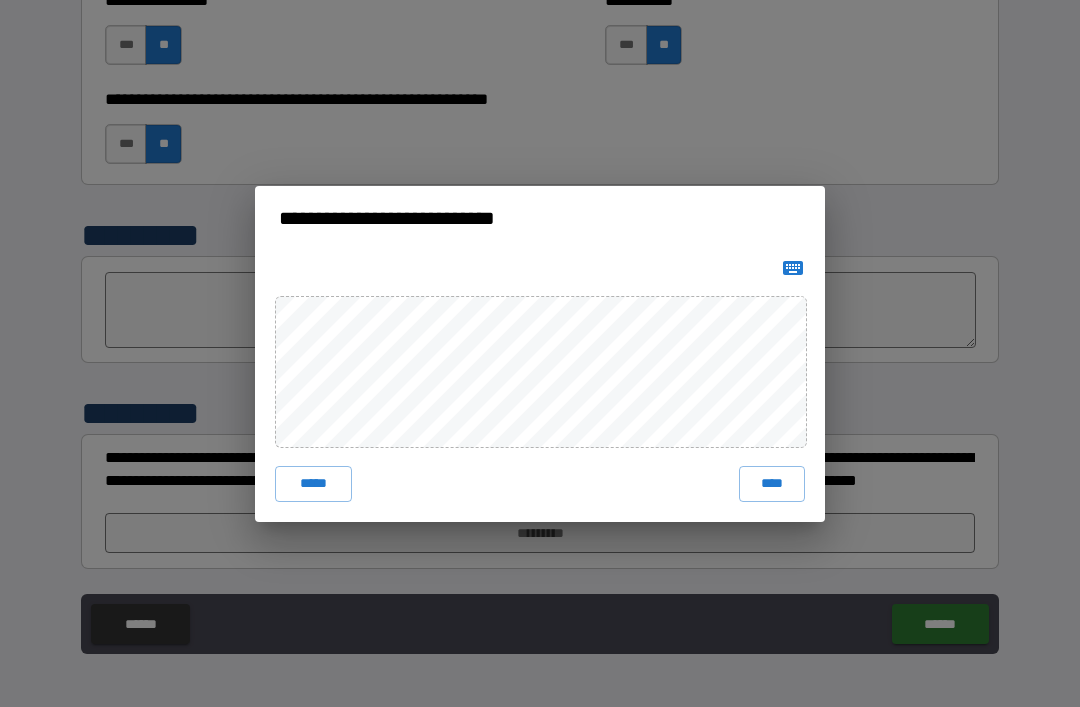 click on "****" at bounding box center (772, 484) 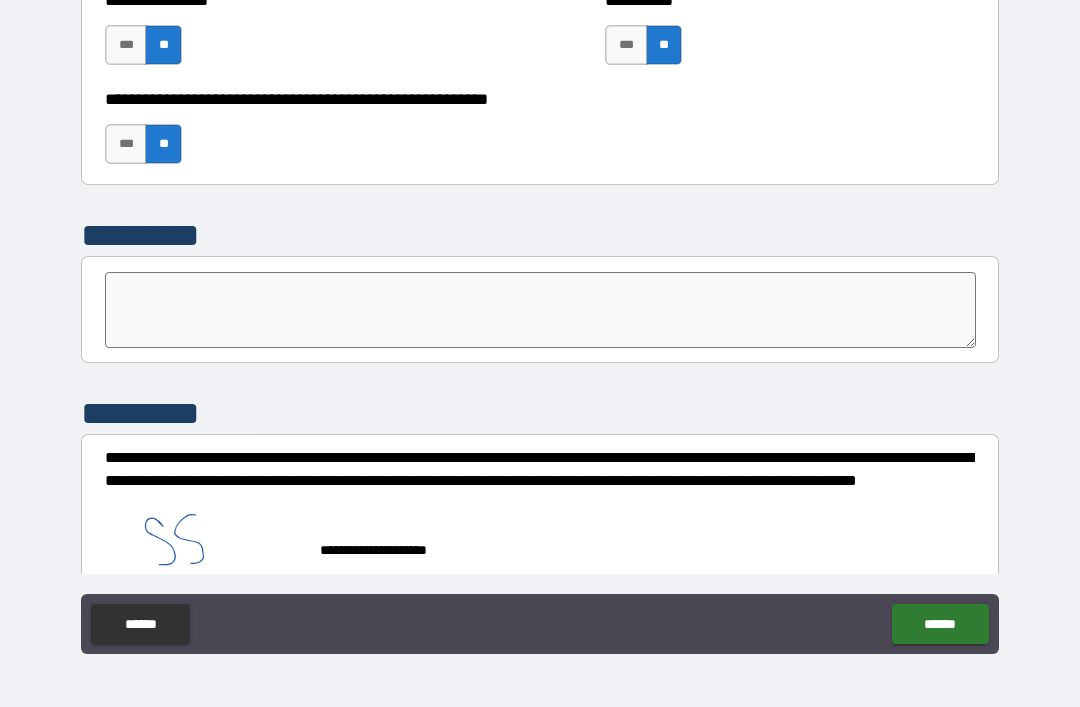 scroll, scrollTop: 6162, scrollLeft: 0, axis: vertical 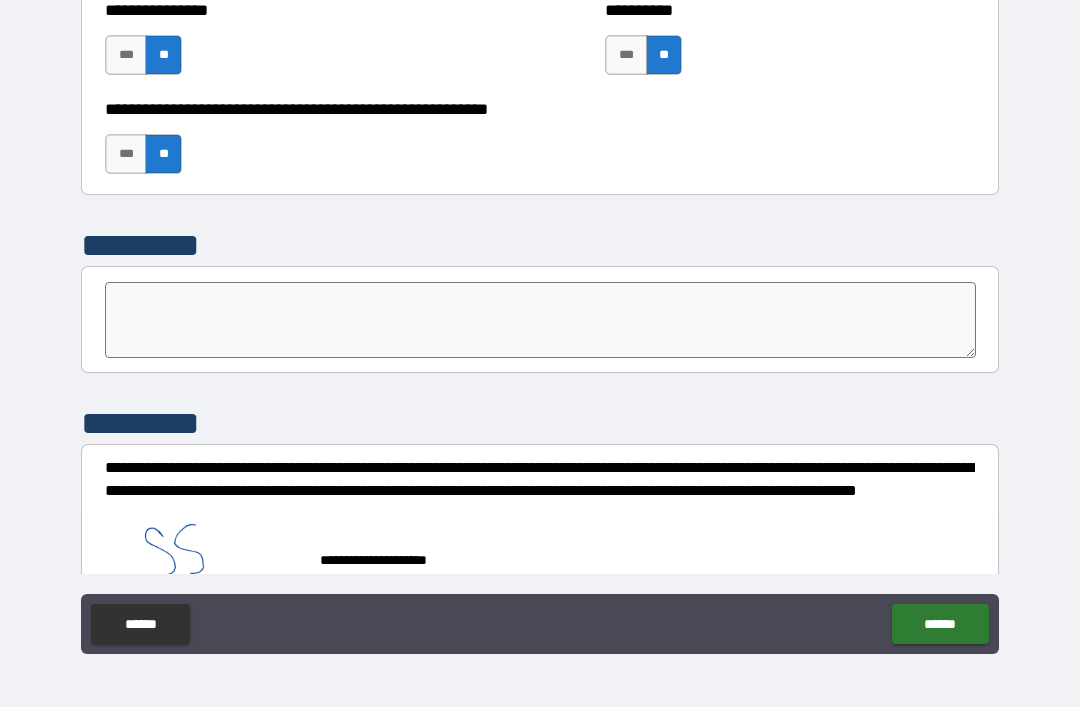 click on "******" at bounding box center [940, 624] 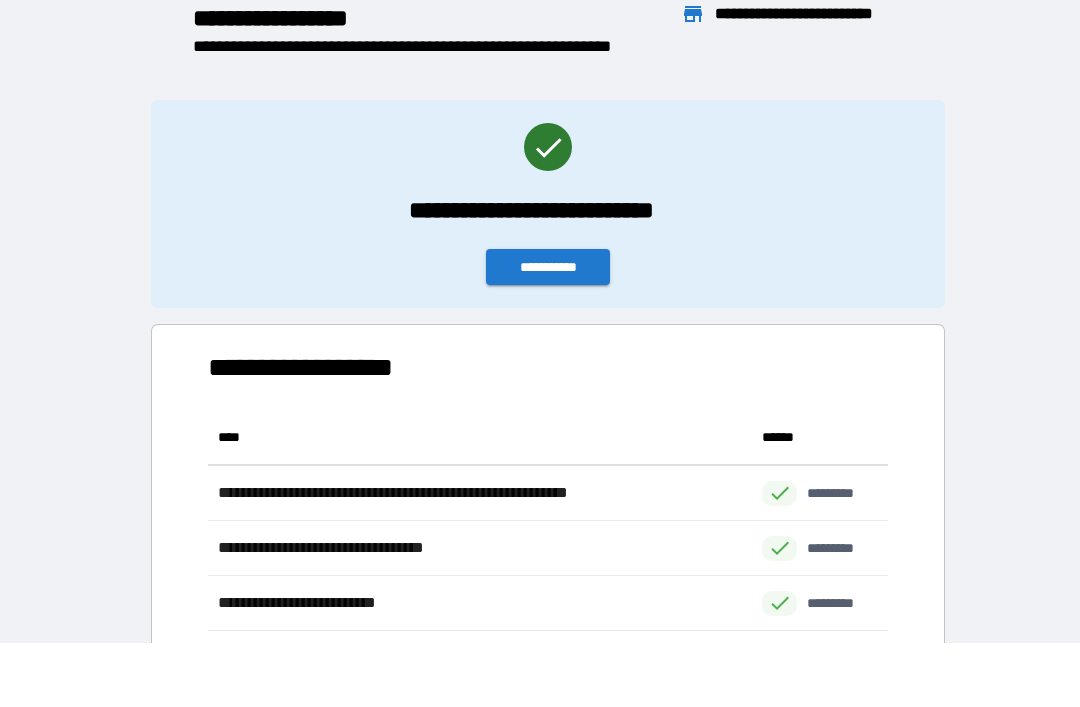 scroll, scrollTop: 1, scrollLeft: 1, axis: both 